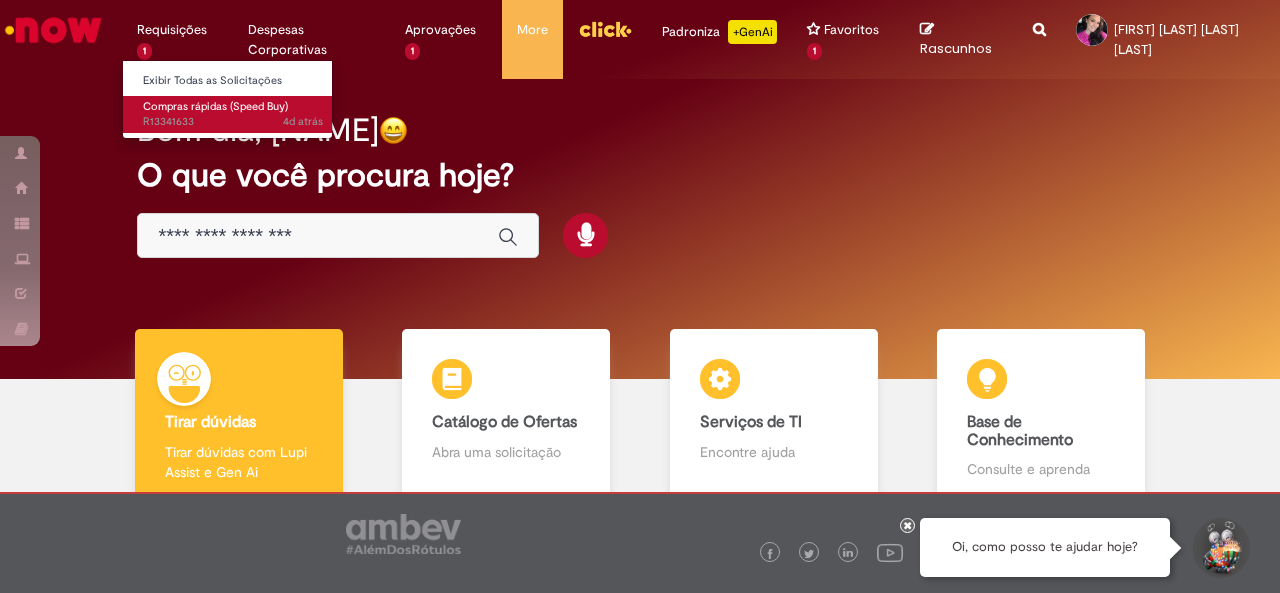 scroll, scrollTop: 0, scrollLeft: 0, axis: both 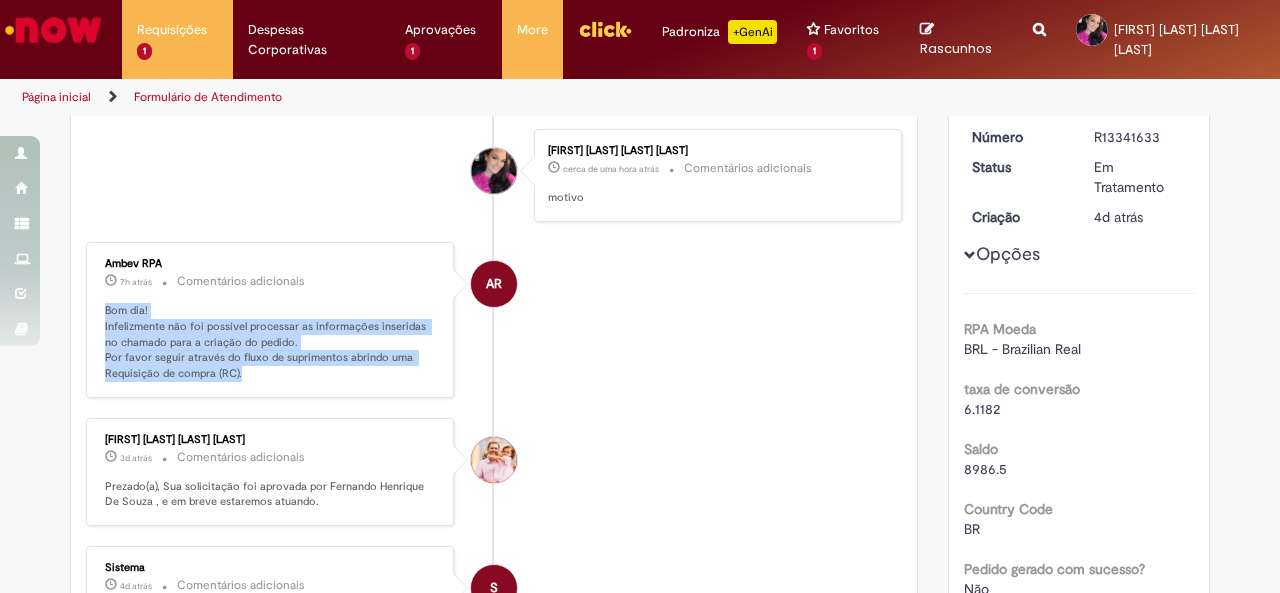 drag, startPoint x: 93, startPoint y: 296, endPoint x: 296, endPoint y: 369, distance: 215.72668 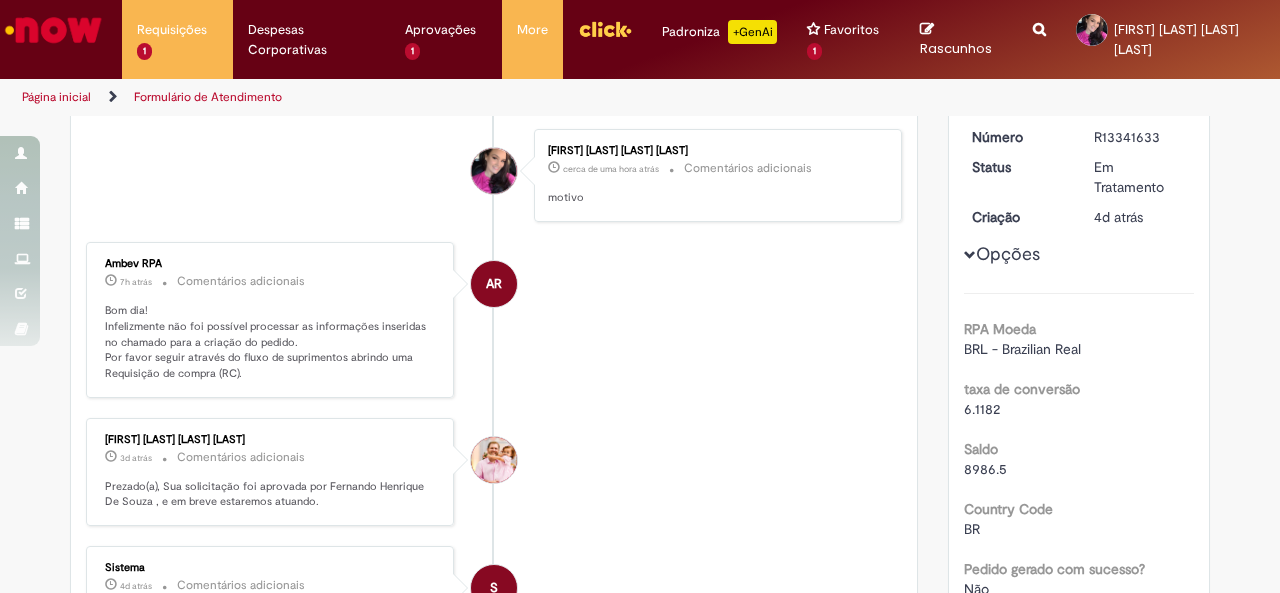 click on "AR
Ambev RPA
7h atrás 7 horas atrás     Comentários adicionais
Bom dia!
Infelizmente não foi possível processar as informações inseridas no chamado para a criação do pedido.
Por favor seguir através do fluxo de suprimentos abrindo uma Requisição de compra (RC)." at bounding box center [494, 320] 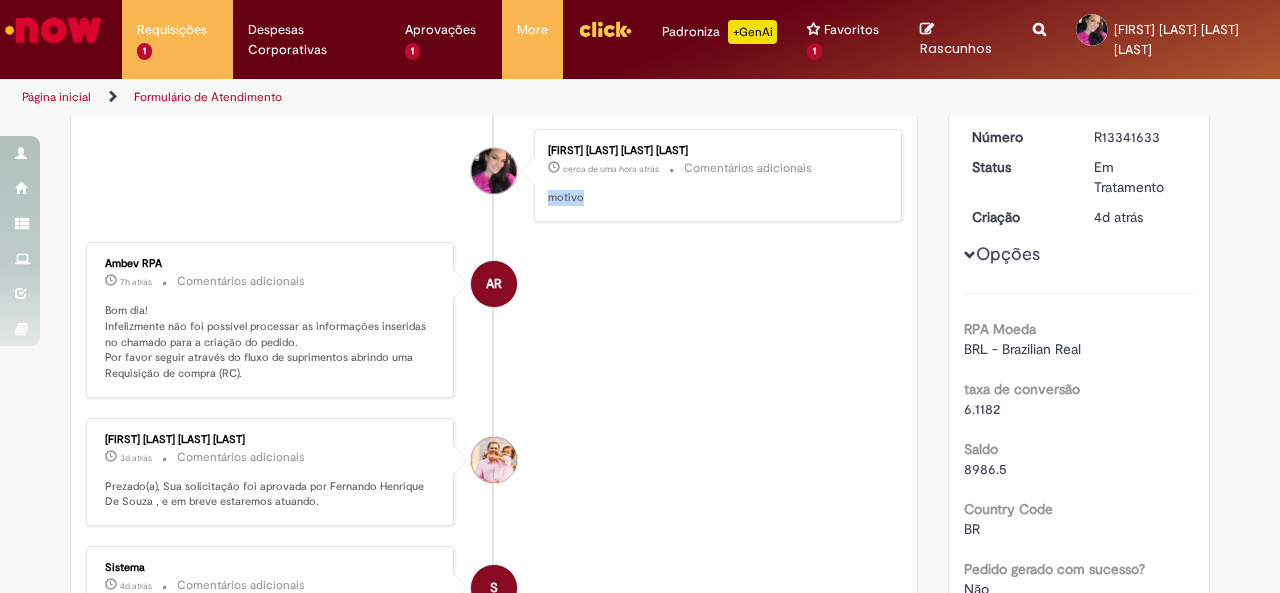 drag, startPoint x: 577, startPoint y: 198, endPoint x: 533, endPoint y: 188, distance: 45.122055 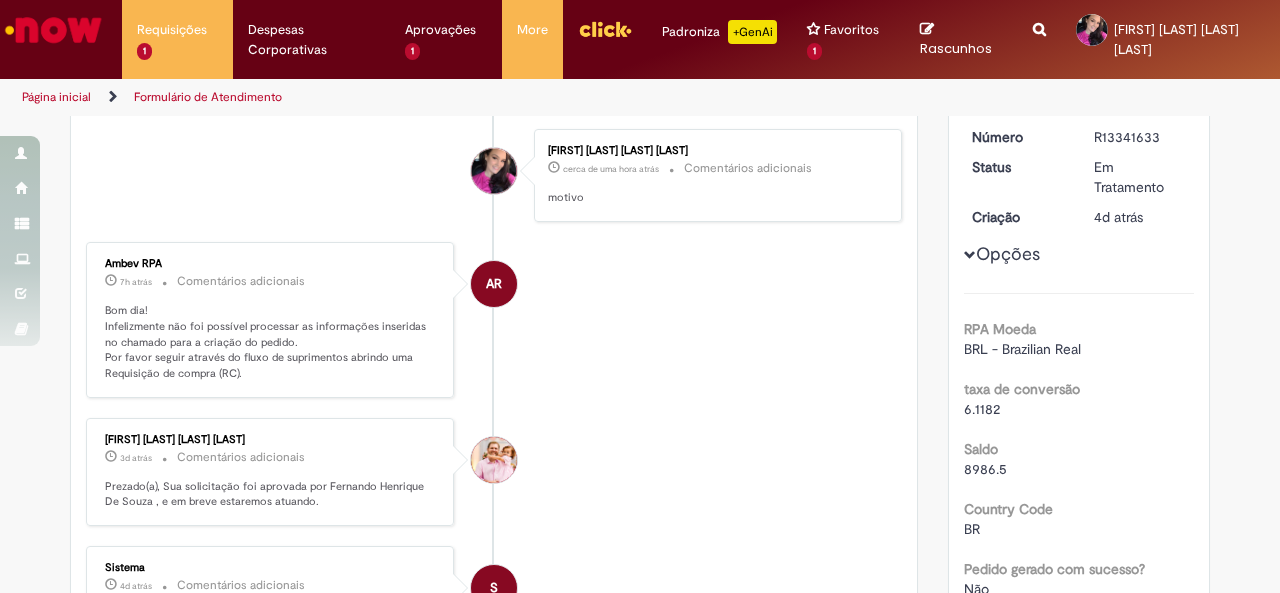 click on "AR
Ambev RPA
7h atrás 7 horas atrás     Comentários adicionais
Bom dia!
Infelizmente não foi possível processar as informações inseridas no chamado para a criação do pedido.
Por favor seguir através do fluxo de suprimentos abrindo uma Requisição de compra (RC)." at bounding box center (494, 320) 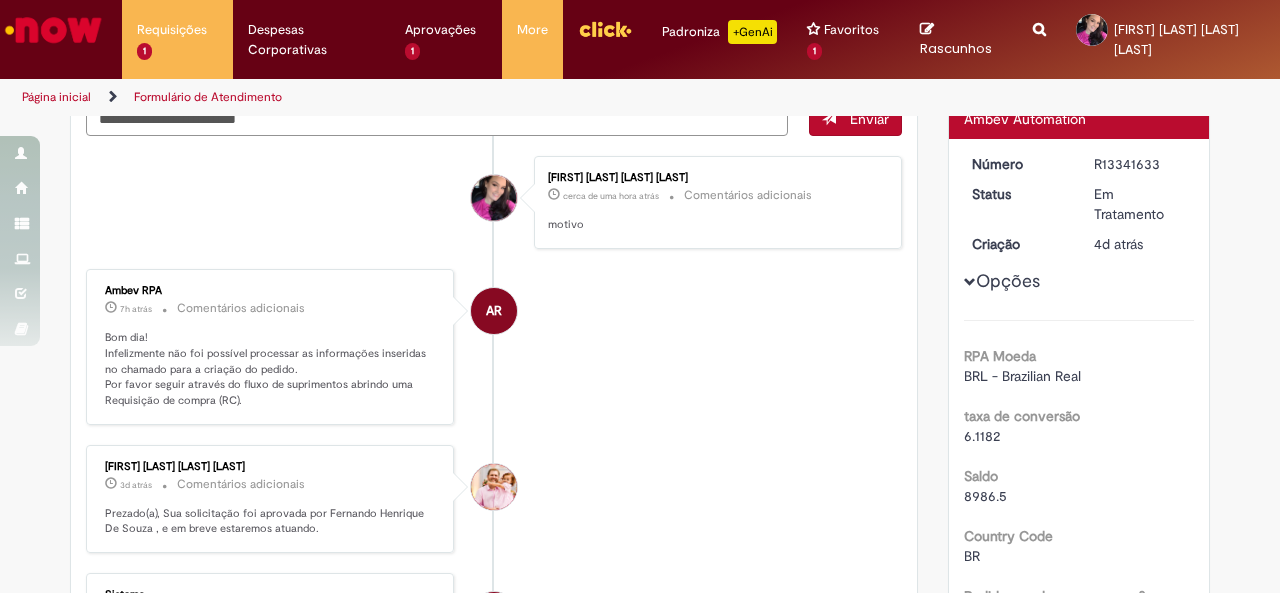 scroll, scrollTop: 121, scrollLeft: 0, axis: vertical 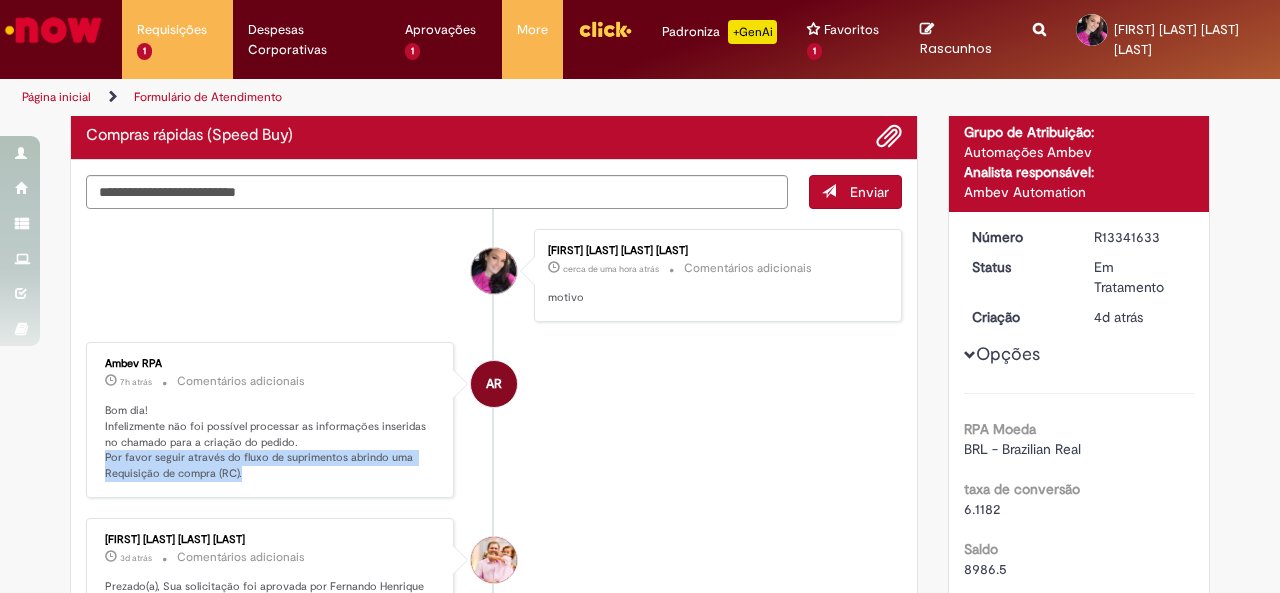 drag, startPoint x: 244, startPoint y: 473, endPoint x: 94, endPoint y: 455, distance: 151.07614 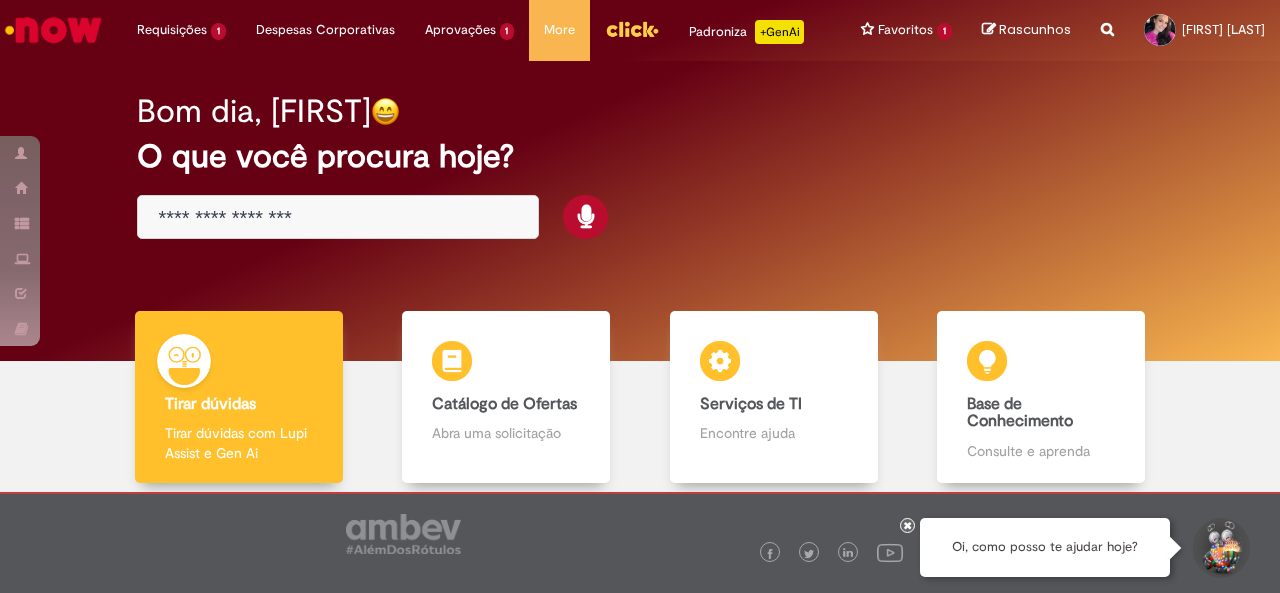 scroll, scrollTop: 0, scrollLeft: 0, axis: both 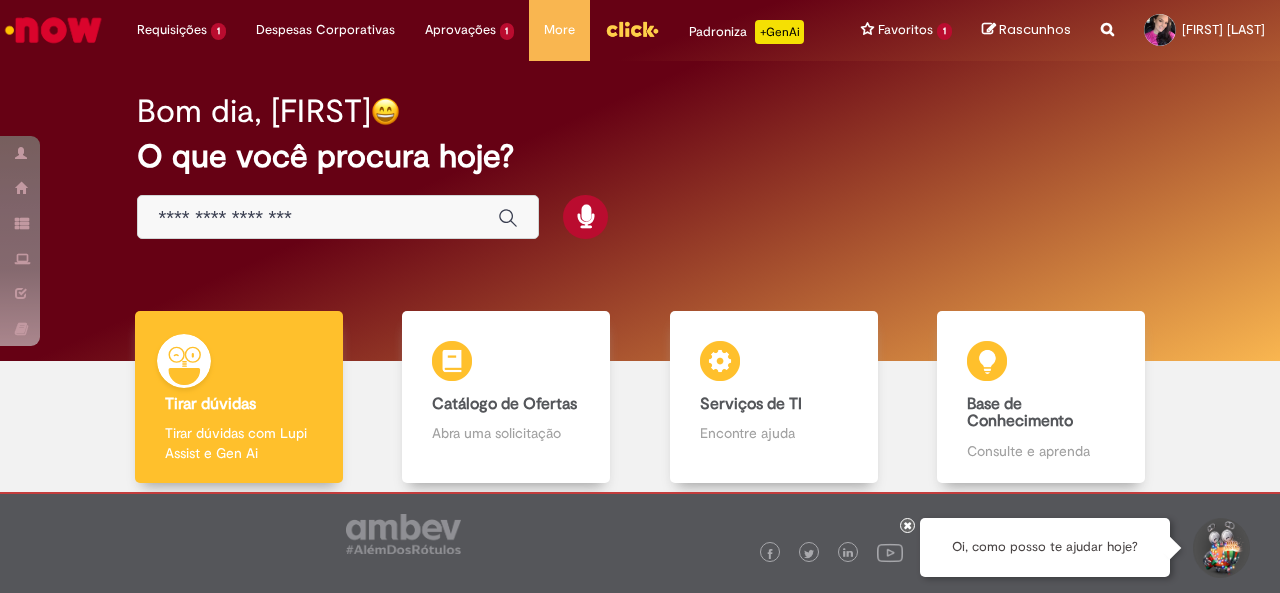 click at bounding box center [318, 218] 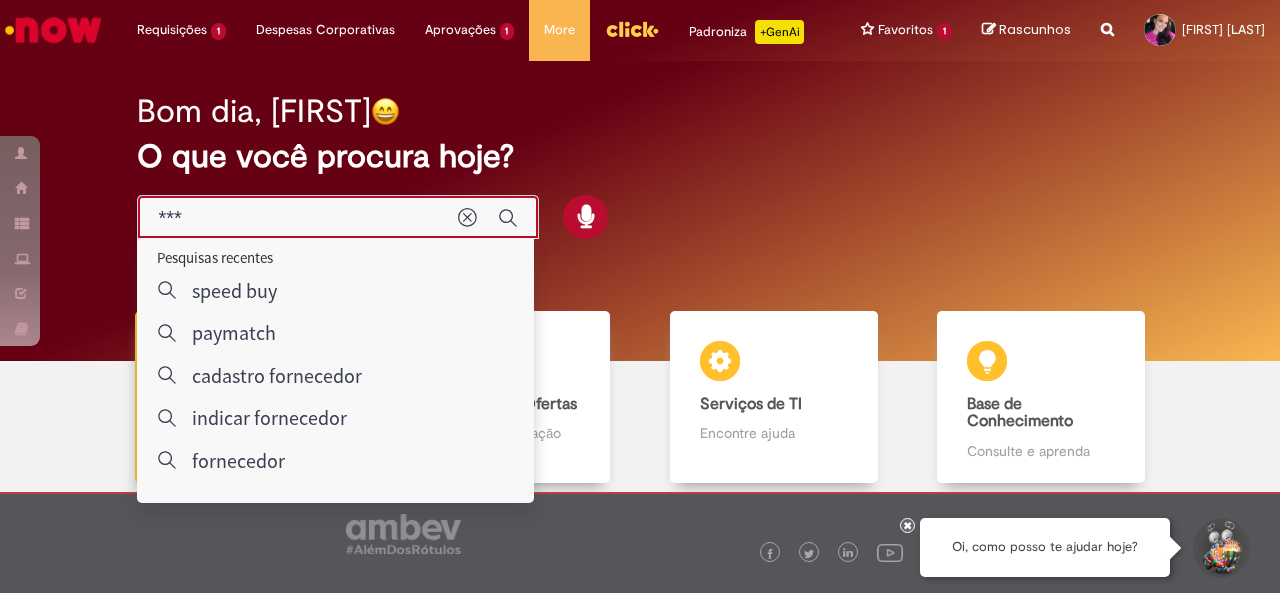 type on "****" 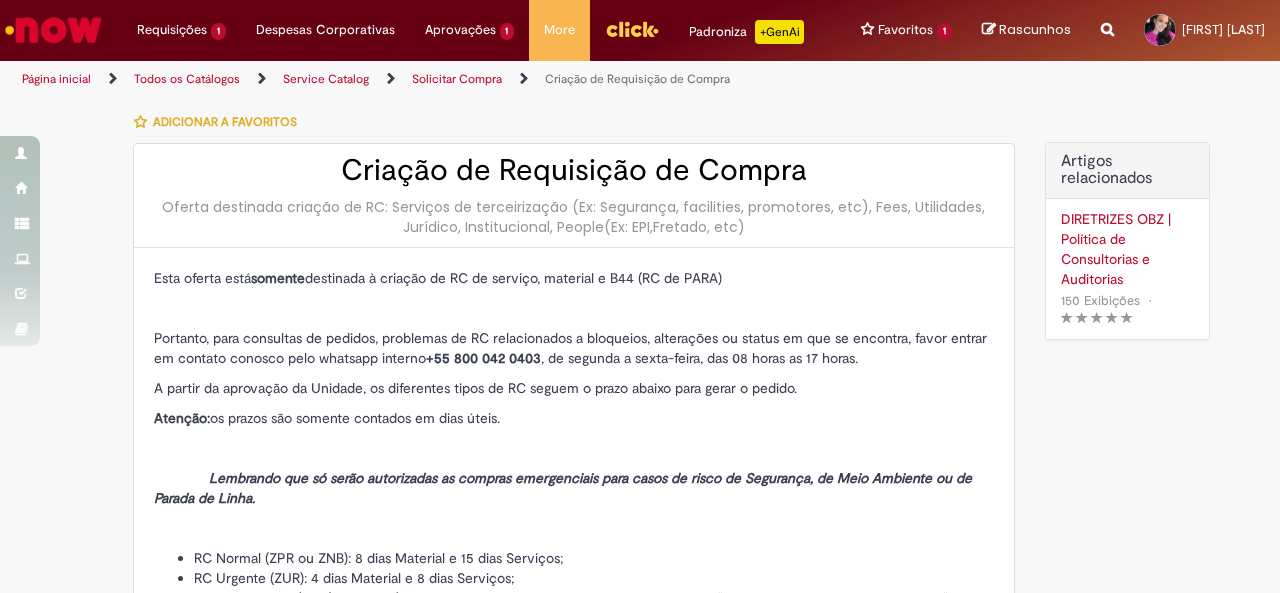 type on "********" 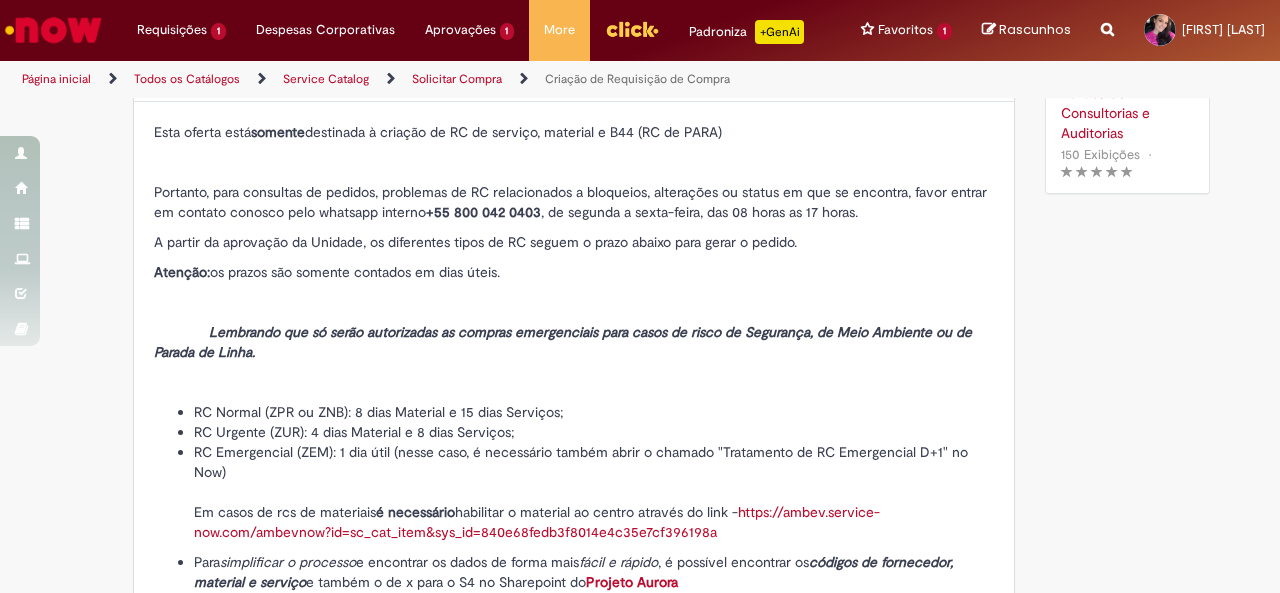 type on "**********" 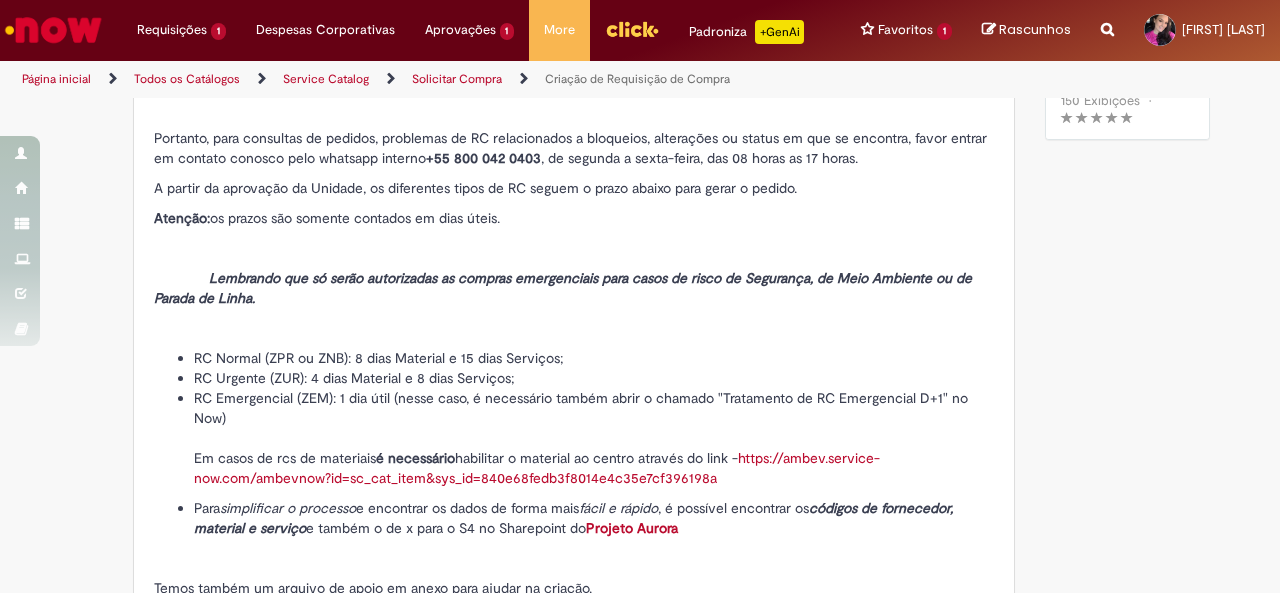 type on "**********" 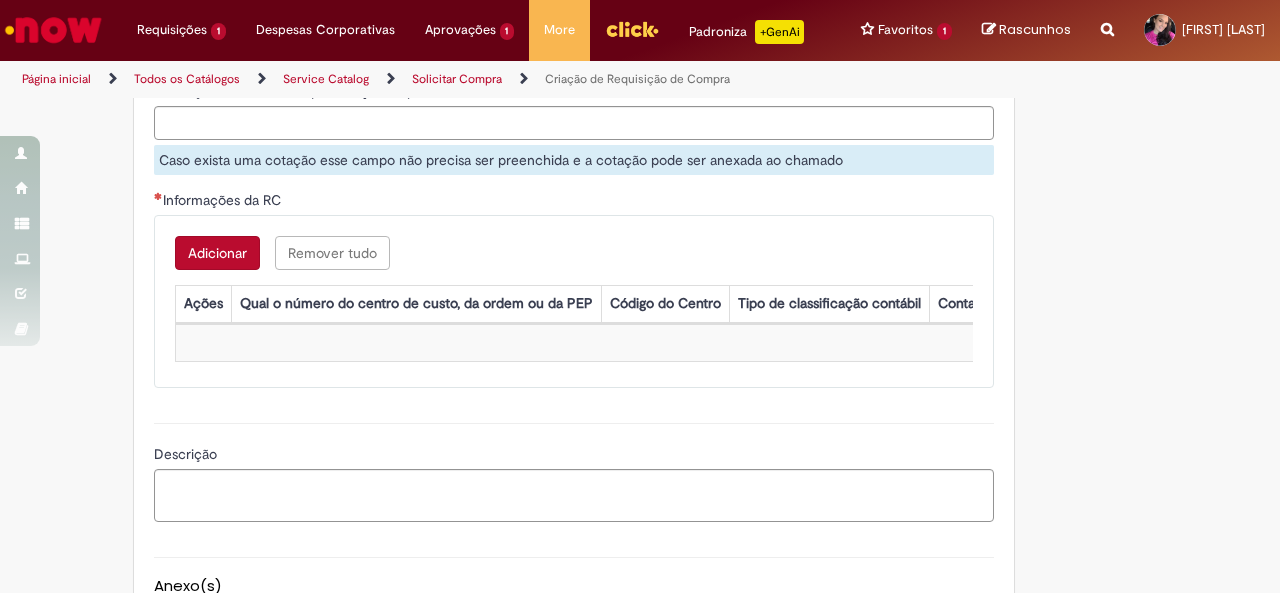 scroll, scrollTop: 1600, scrollLeft: 0, axis: vertical 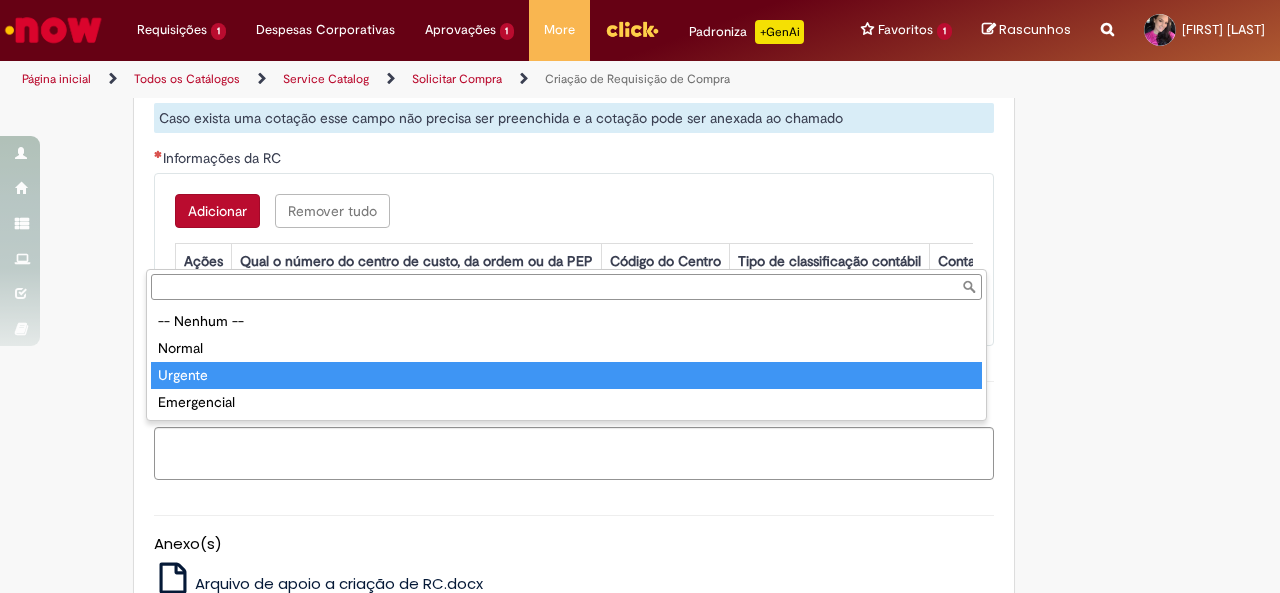 drag, startPoint x: 196, startPoint y: 377, endPoint x: 111, endPoint y: 397, distance: 87.32124 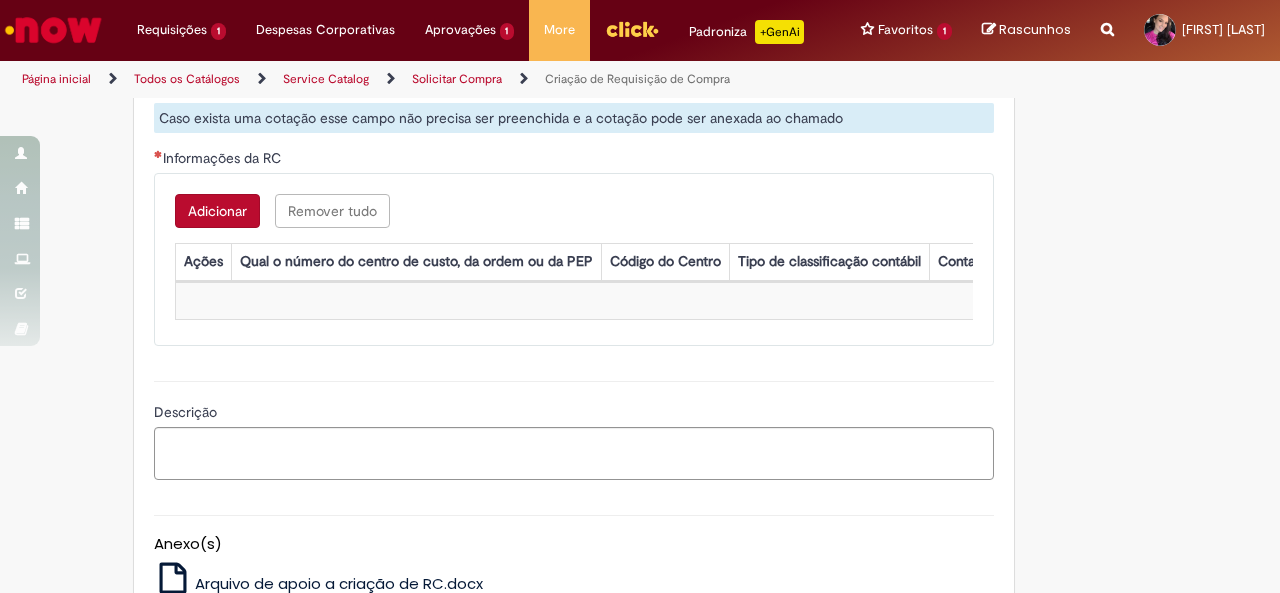 click on "É RC de correção?" at bounding box center [574, -23] 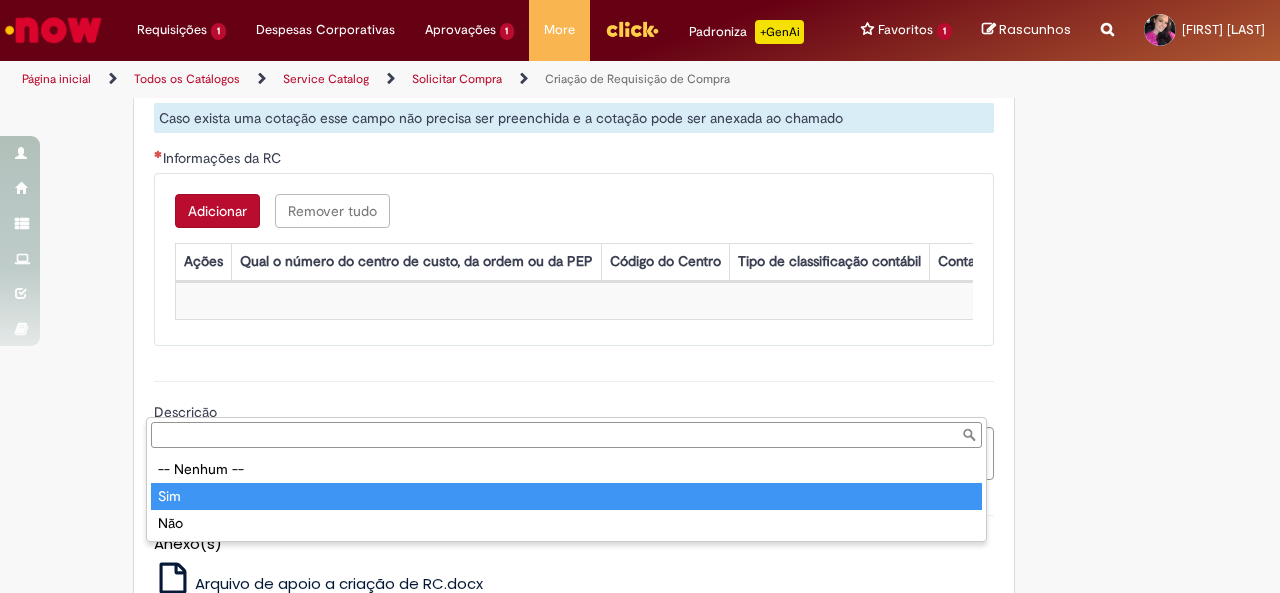 type on "***" 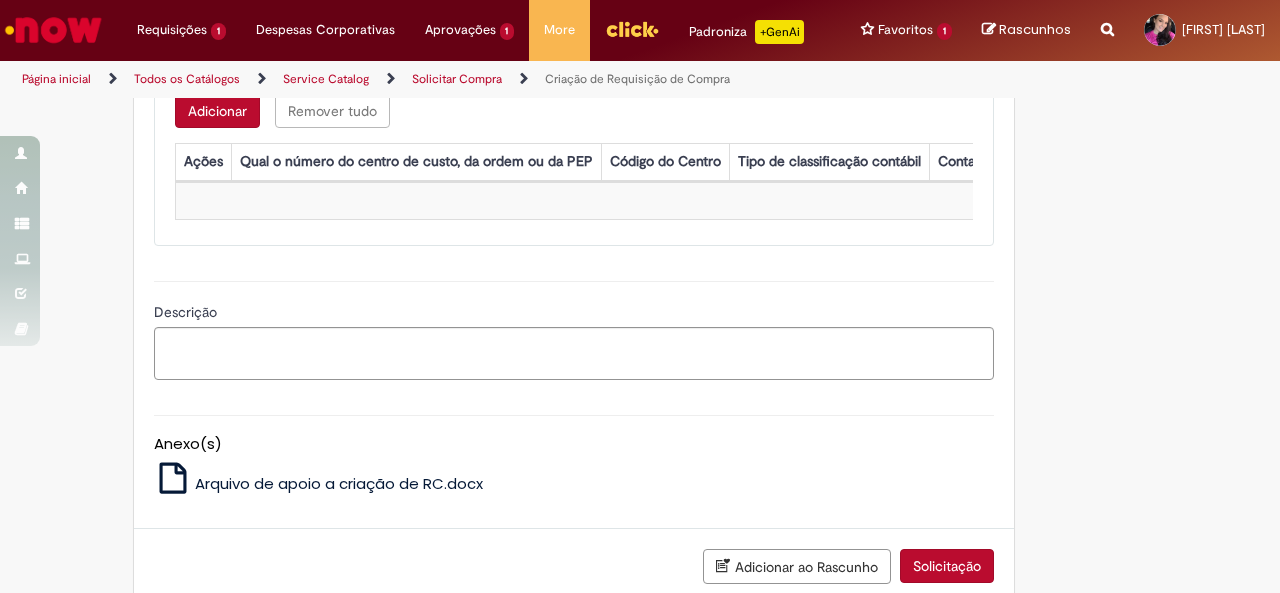 click on "Adicionar a Favoritos
Criação de Requisição de Compra
Oferta destinada criação de RC: Serviços de terceirização (Ex: Segurança, facilities, promotores, etc), Fees, Utilidades, Jurídico, Institucional, People(Ex: EPI,Fretado, etc)
Esta oferta está  somente  destinada à criação de RC de serviço, material e B44 (RC de PARA)
Portanto, para consultas de pedidos, problemas de RC relacionados a bloqueios, alterações ou status em que se encontra, favor entrar em contato conosco pelo whatsapp interno  +55 800 042 0403 , de segunda a sexta-feira, das 08 horas as 17 horas.
A partir da aprovação da Unidade, os diferentes tipos de RC seguem o prazo abaixo para gerar o pedido.
Atenção:  os prazos são somente contados em dias úteis.
RC Normal (ZPR ou ZNB): 8 dias Material e 15 dias Serviços;
Em casos de rcs de materiais" at bounding box center [542, -444] 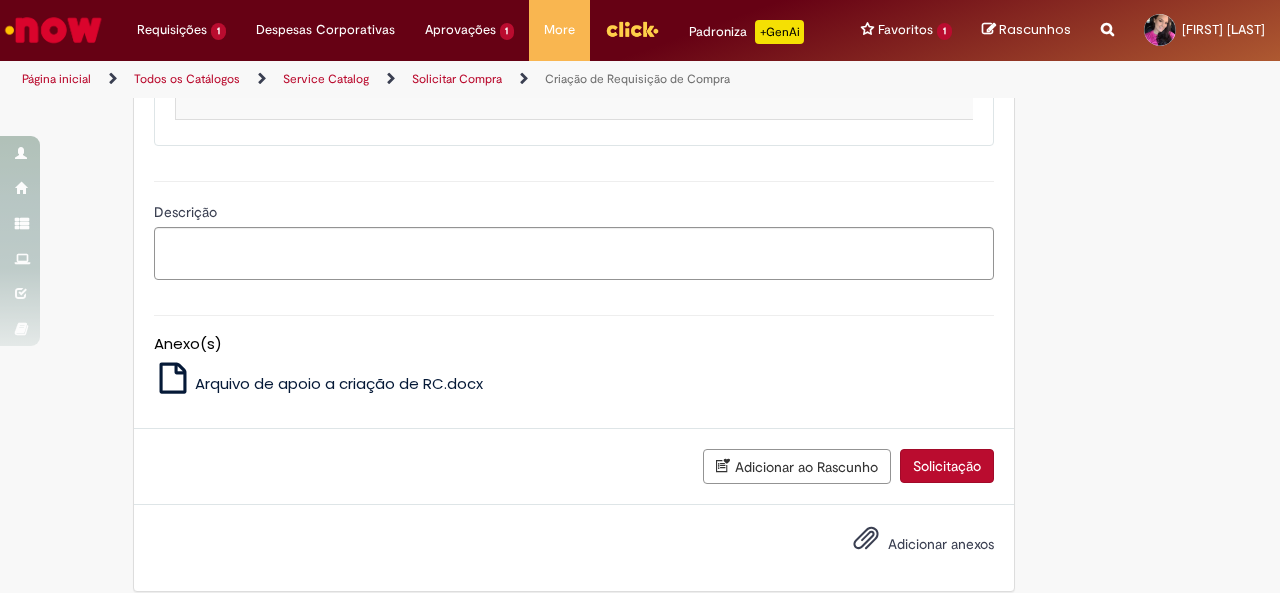 click on "Descrição detalhada do que deseja comprar" at bounding box center (574, -119) 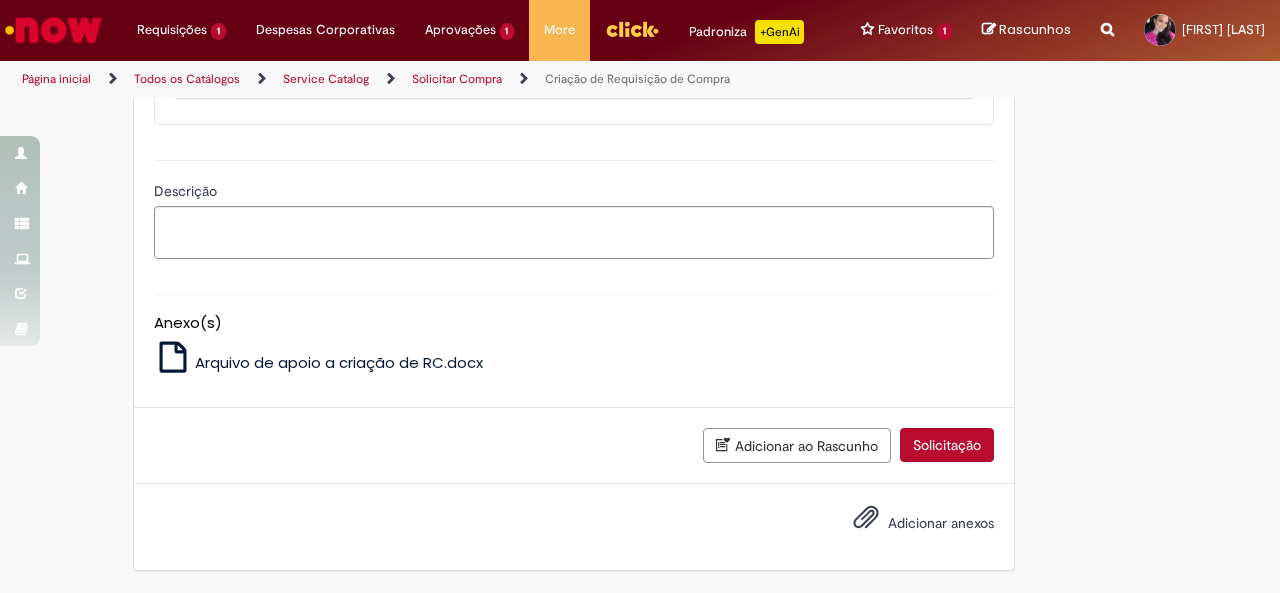 click on "Adicionar" at bounding box center [217, -10] 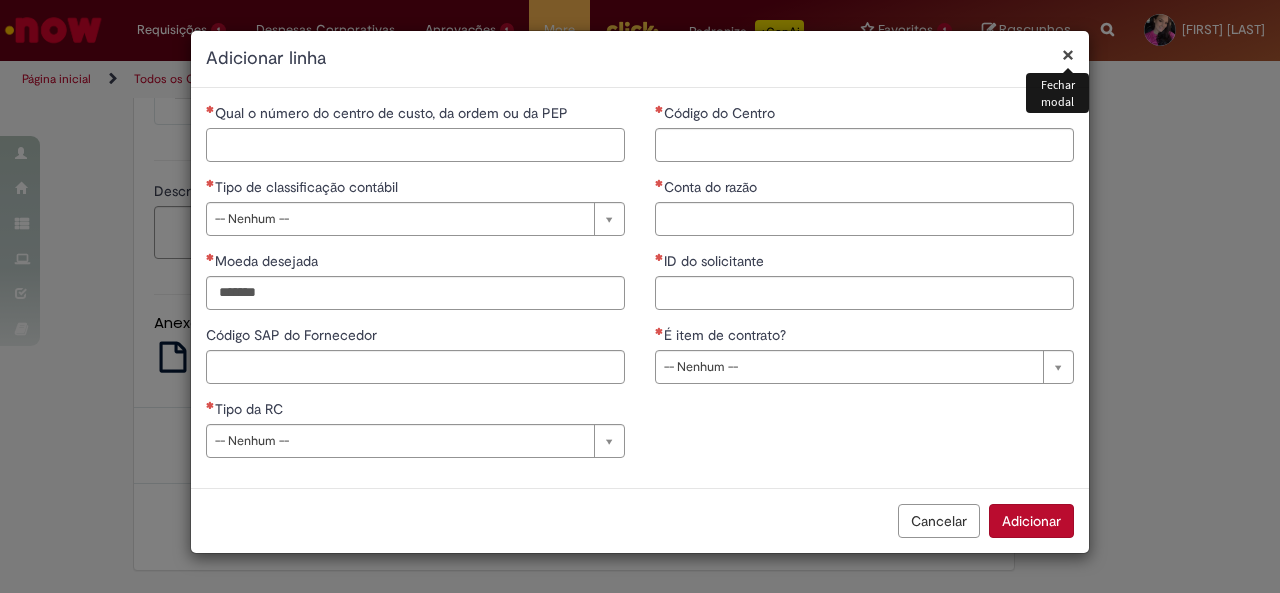 click on "Qual o número do centro de custo, da ordem ou da PEP" at bounding box center [415, 145] 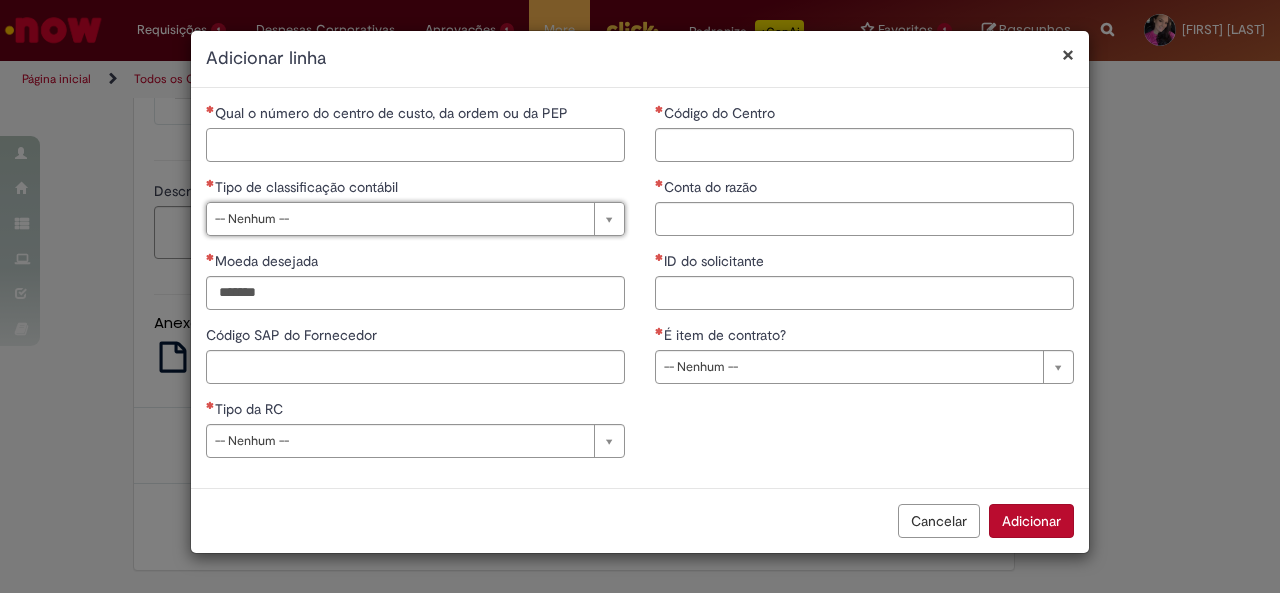 click on "Qual o número do centro de custo, da ordem ou da PEP" at bounding box center [415, 145] 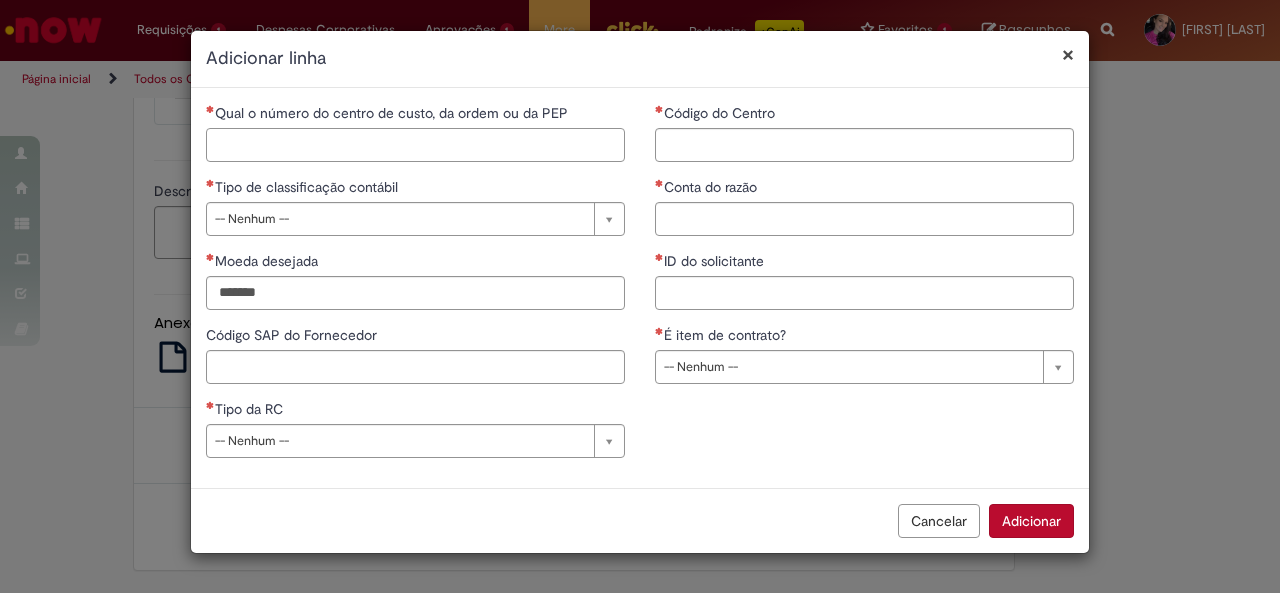 paste on "**********" 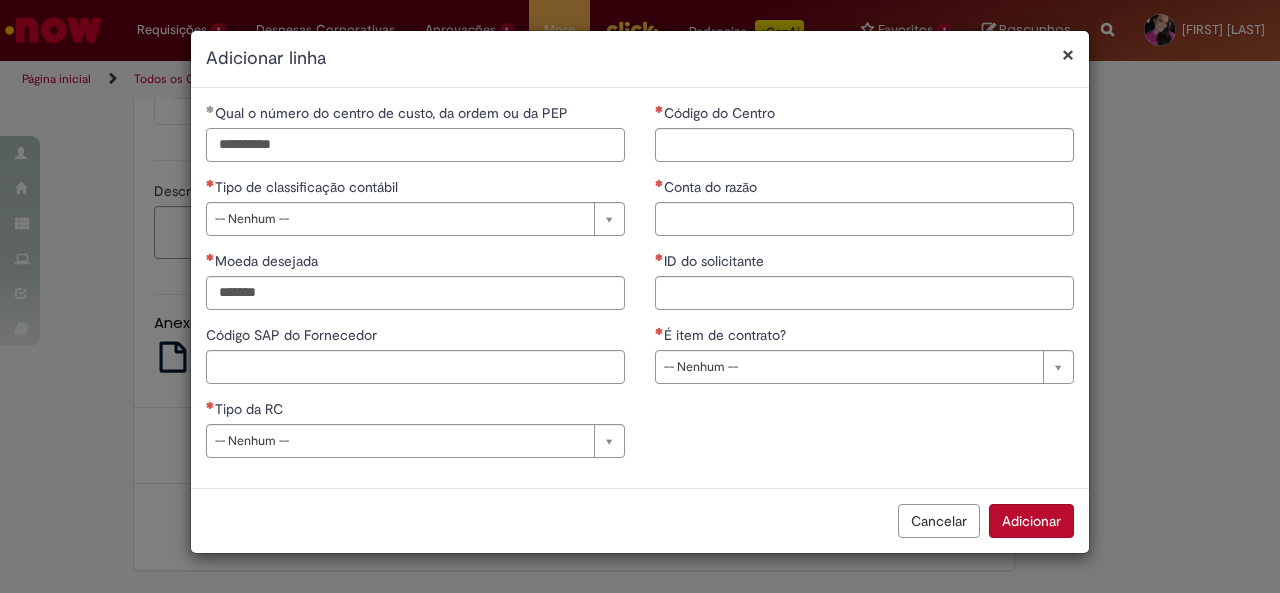 type on "**********" 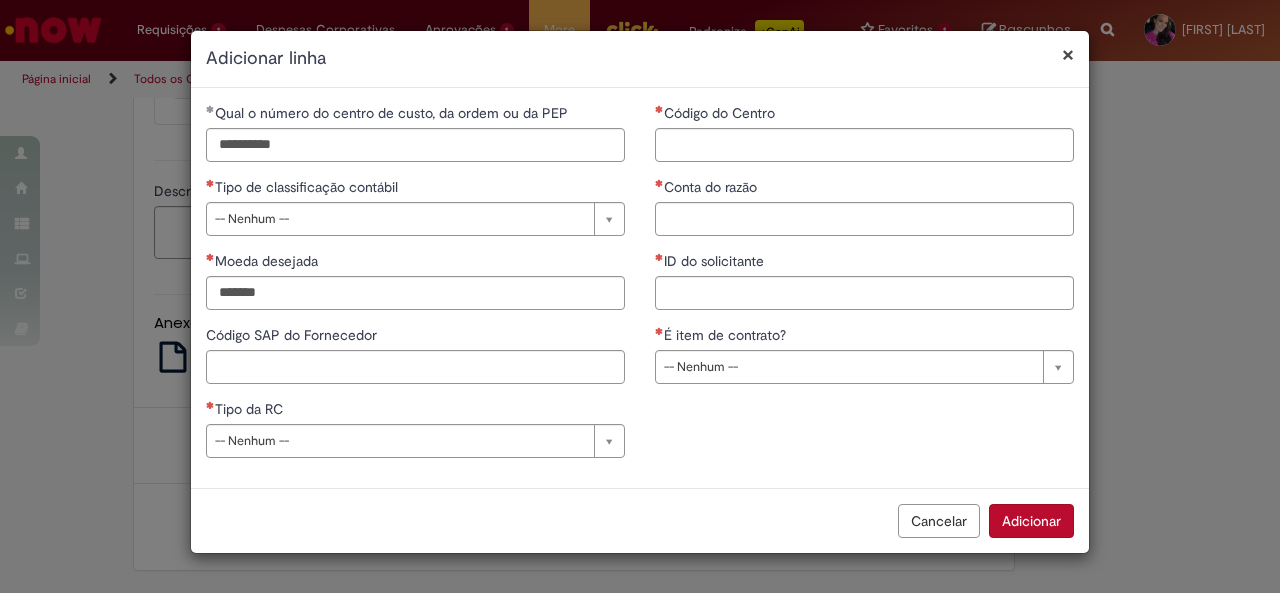 click on "**********" at bounding box center [415, 288] 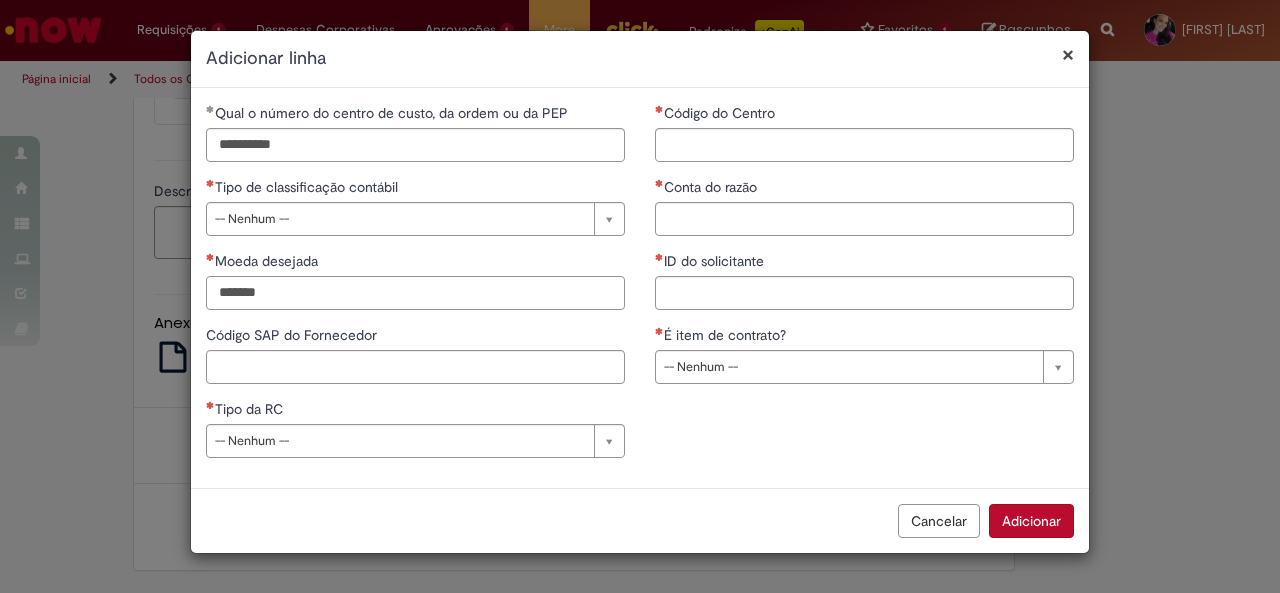 click on "Moeda desejada" at bounding box center [415, 293] 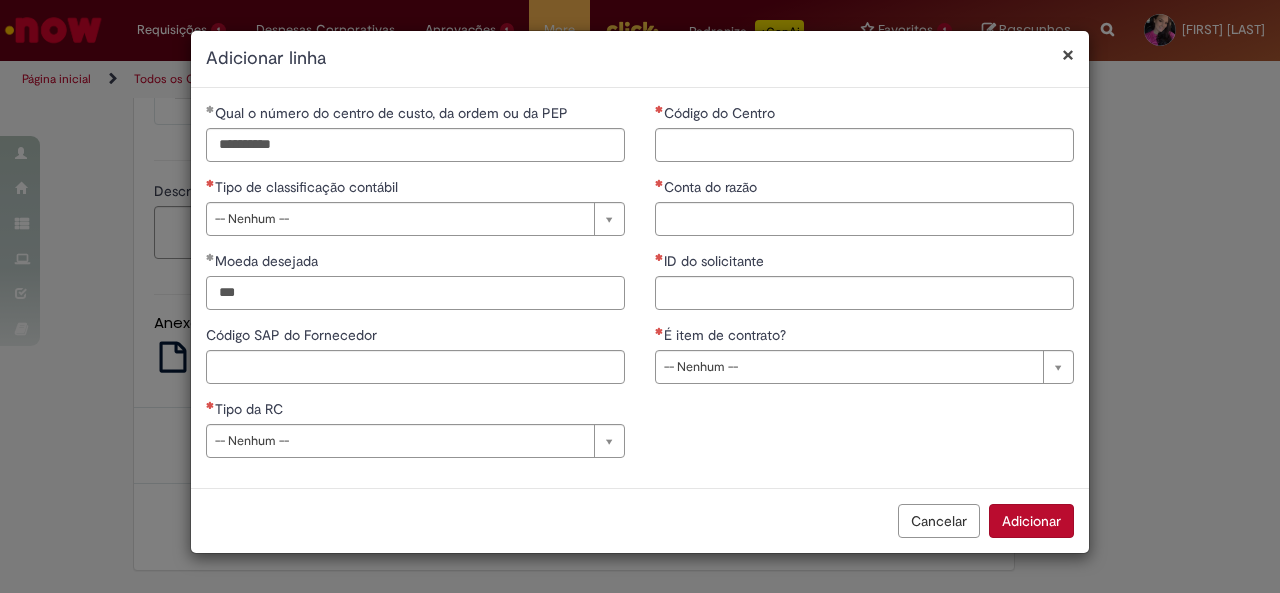 type on "***" 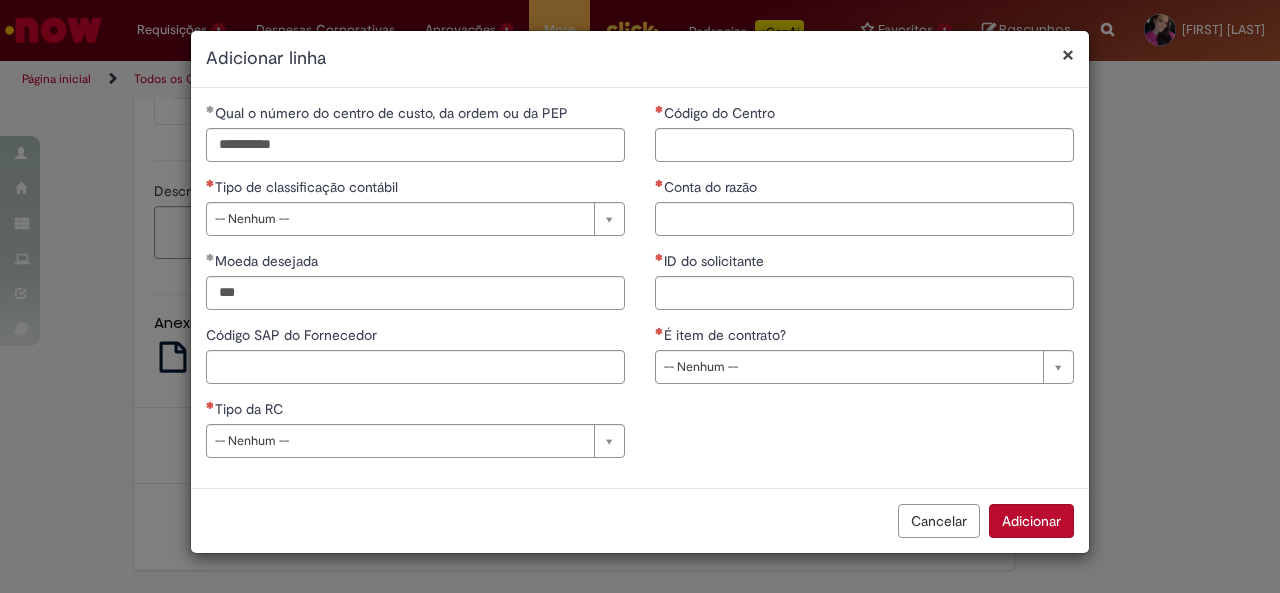 click on "Moeda desejada" at bounding box center [415, 263] 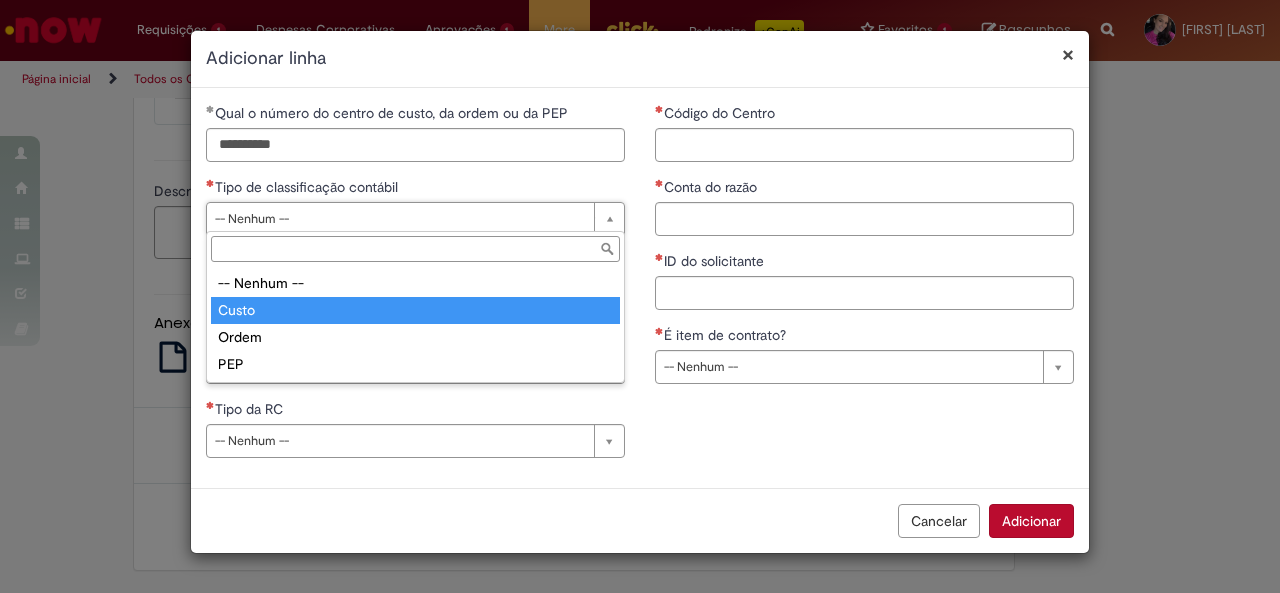 drag, startPoint x: 251, startPoint y: 311, endPoint x: 589, endPoint y: 234, distance: 346.6598 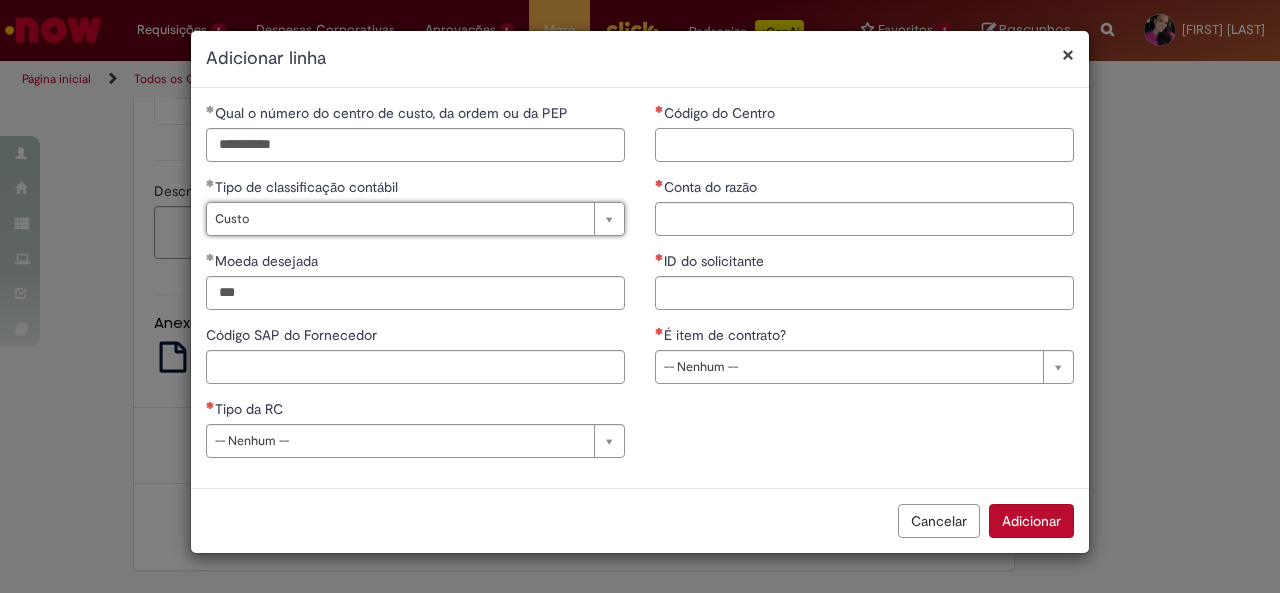 click on "Código do Centro" at bounding box center [864, 145] 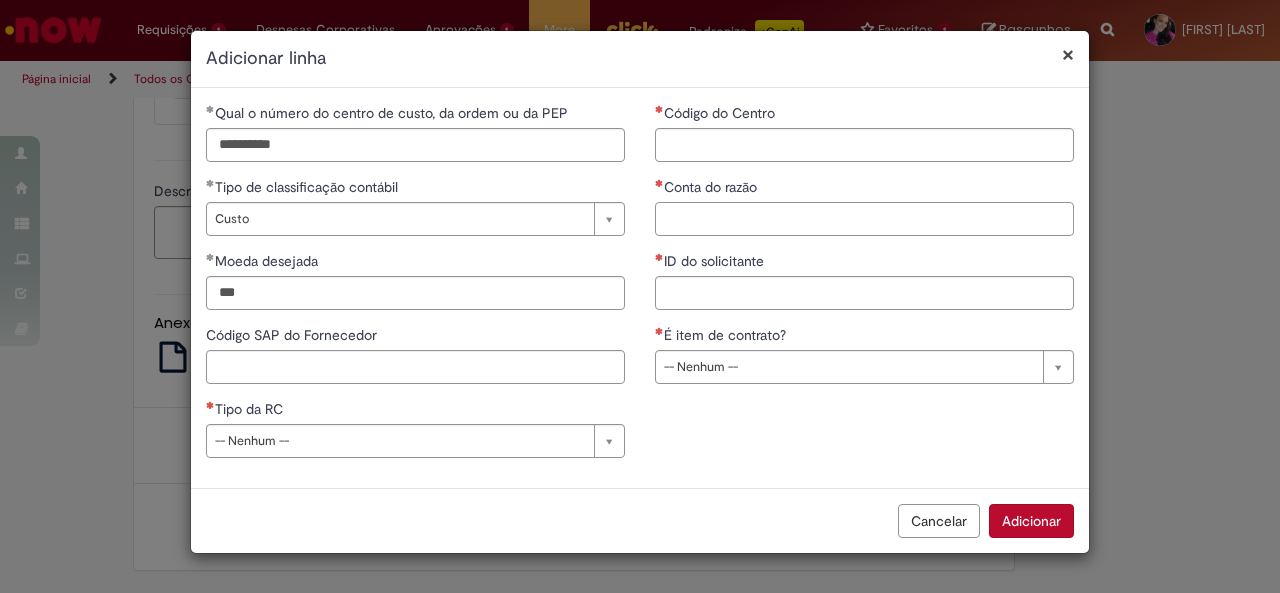 click on "Conta do razão" at bounding box center (864, 219) 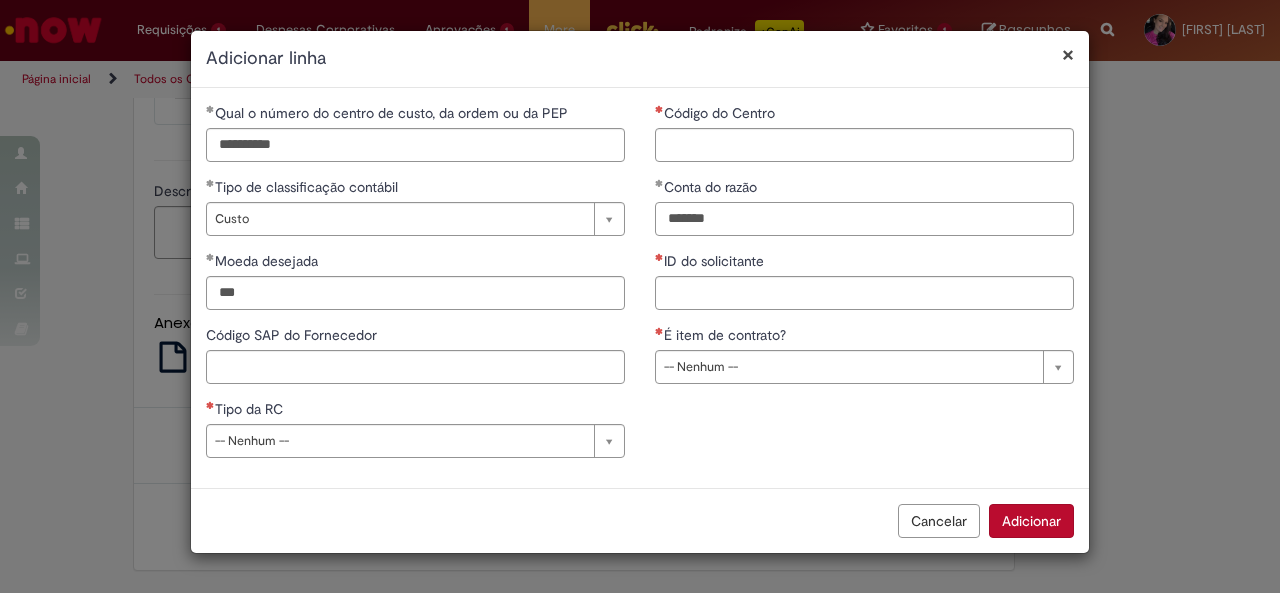 type on "*******" 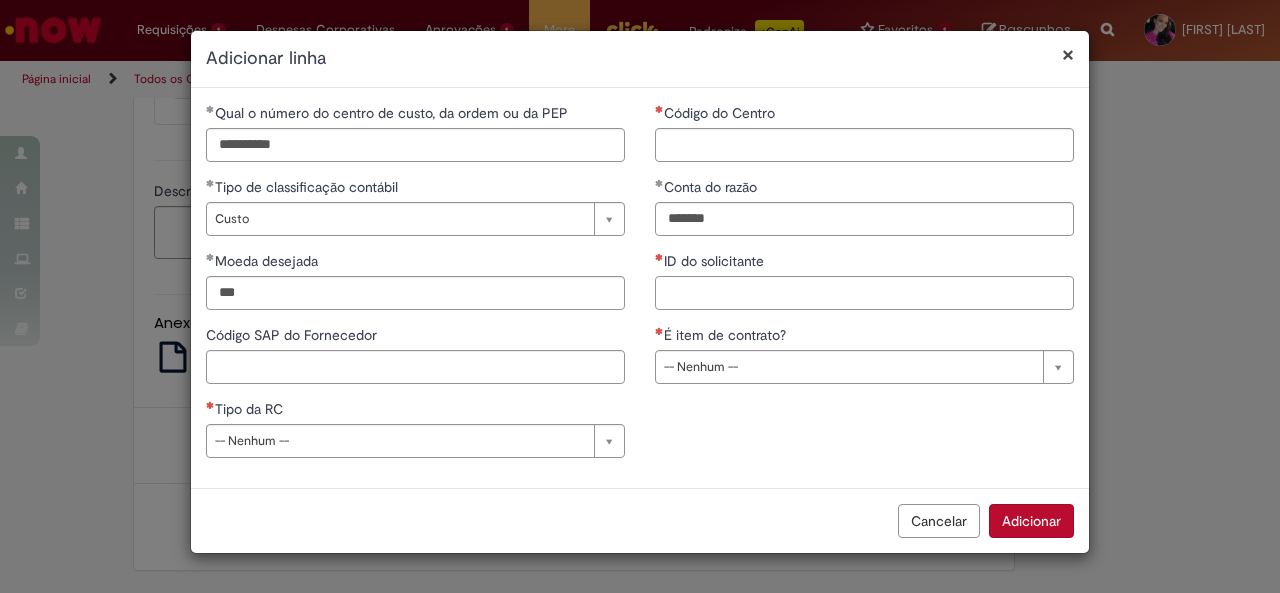 click on "ID do solicitante" at bounding box center [864, 293] 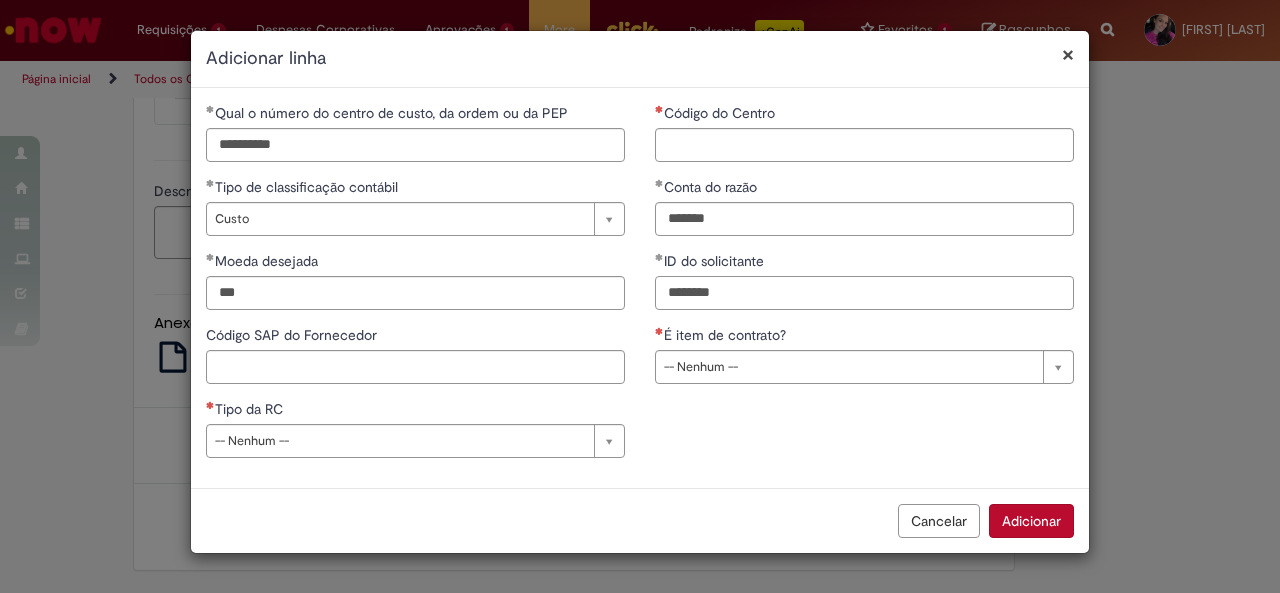 type on "********" 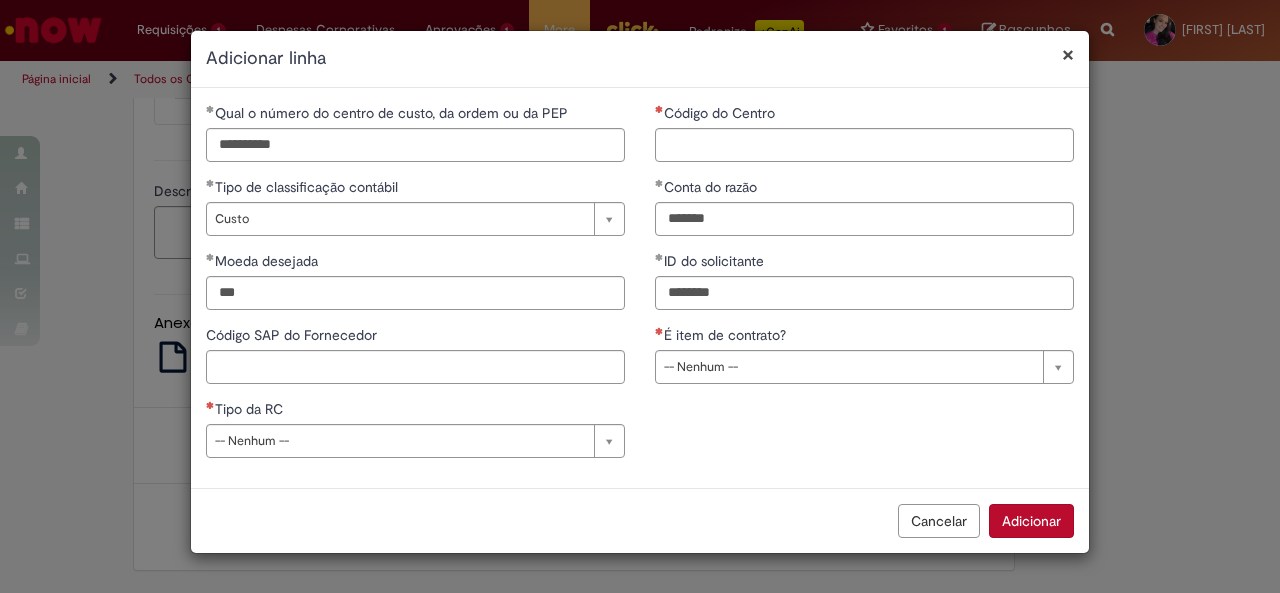 click on "**********" at bounding box center [415, 288] 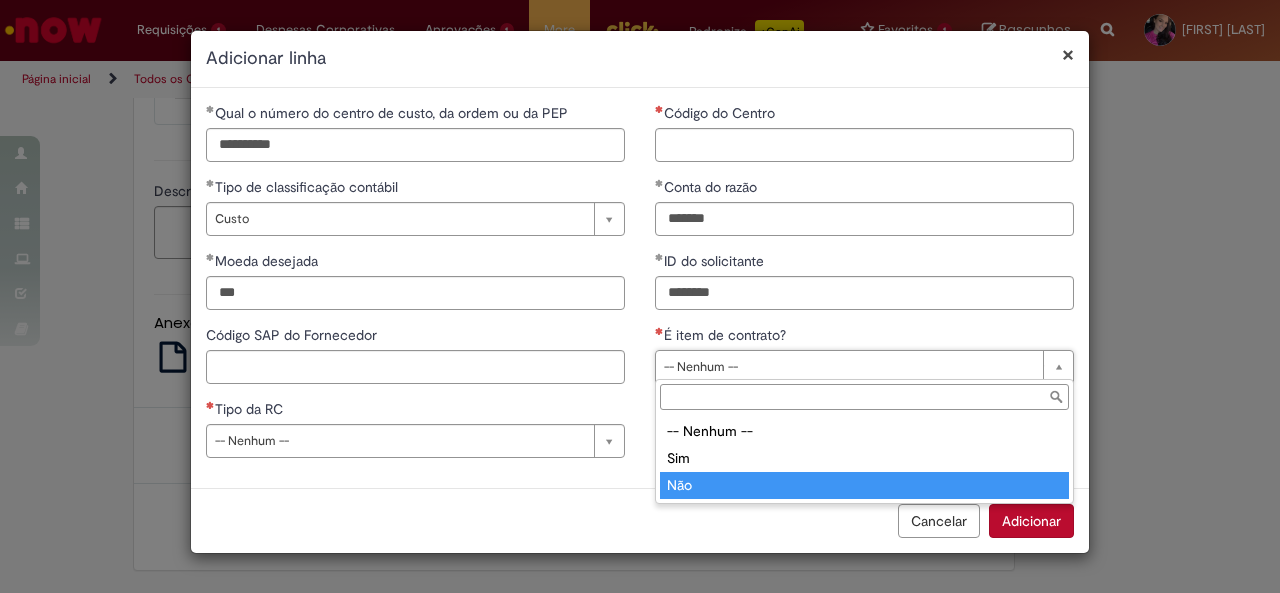type on "***" 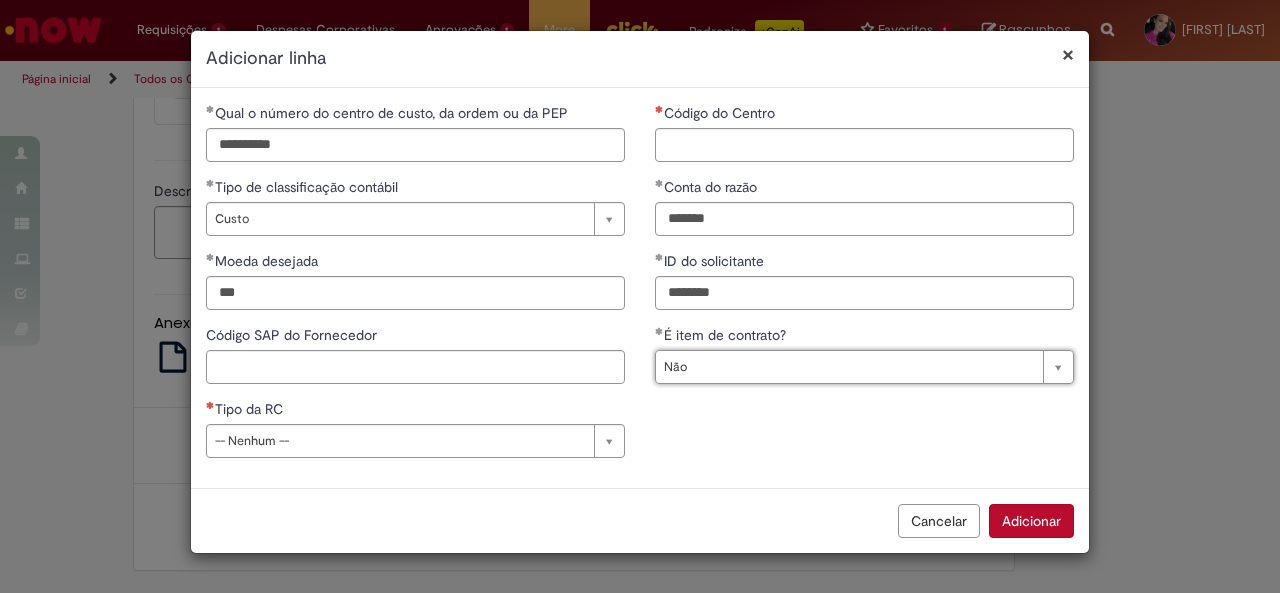 click on "Cancelar   Adicionar" at bounding box center [640, 520] 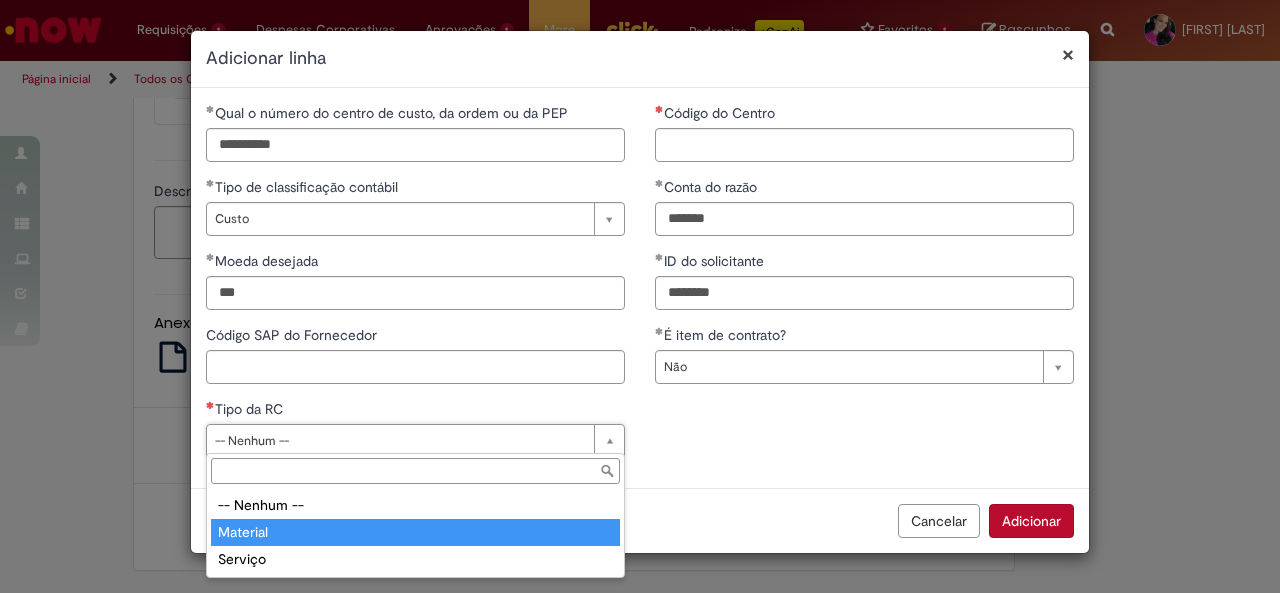 type on "********" 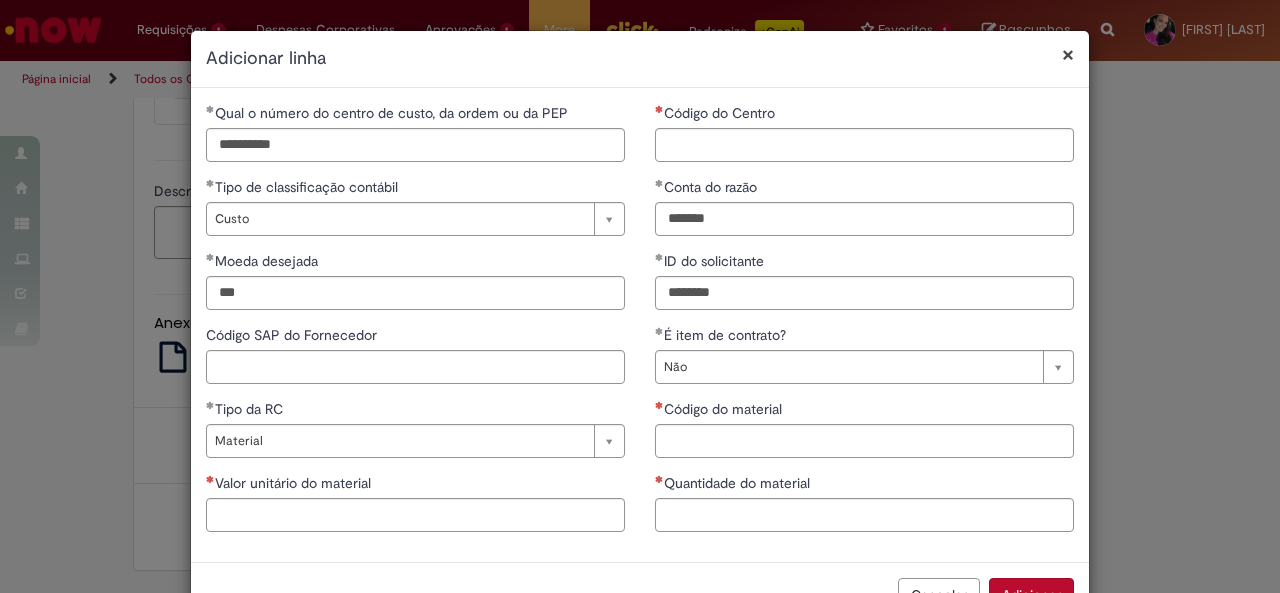 click on "Tipo da RC" at bounding box center [415, 411] 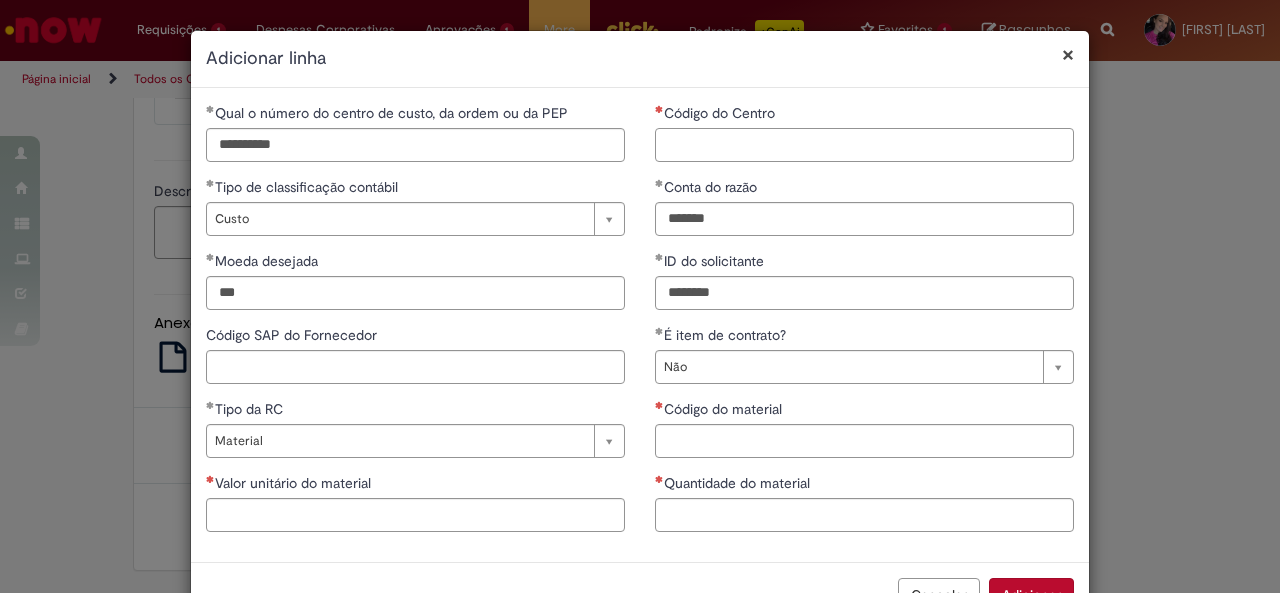 click on "Código do Centro" at bounding box center [864, 145] 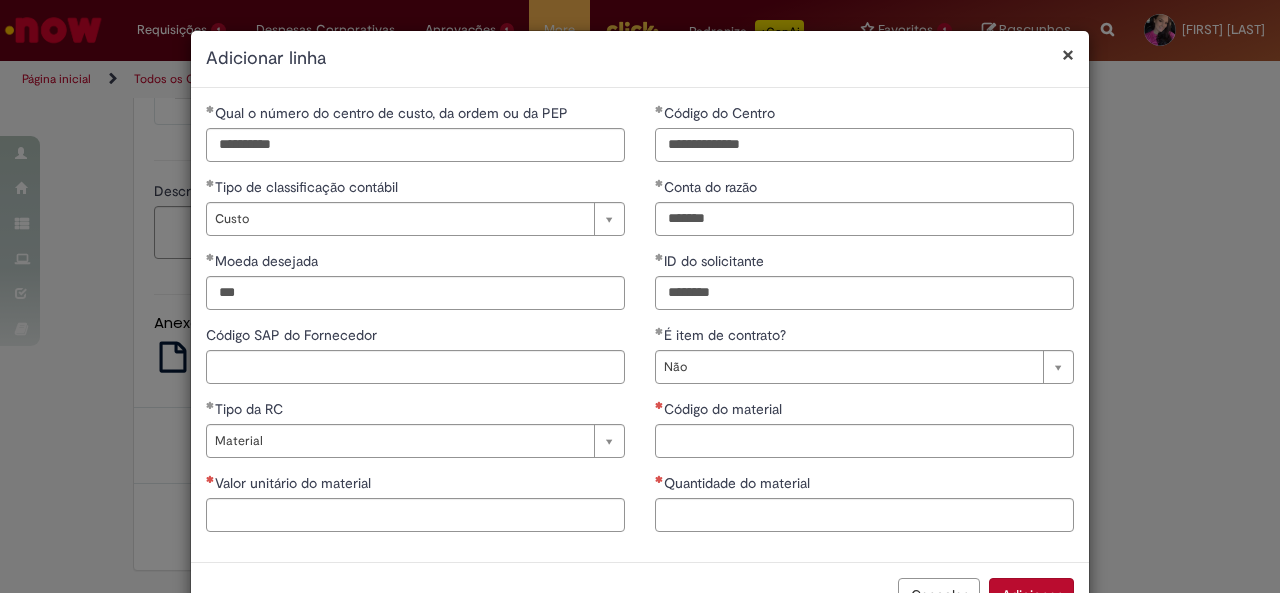 type on "**********" 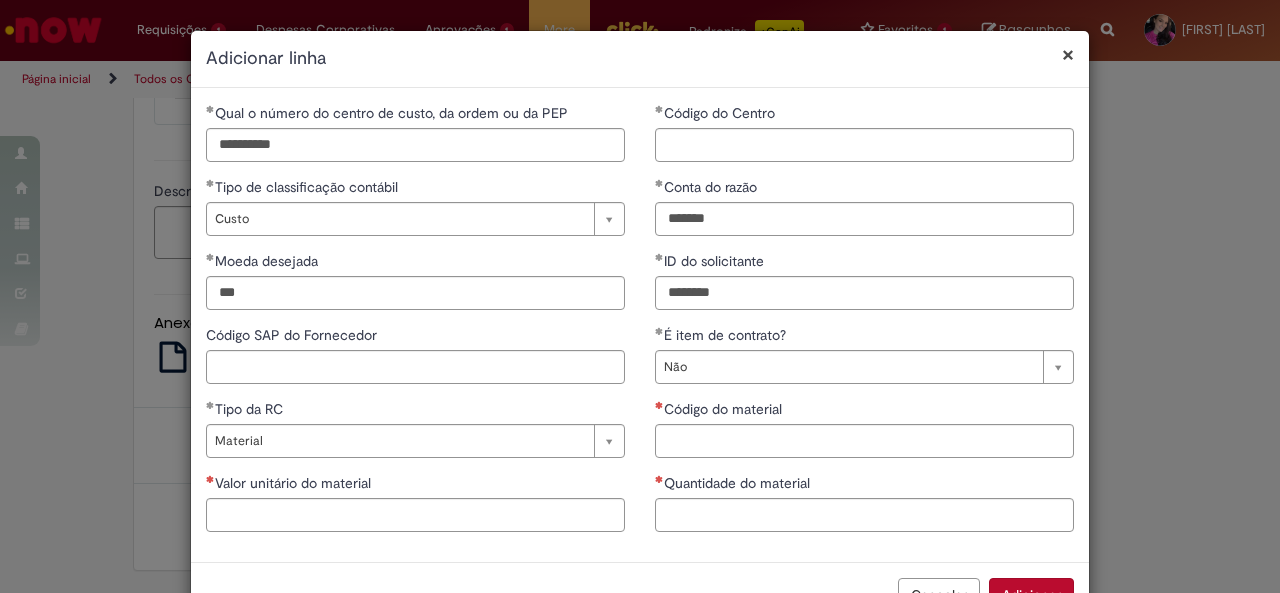 click on "Código do Centro" at bounding box center (864, 115) 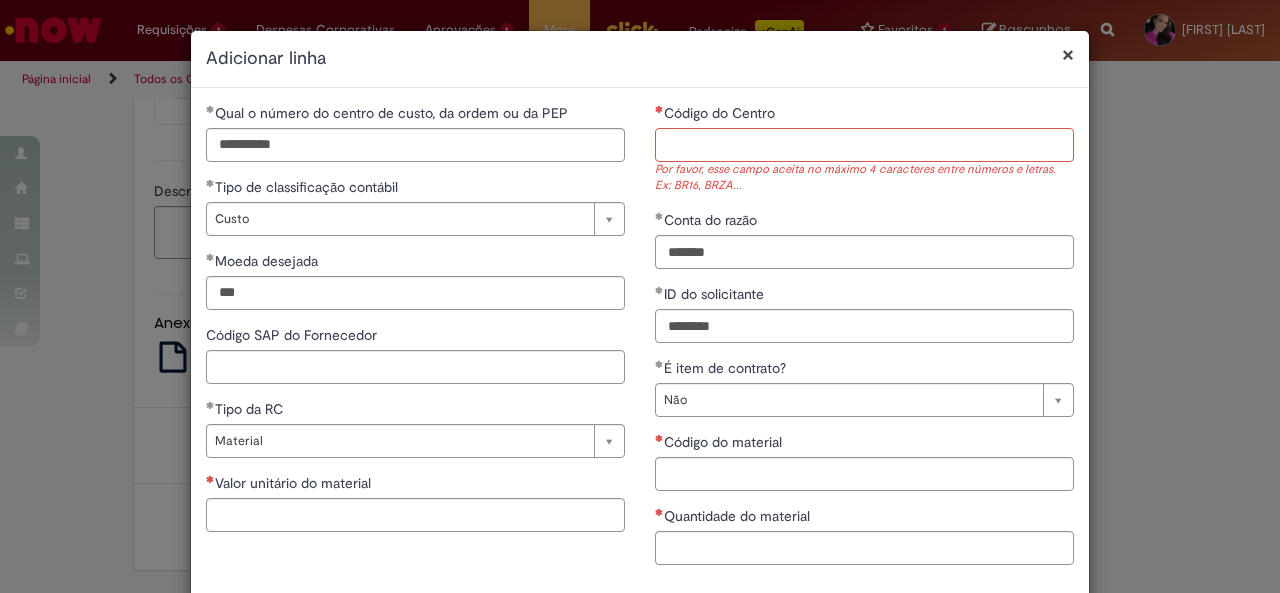 click on "Código do Centro" at bounding box center [864, 145] 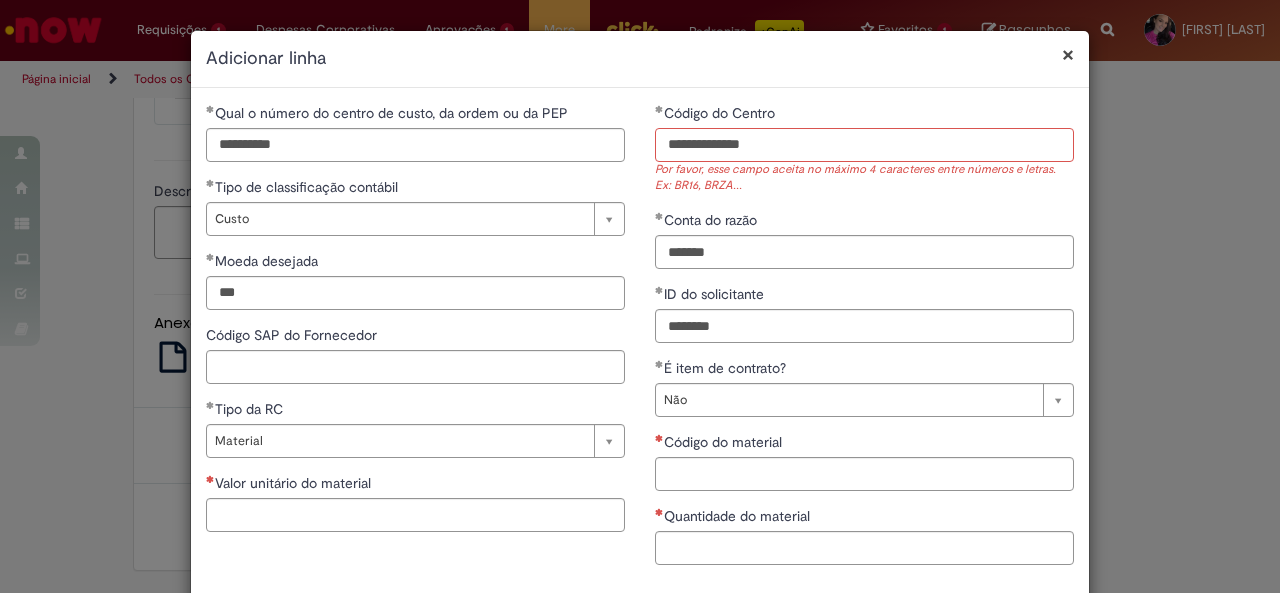 drag, startPoint x: 788, startPoint y: 143, endPoint x: 603, endPoint y: 143, distance: 185 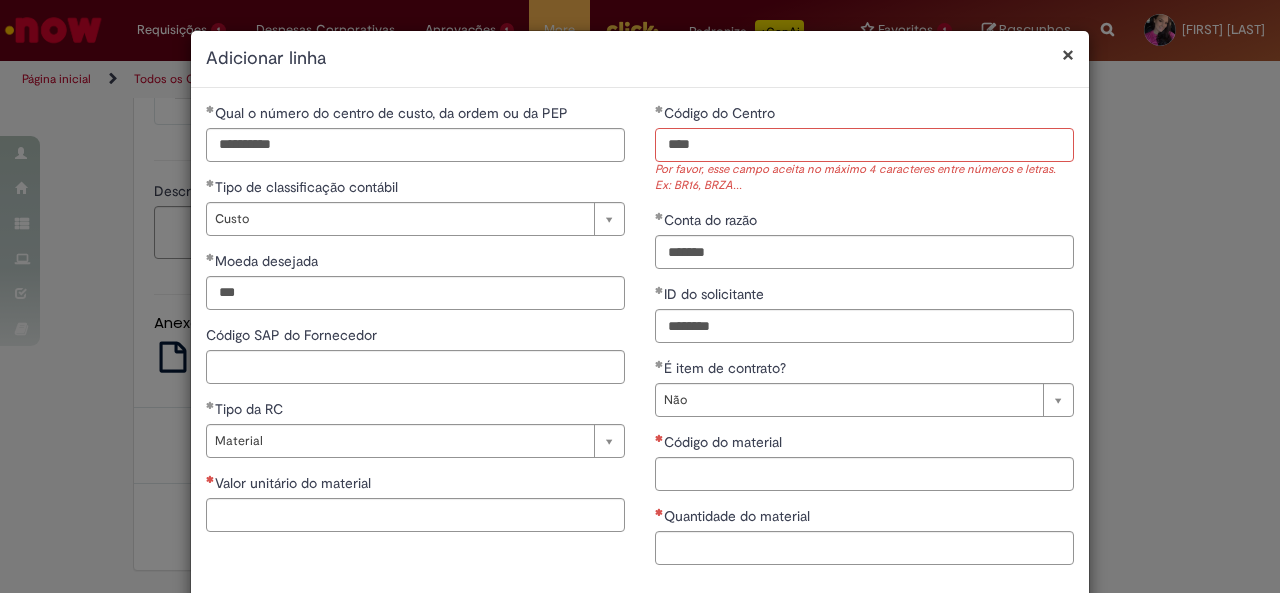 type on "****" 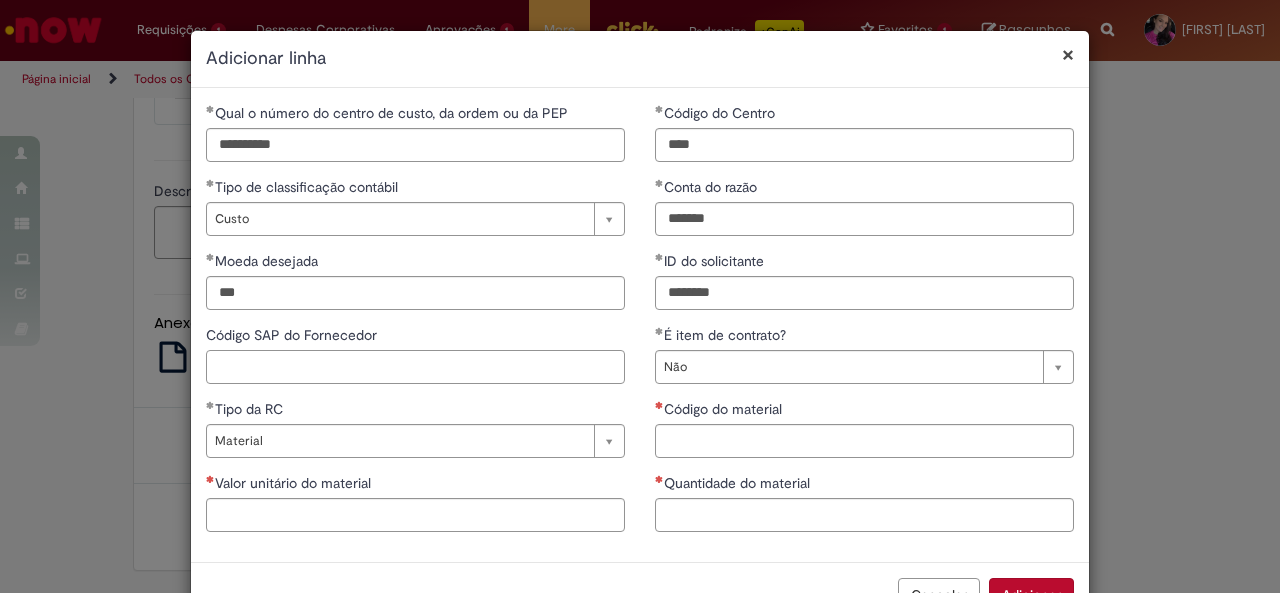 click on "Código SAP do Fornecedor" at bounding box center (415, 367) 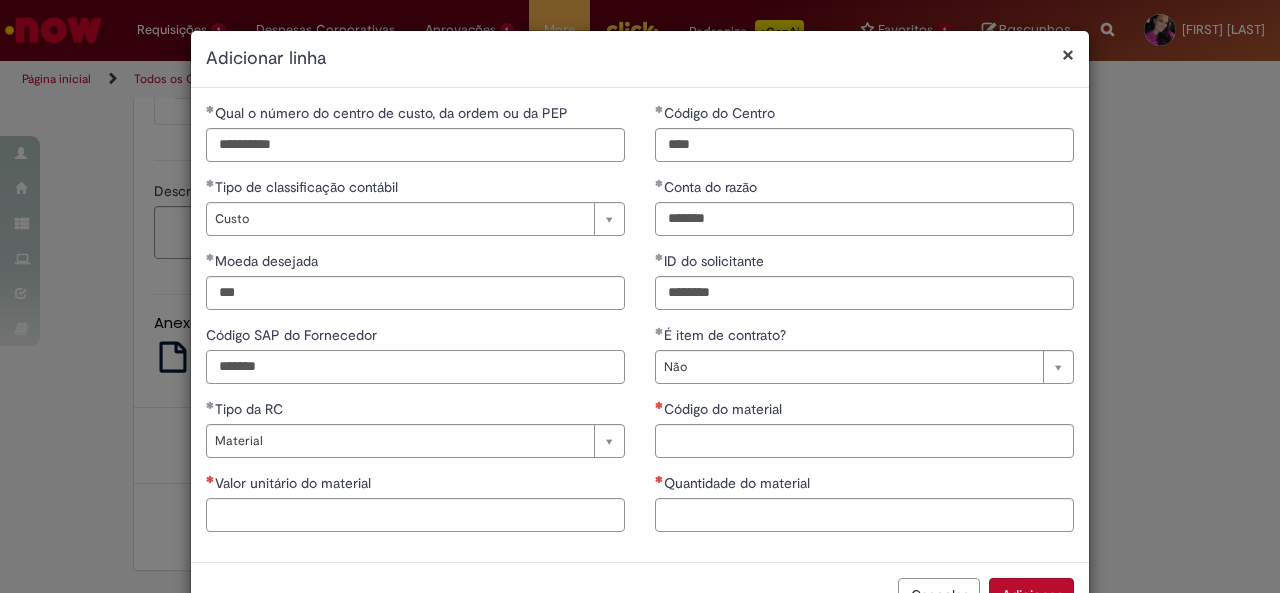 type on "******" 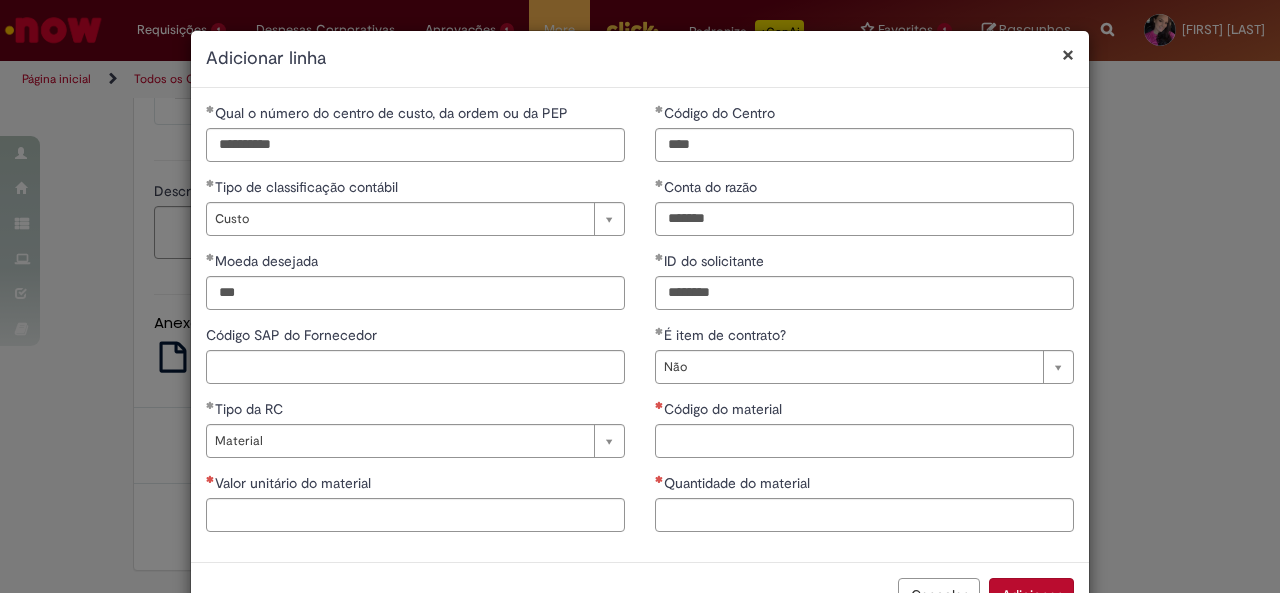 click on "Código SAP do Fornecedor" at bounding box center (415, 337) 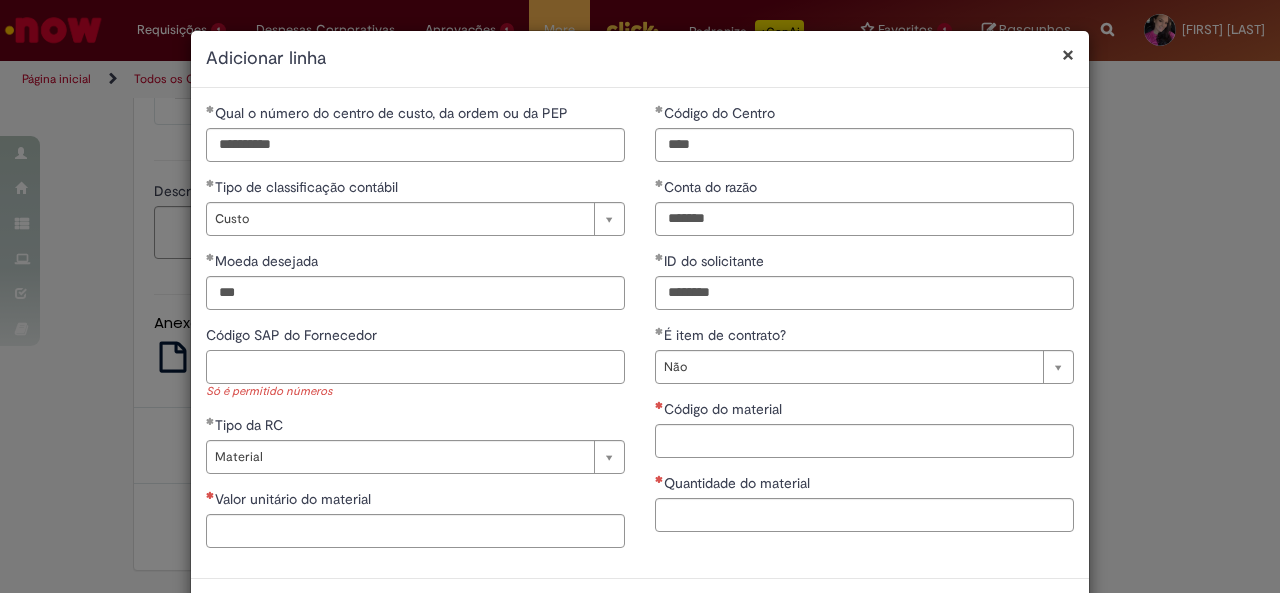 click on "Código SAP do Fornecedor" at bounding box center (415, 367) 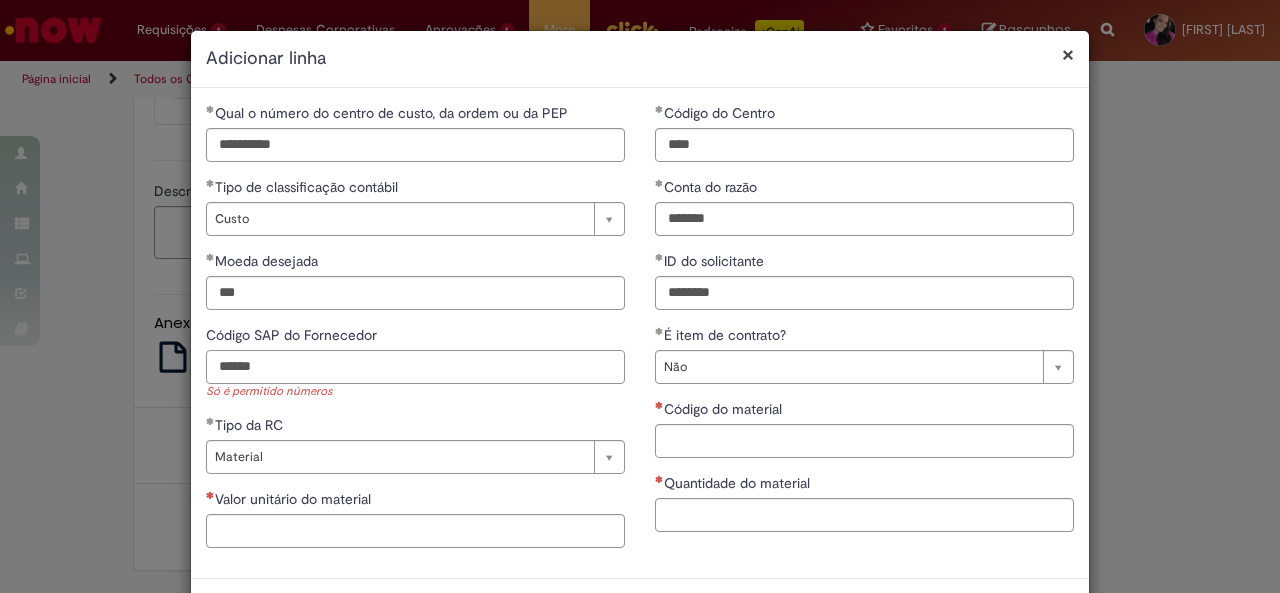 type on "******" 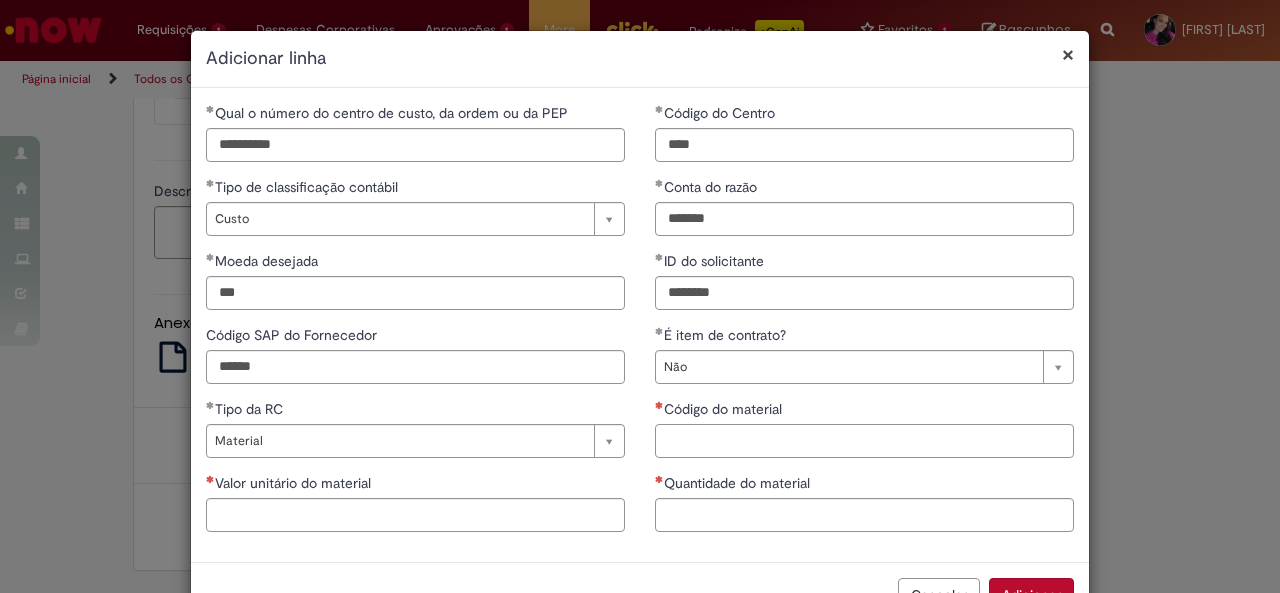 click on "Código do material" at bounding box center (864, 441) 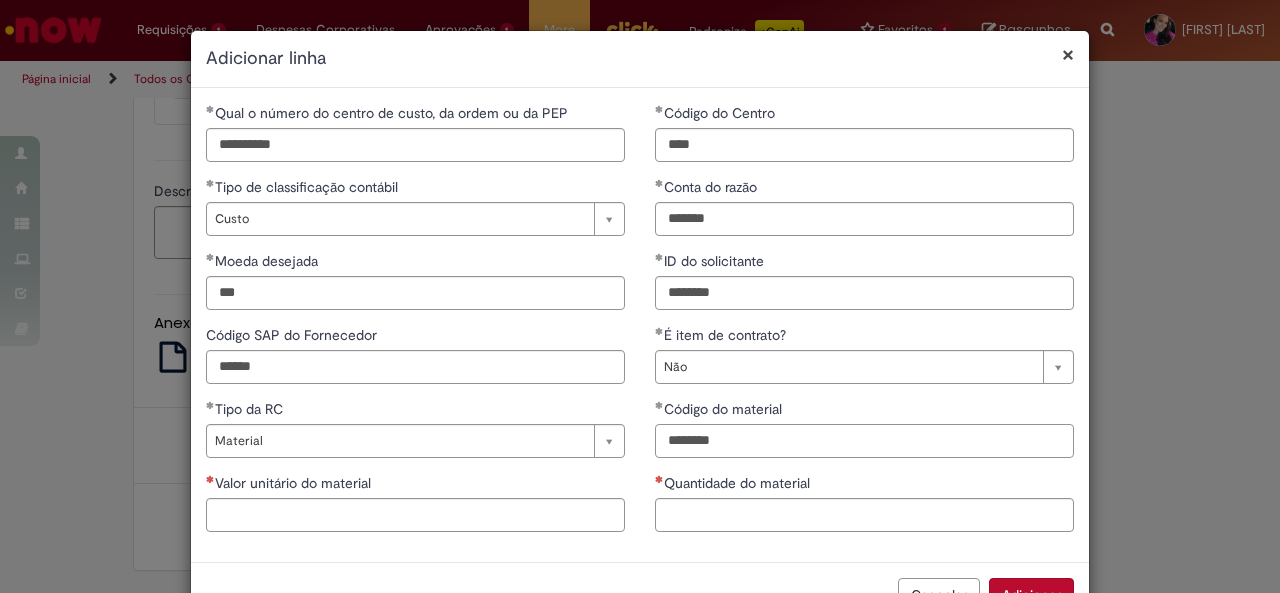 type on "********" 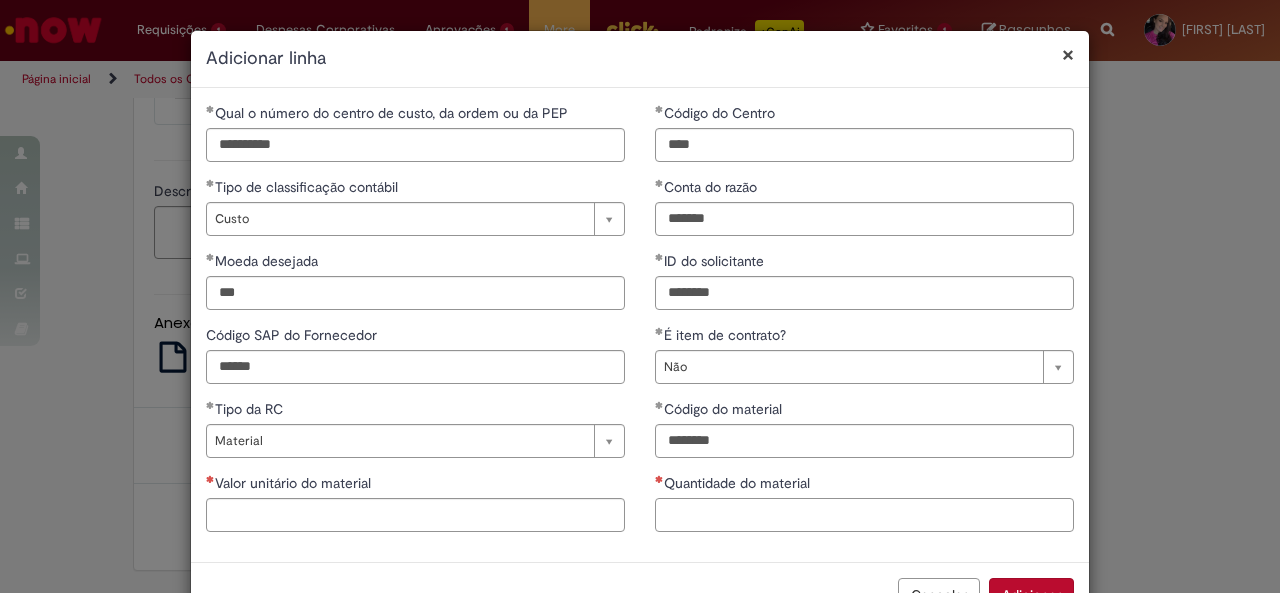 click on "Quantidade do material" at bounding box center (864, 515) 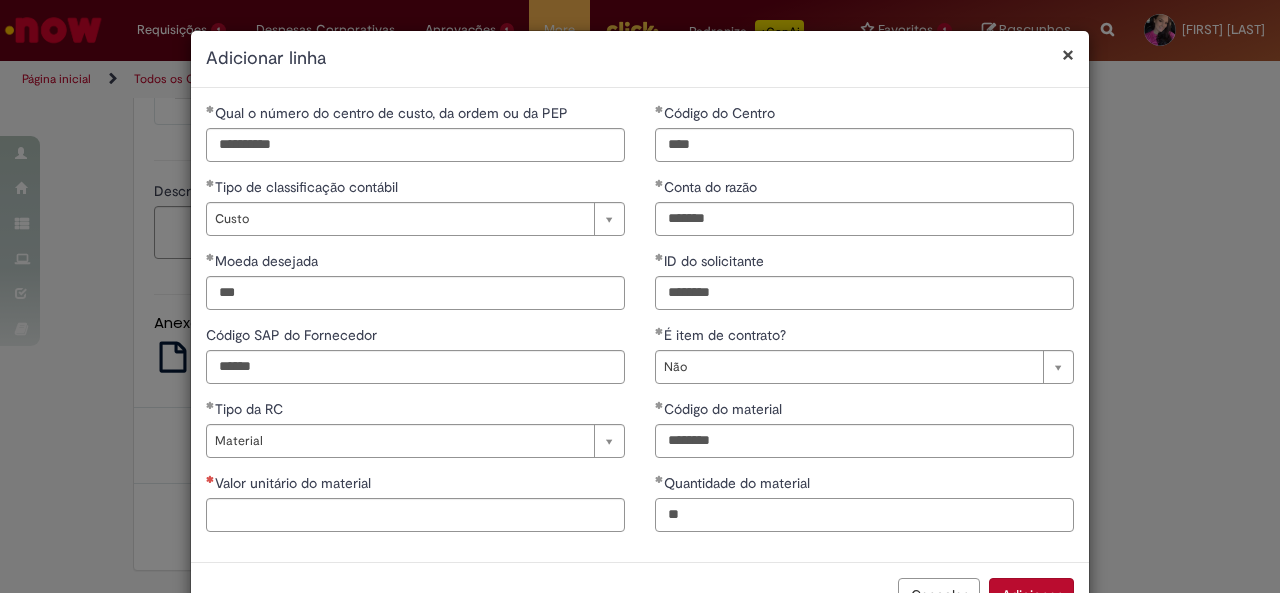 type on "**" 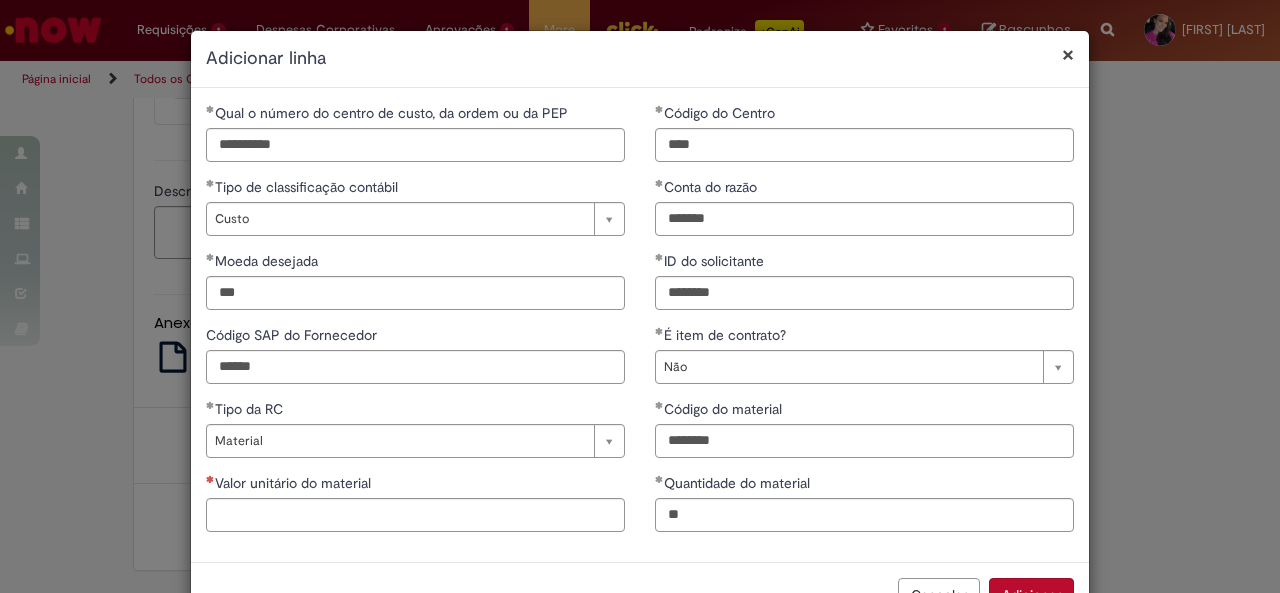 click on "**********" at bounding box center (415, 325) 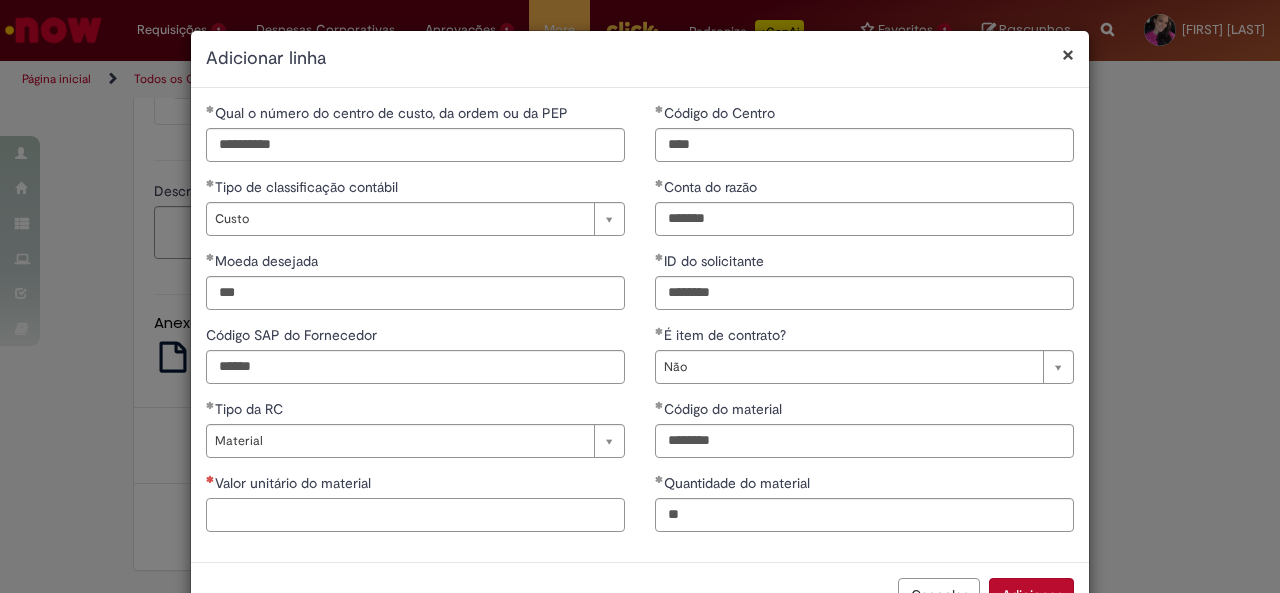 click on "Valor unitário do material" at bounding box center (415, 515) 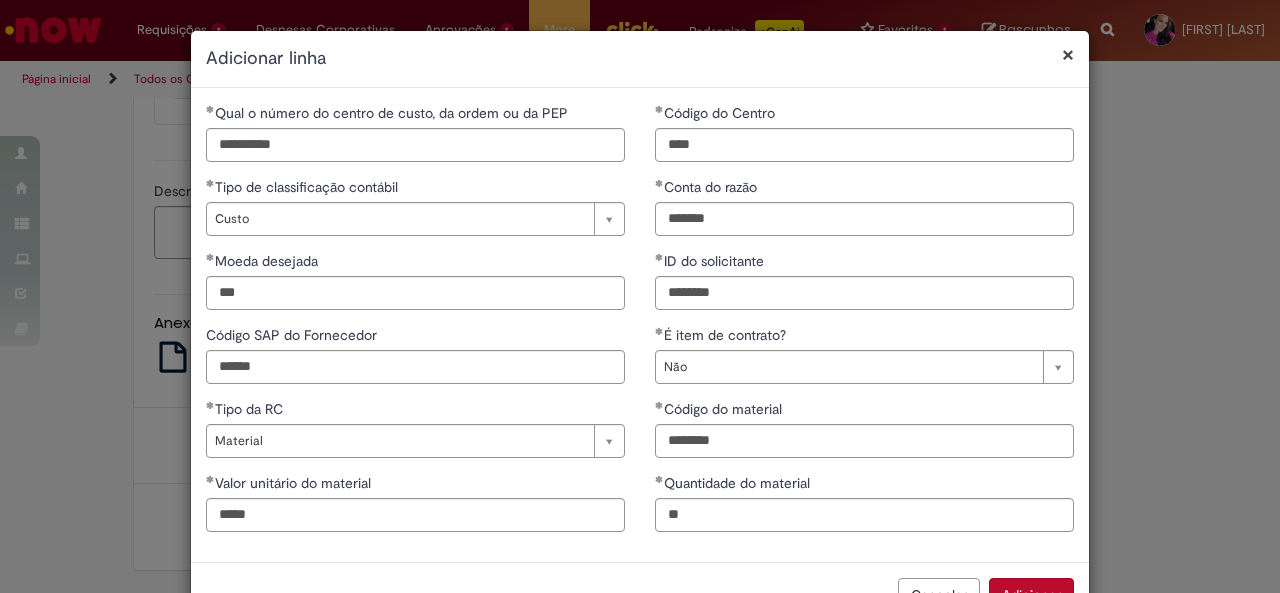 type on "********" 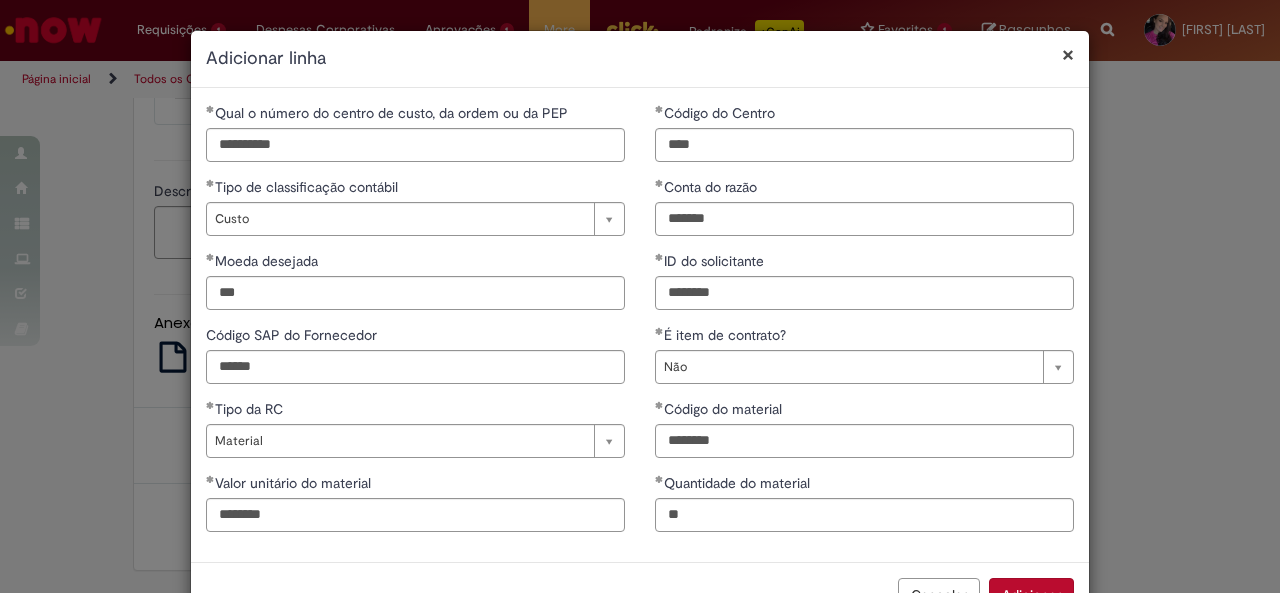click on "Cancelar   Adicionar" at bounding box center (640, 594) 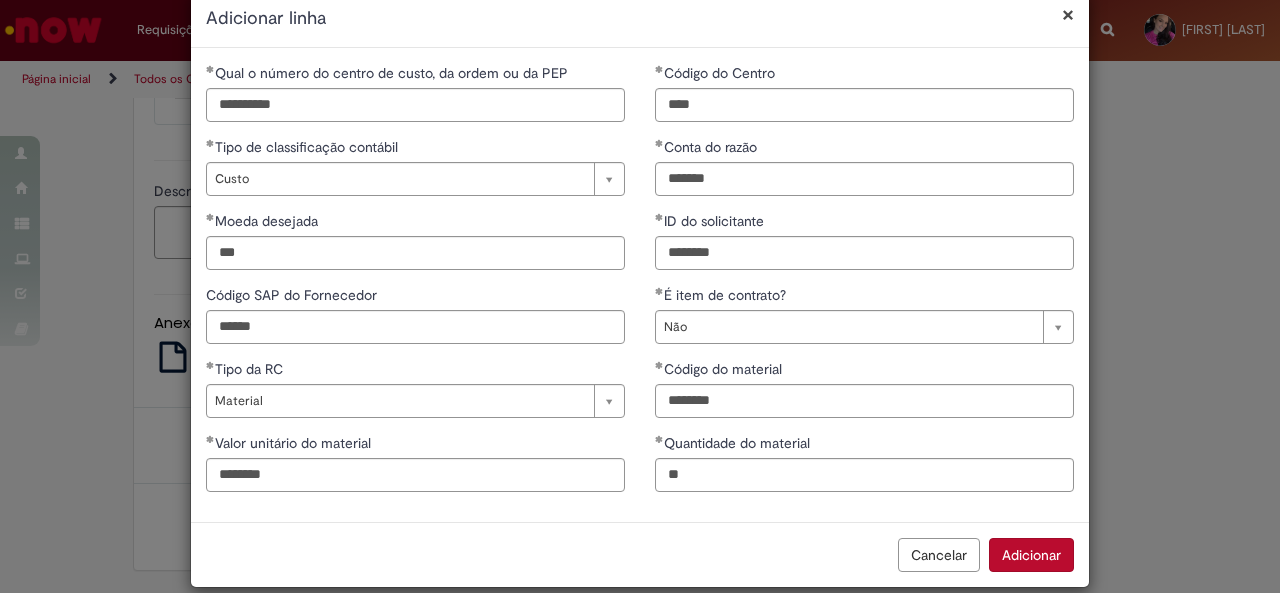 scroll, scrollTop: 0, scrollLeft: 0, axis: both 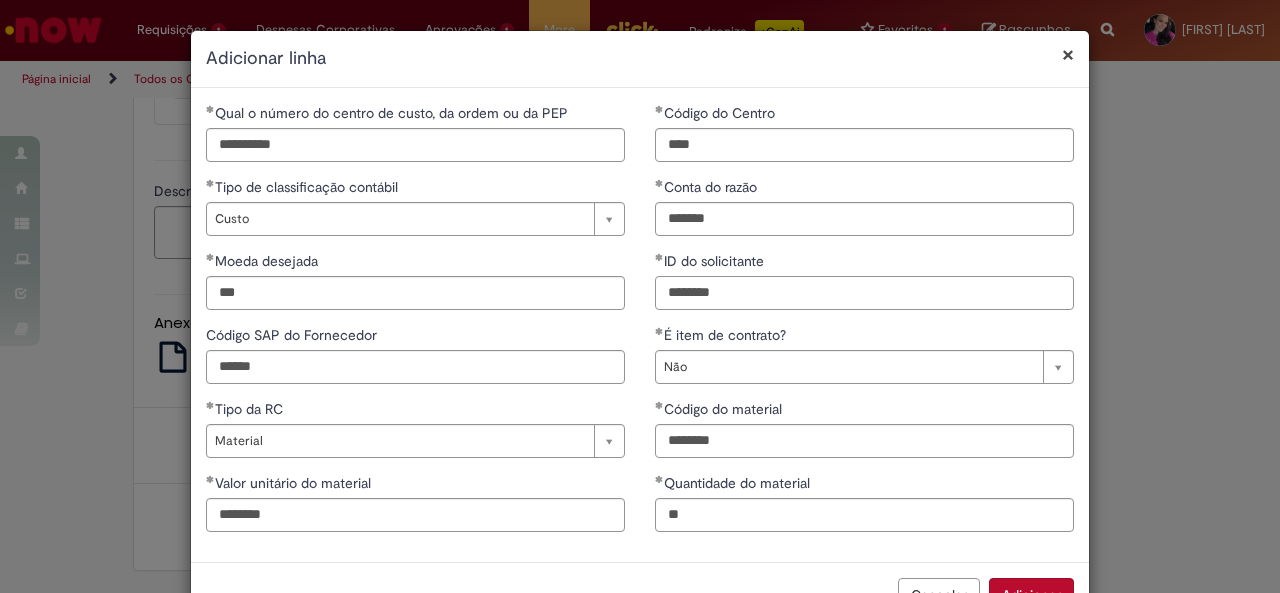 drag, startPoint x: 734, startPoint y: 289, endPoint x: 670, endPoint y: 283, distance: 64.28063 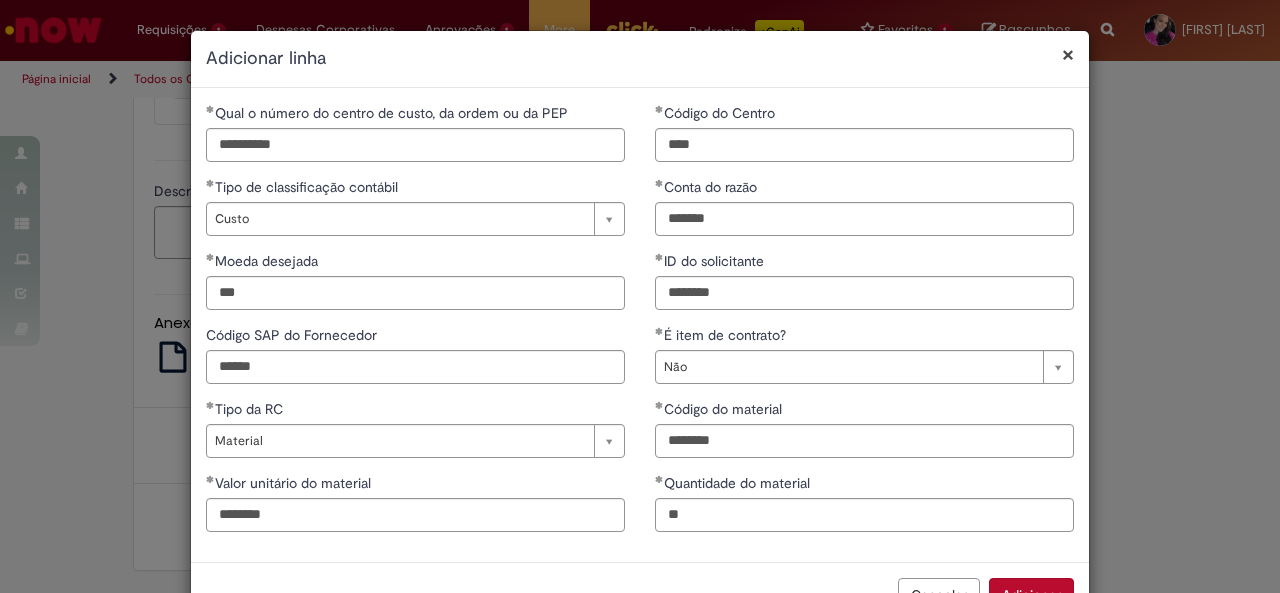 click on "ID do solicitante" at bounding box center [864, 263] 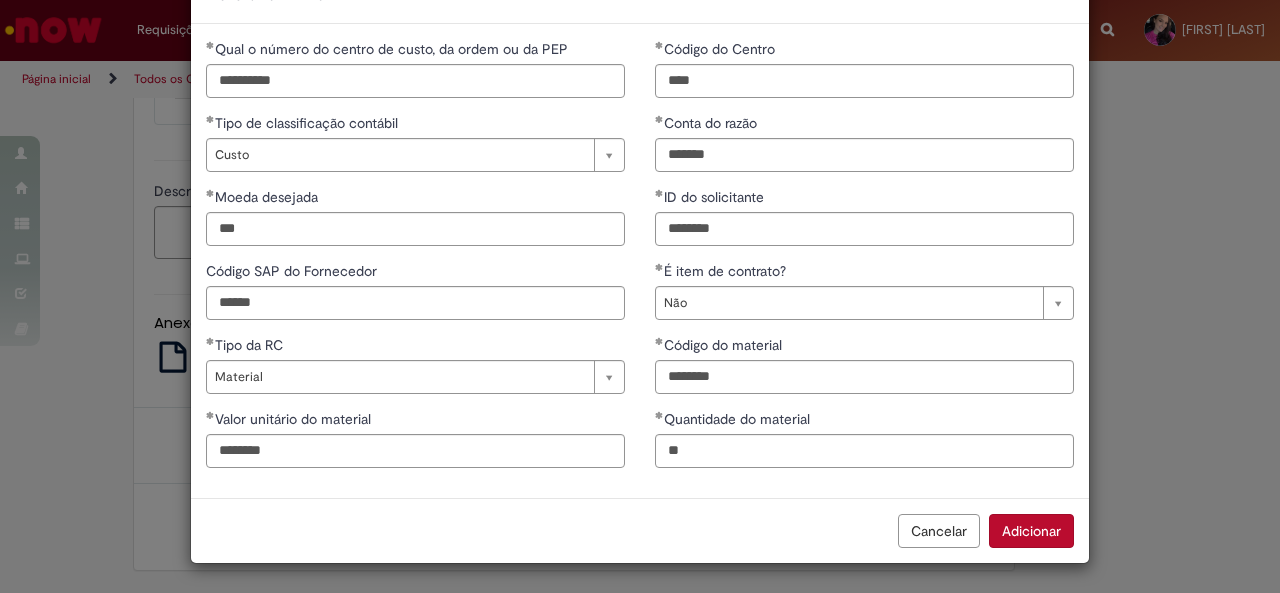 click on "Adicionar" at bounding box center [1031, 531] 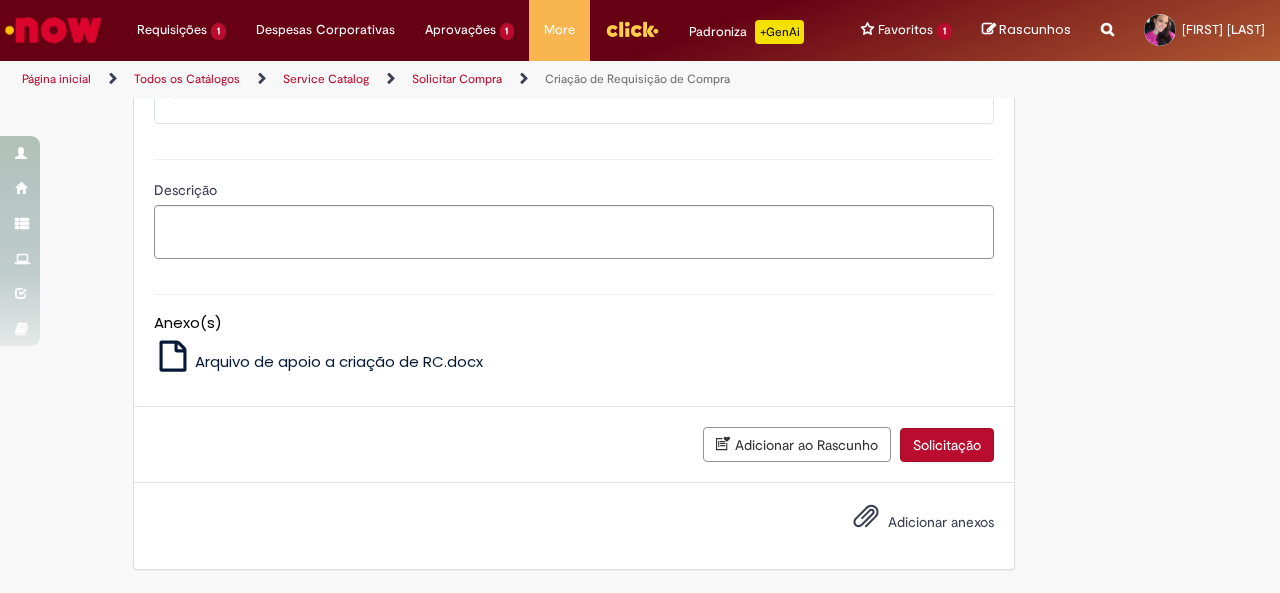 scroll, scrollTop: 62, scrollLeft: 0, axis: vertical 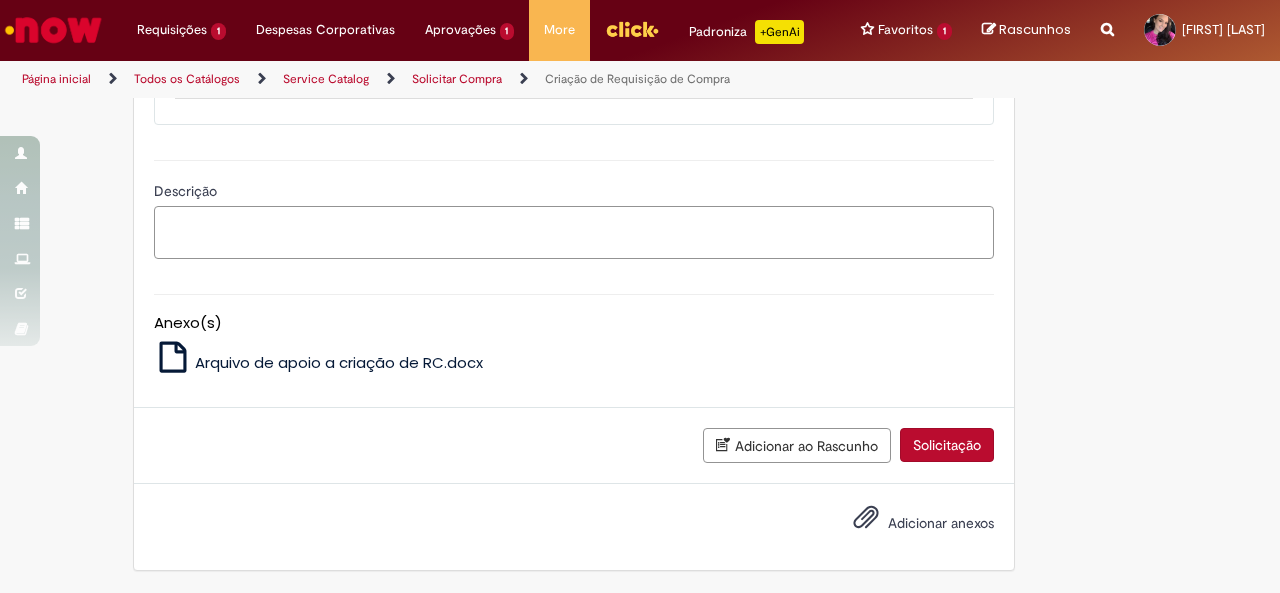 click on "Descrição" at bounding box center (574, 232) 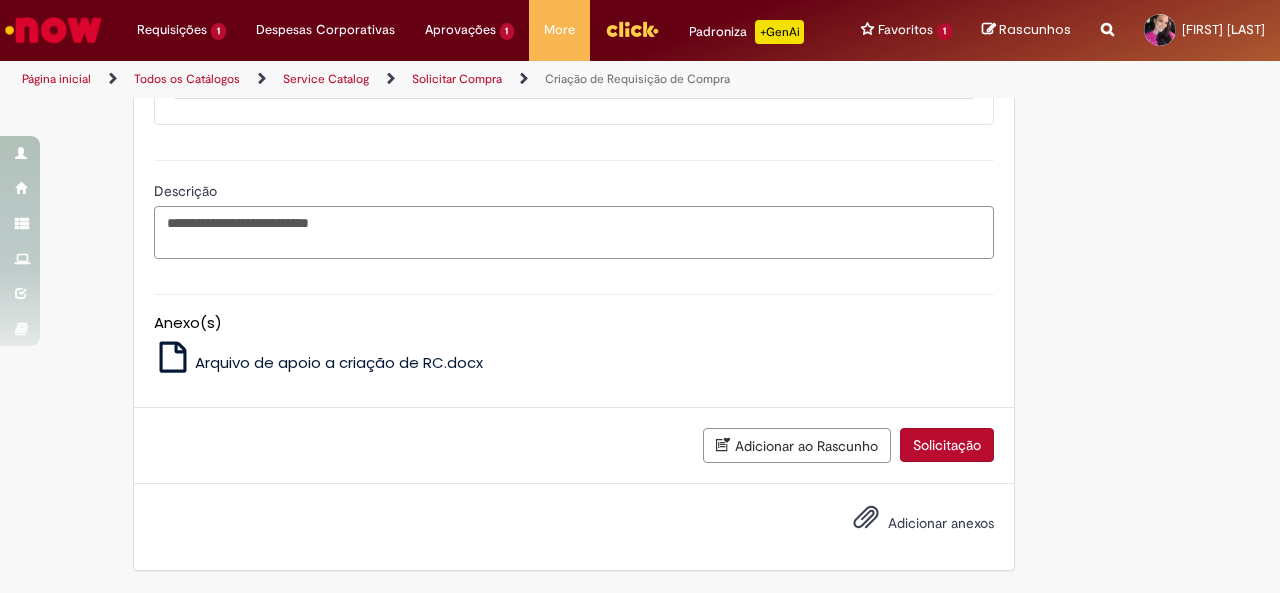 type on "**********" 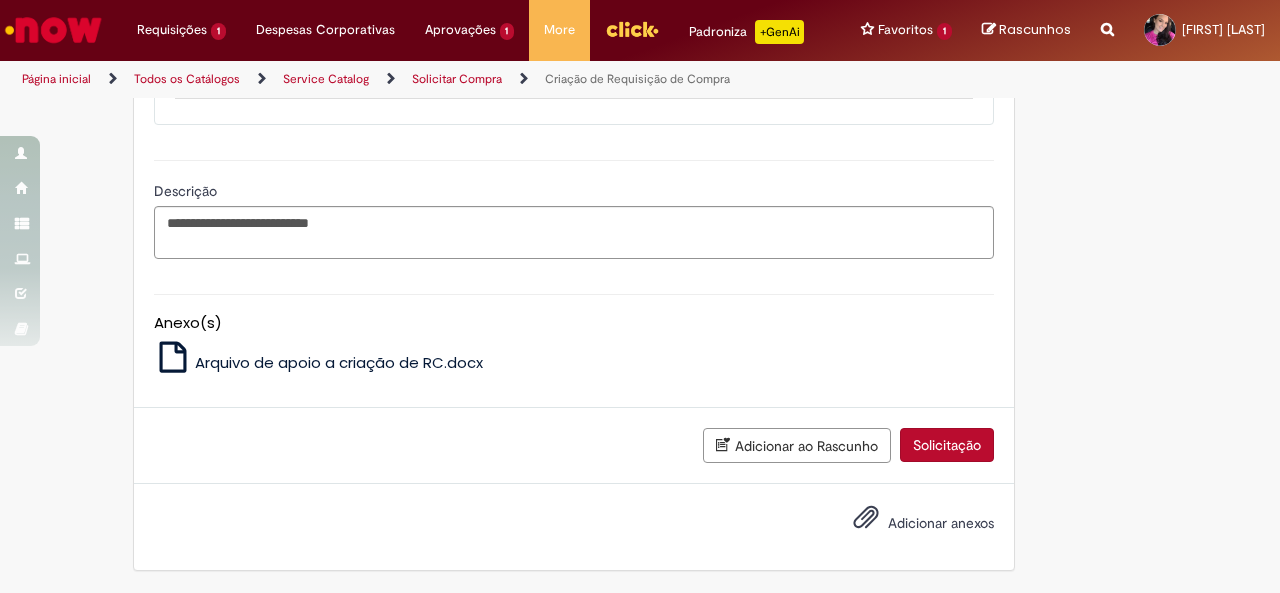 click on "**********" at bounding box center [574, 207] 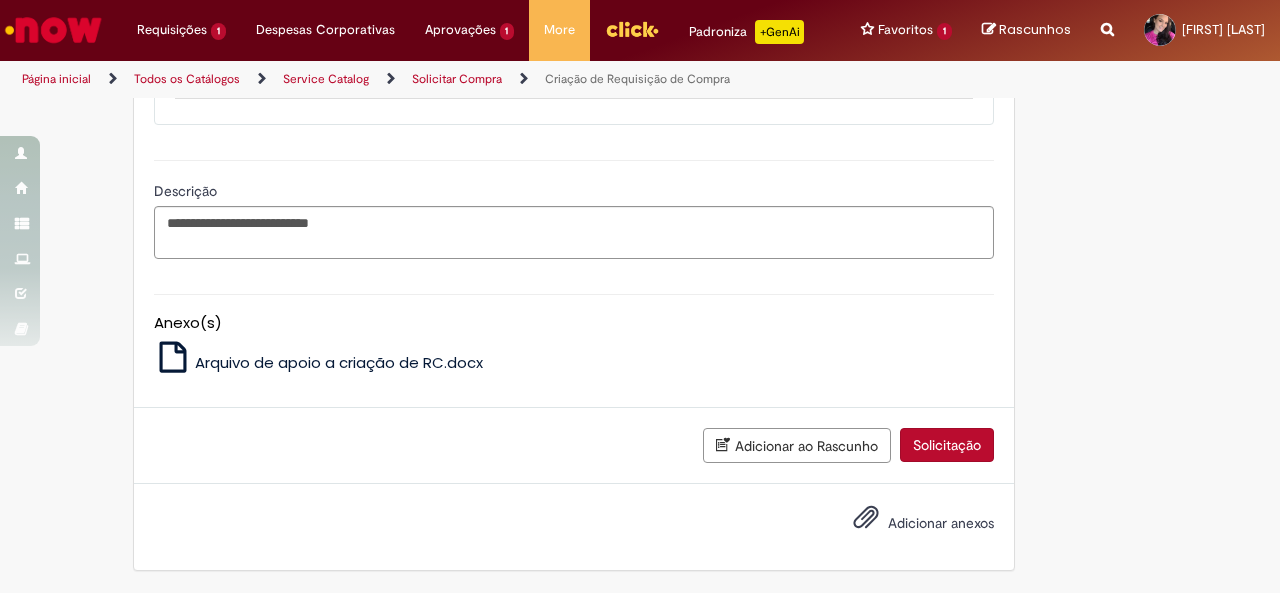 scroll, scrollTop: 2196, scrollLeft: 0, axis: vertical 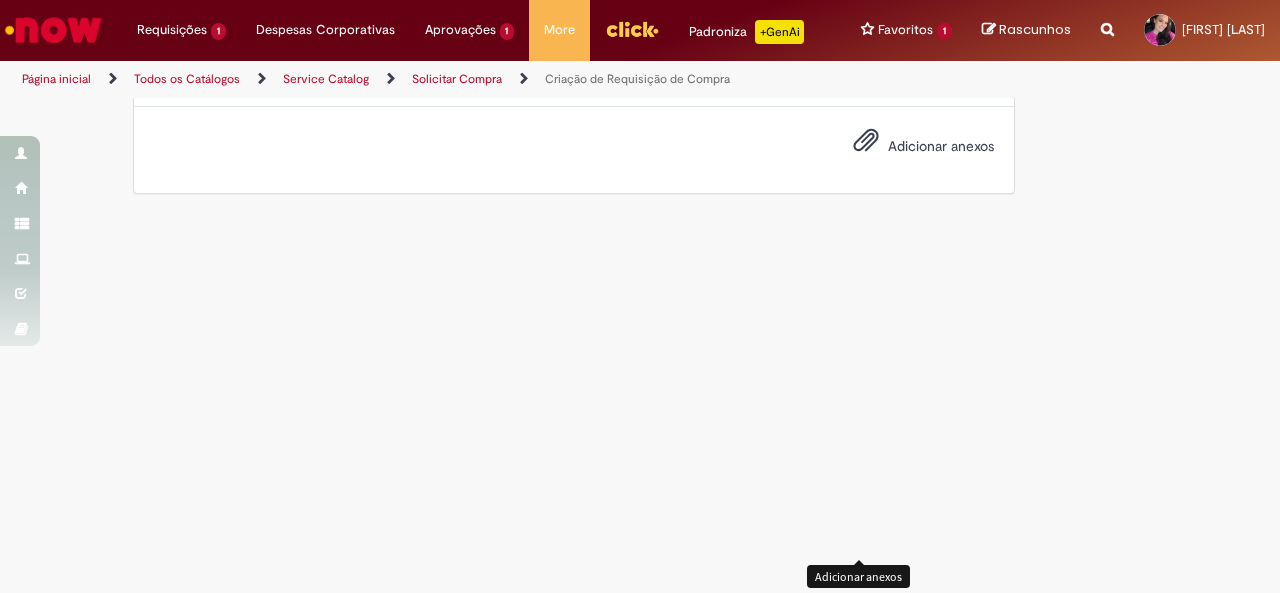 click at bounding box center (866, 141) 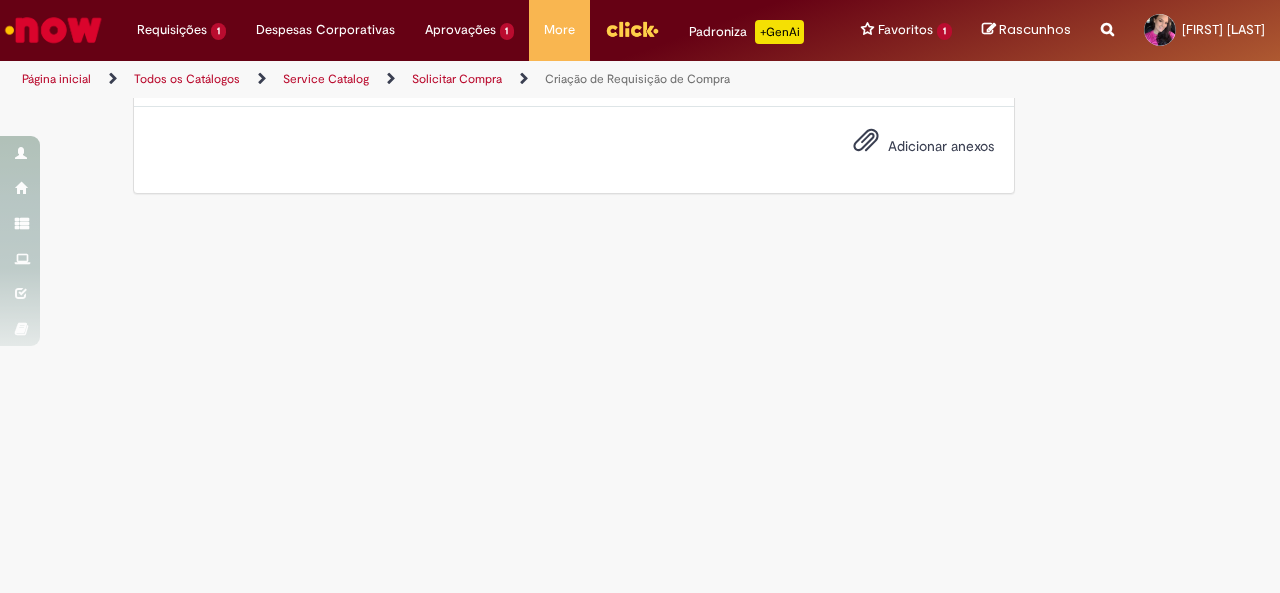 click on "Adicionar a Favoritos
Criação de Requisição de Compra
Oferta destinada criação de RC: Serviços de terceirização (Ex: Segurança, facilities, promotores, etc), Fees, Utilidades, Jurídico, Institucional, People(Ex: EPI,Fretado, etc)
Esta oferta está  somente  destinada à criação de RC de serviço, material e B44 (RC de PARA)
Portanto, para consultas de pedidos, problemas de RC relacionados a bloqueios, alterações ou status em que se encontra, favor entrar em contato conosco pelo whatsapp interno  +55 800 042 0403 , de segunda a sexta-feira, das 08 horas as 17 horas.
A partir da aprovação da Unidade, os diferentes tipos de RC seguem o prazo abaixo para gerar o pedido.
Atenção:  os prazos são somente contados em dias úteis.
RC Normal (ZPR ou ZNB): 8 dias Material e 15 dias Serviços;
é necessário" at bounding box center (640, -926) 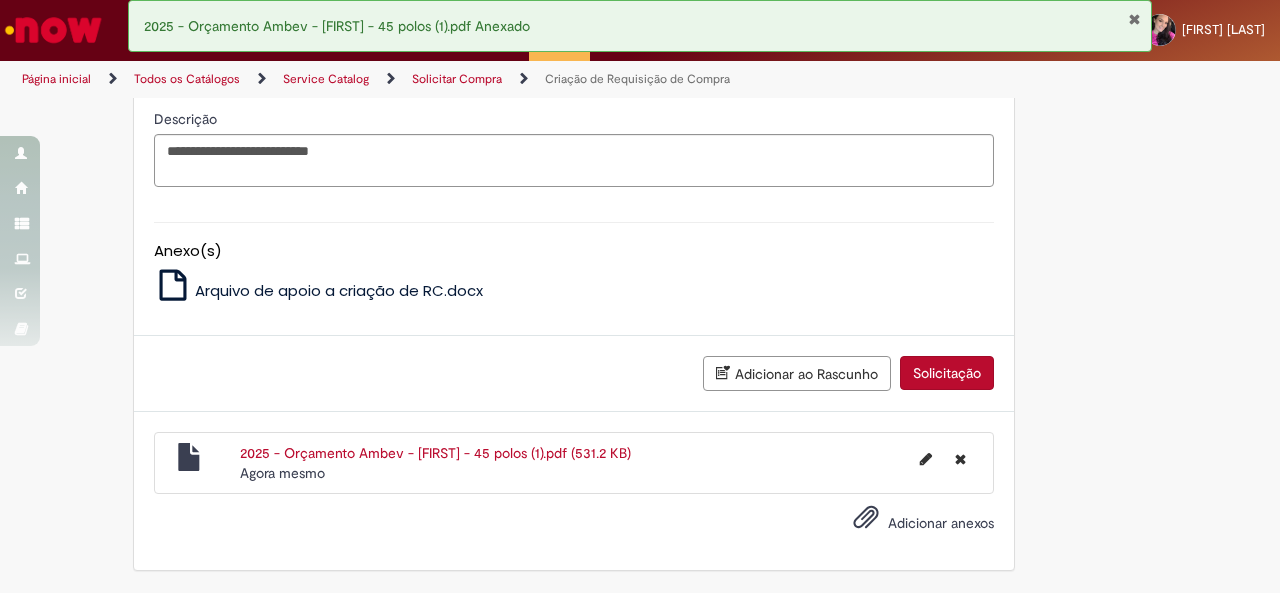 click on "Adicionar ao Rascunho        Solicitação" at bounding box center [574, 374] 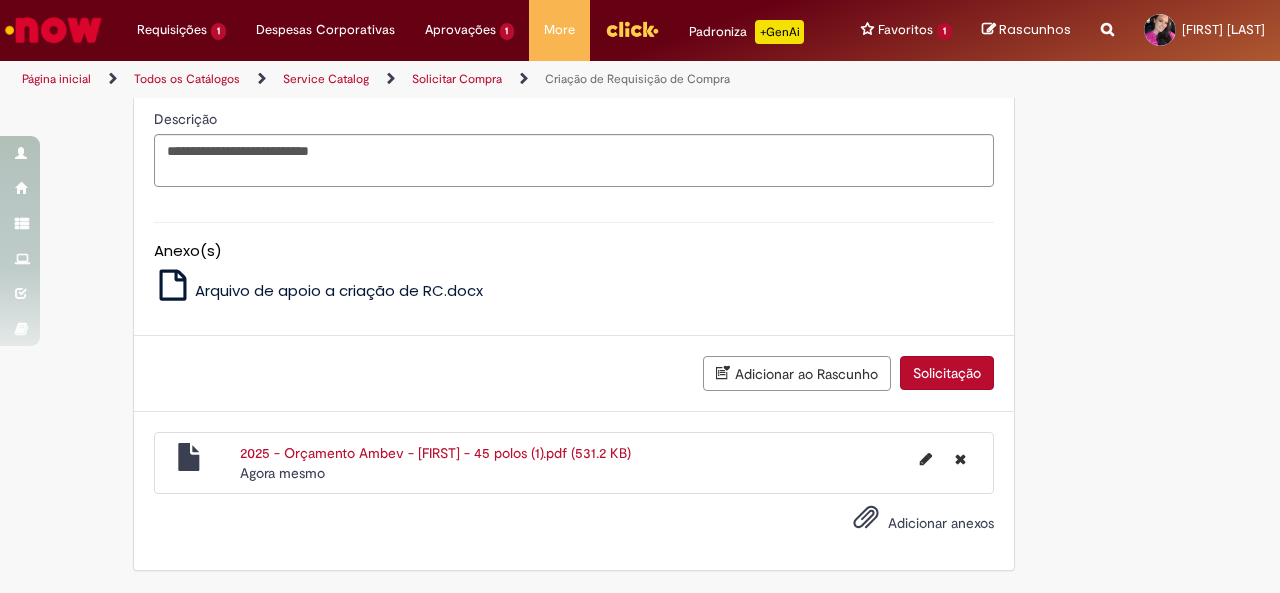 click on "Solicitação" at bounding box center [947, 373] 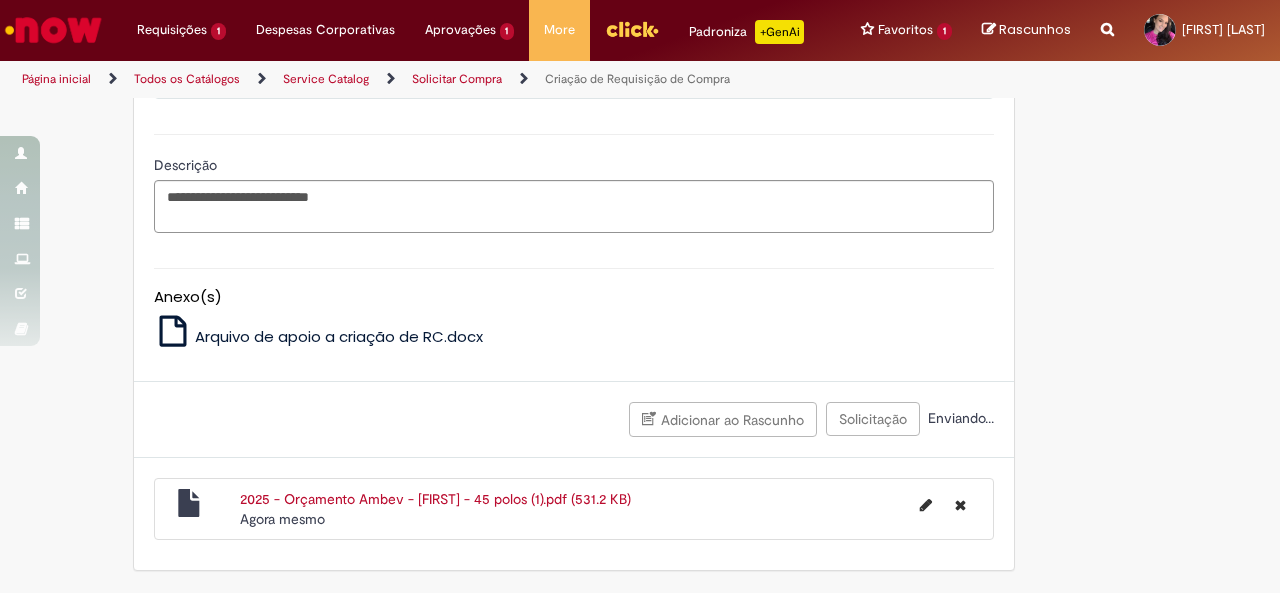 scroll, scrollTop: 2222, scrollLeft: 0, axis: vertical 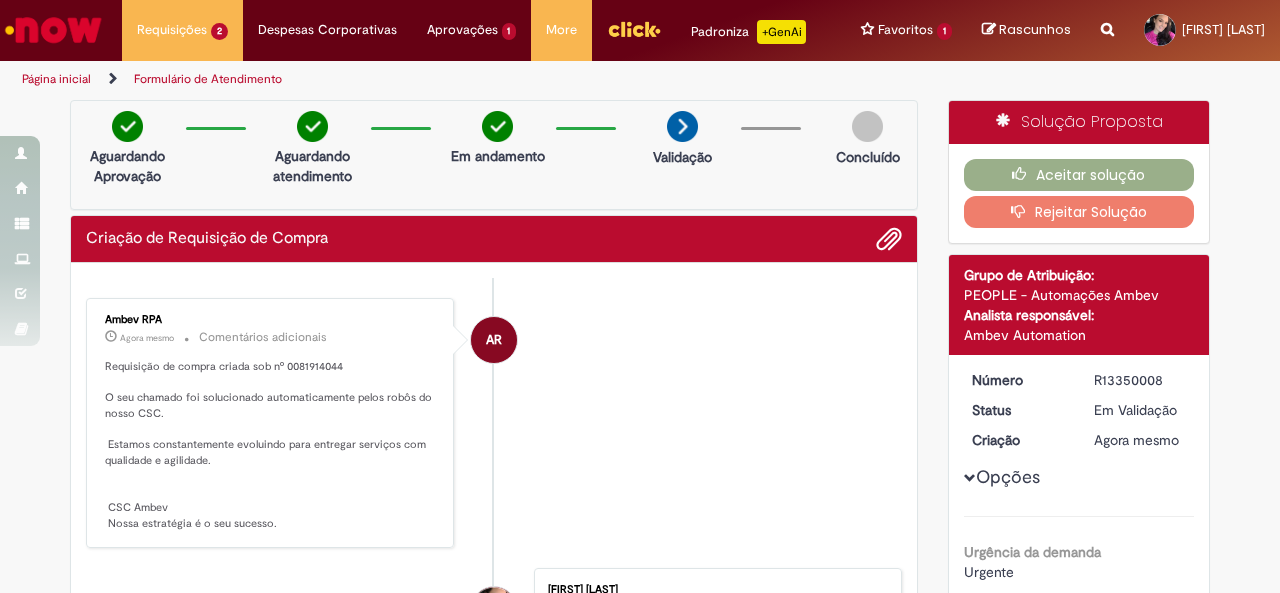 click on "AR
Ambev RPA
Agora mesmo Agora mesmo     Comentários adicionais
Requisição de compra criada sob nº 0081914044
O seu chamado foi solucionado automaticamente pelos robôs do nosso CSC.
Estamos constantemente evoluindo para entregar serviços com qualidade e agilidade.
CSC Ambev
Nossa estratégia é o seu sucesso." at bounding box center (494, 423) 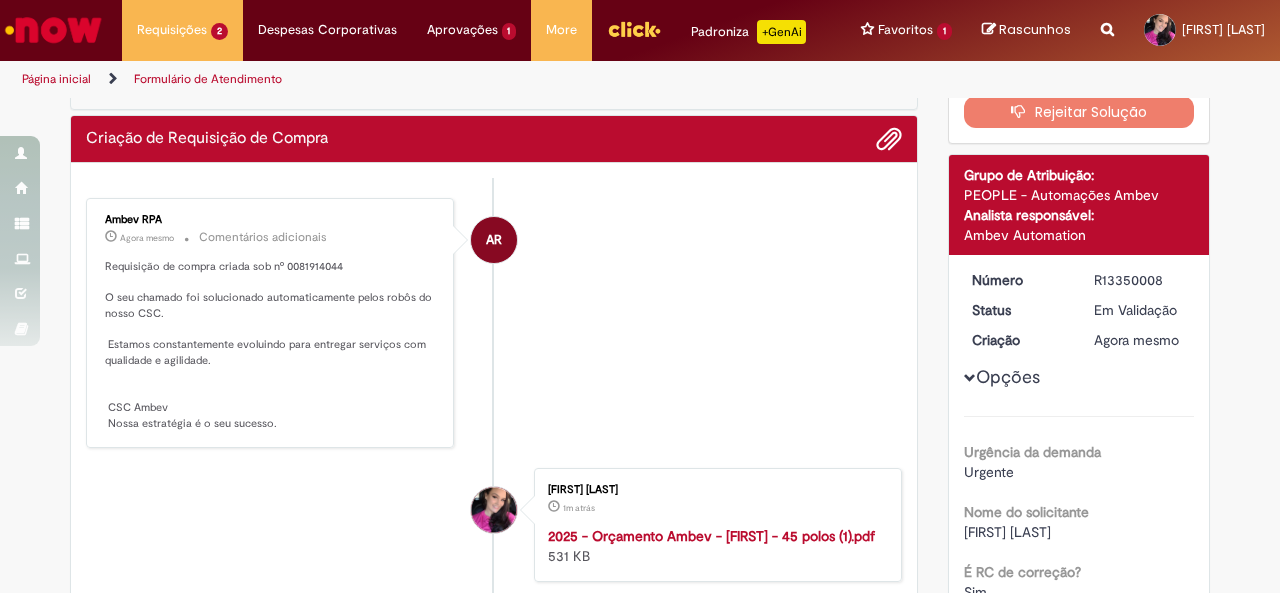scroll, scrollTop: 0, scrollLeft: 0, axis: both 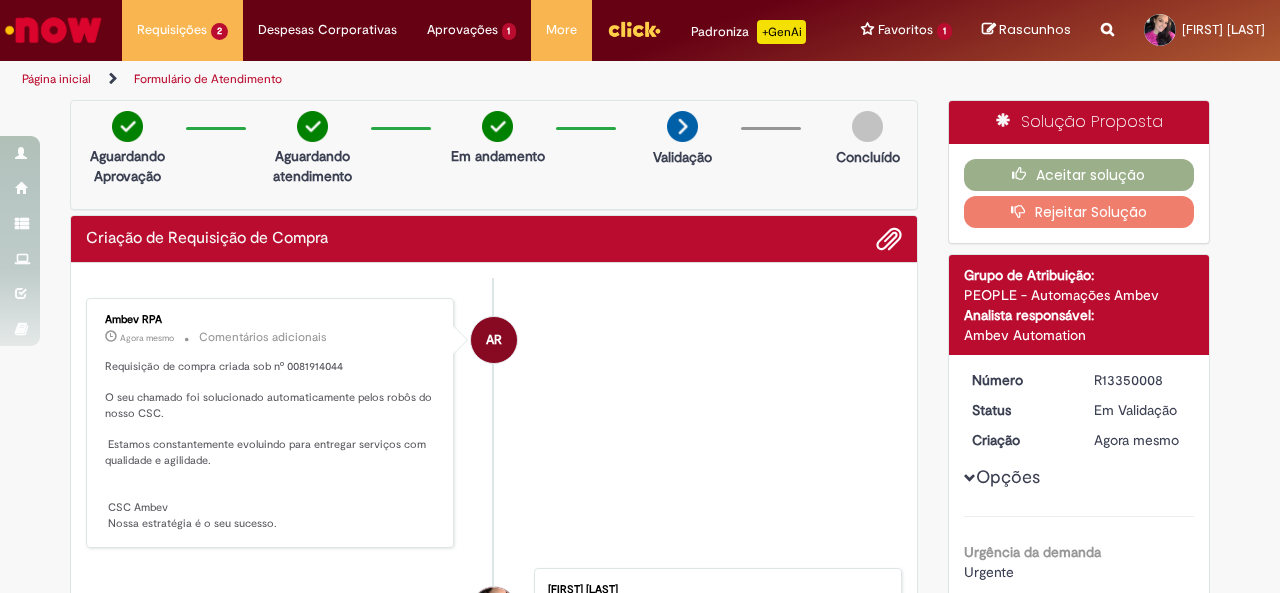 click on "Requisição de compra criada sob nº 0081914044
O seu chamado foi solucionado automaticamente pelos robôs do nosso CSC.
Estamos constantemente evoluindo para entregar serviços com qualidade e agilidade.
CSC Ambev
Nossa estratégia é o seu sucesso." at bounding box center (271, 445) 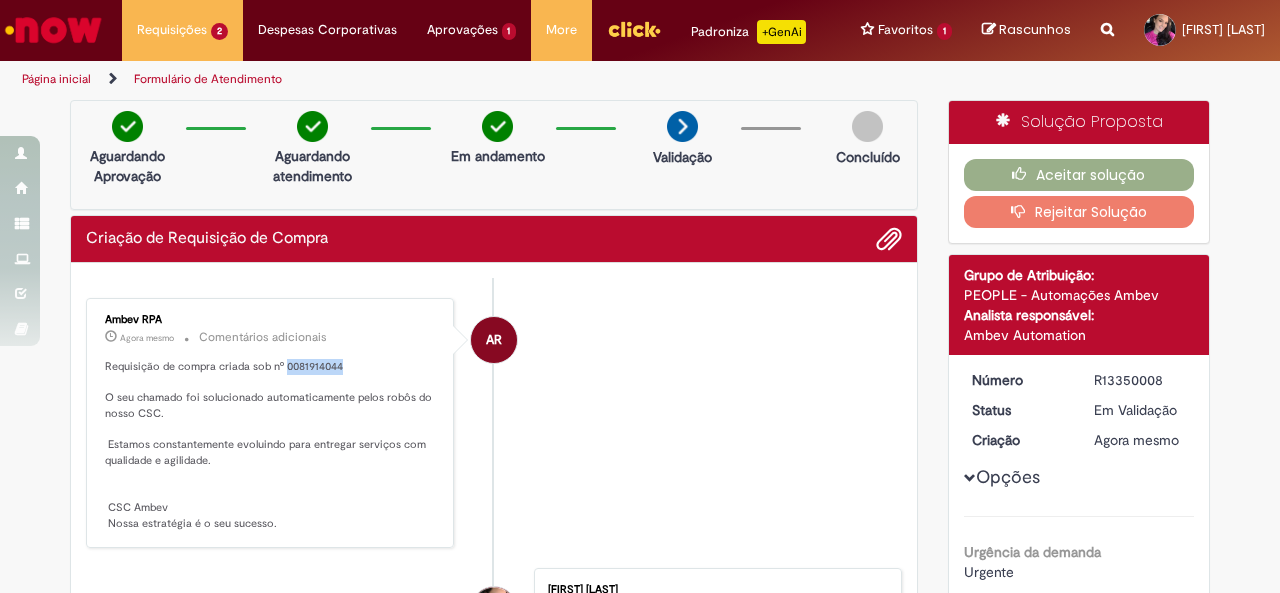 click on "Requisição de compra criada sob nº 0081914044
O seu chamado foi solucionado automaticamente pelos robôs do nosso CSC.
Estamos constantemente evoluindo para entregar serviços com qualidade e agilidade.
CSC Ambev
Nossa estratégia é o seu sucesso." at bounding box center [271, 445] 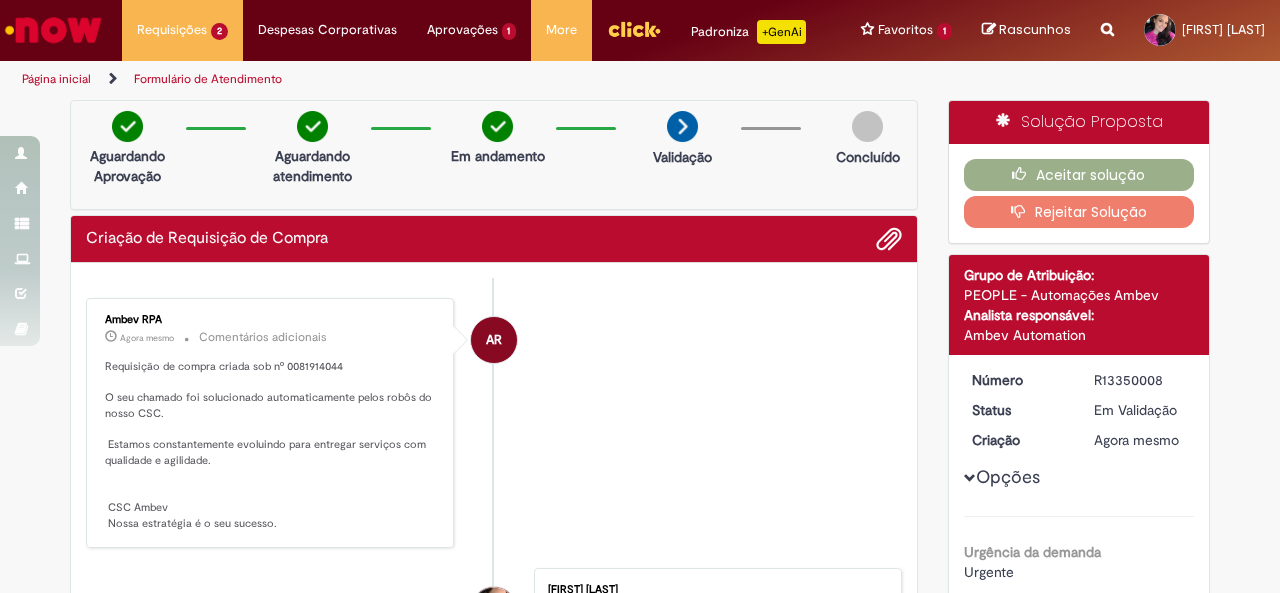 click on "AR
Ambev RPA
Agora mesmo Agora mesmo     Comentários adicionais
Requisição de compra criada sob nº 0081914044
O seu chamado foi solucionado automaticamente pelos robôs do nosso CSC.
Estamos constantemente evoluindo para entregar serviços com qualidade e agilidade.
CSC Ambev
Nossa estratégia é o seu sucesso." at bounding box center [494, 423] 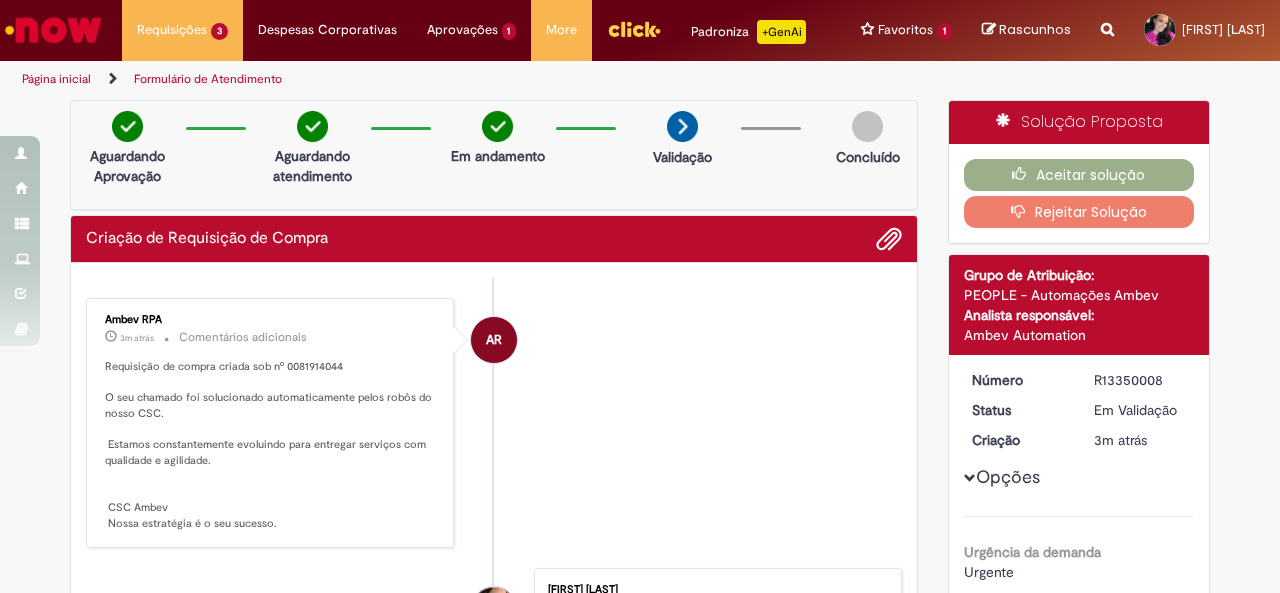 click on "Requisição de compra criada sob nº 0081914044
O seu chamado foi solucionado automaticamente pelos robôs do nosso CSC.
Estamos constantemente evoluindo para entregar serviços com qualidade e agilidade.
CSC Ambev
Nossa estratégia é o seu sucesso." at bounding box center (271, 445) 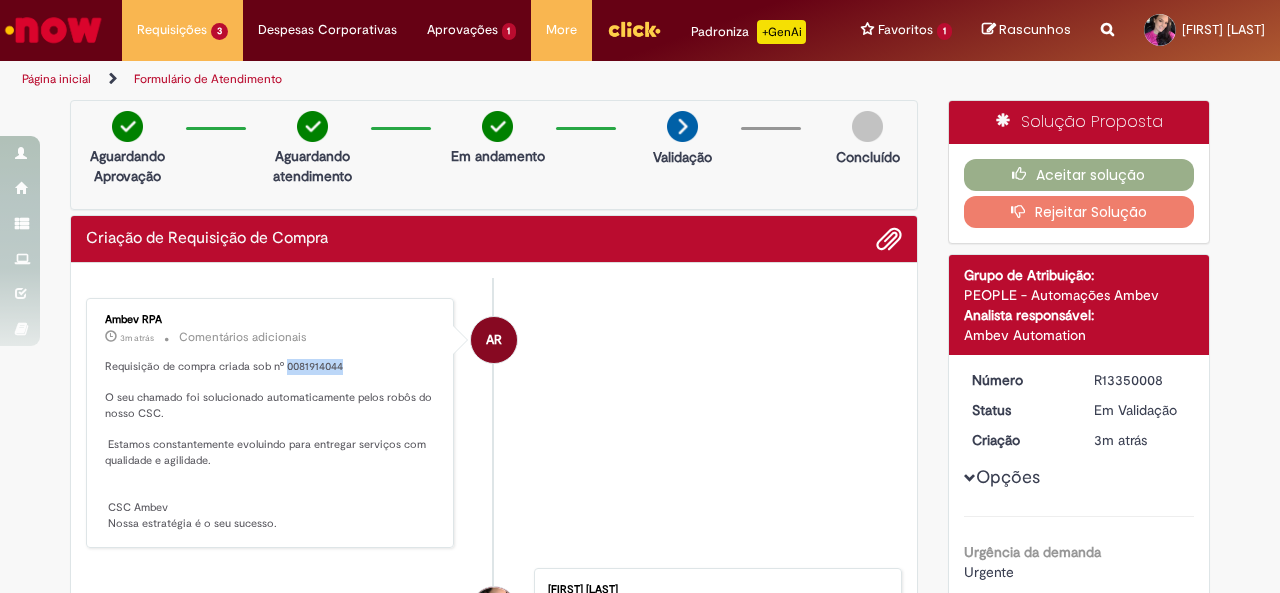 click on "Requisição de compra criada sob nº 0081914044
O seu chamado foi solucionado automaticamente pelos robôs do nosso CSC.
Estamos constantemente evoluindo para entregar serviços com qualidade e agilidade.
CSC Ambev
Nossa estratégia é o seu sucesso." at bounding box center [271, 445] 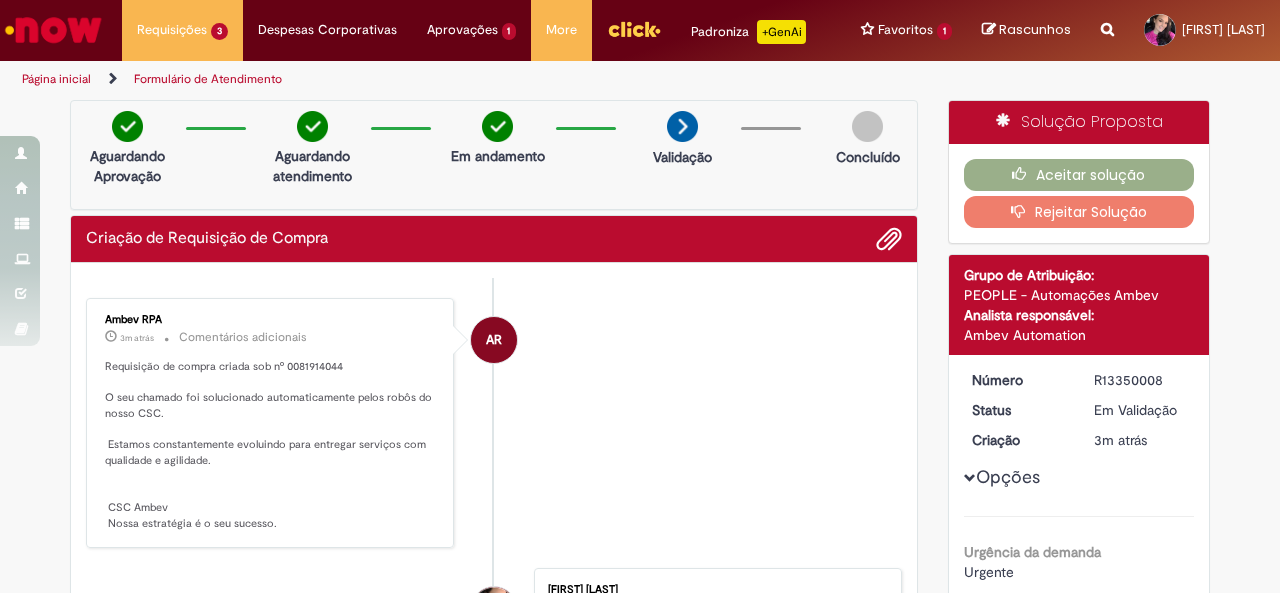 drag, startPoint x: 1176, startPoint y: 501, endPoint x: 1064, endPoint y: 247, distance: 277.59683 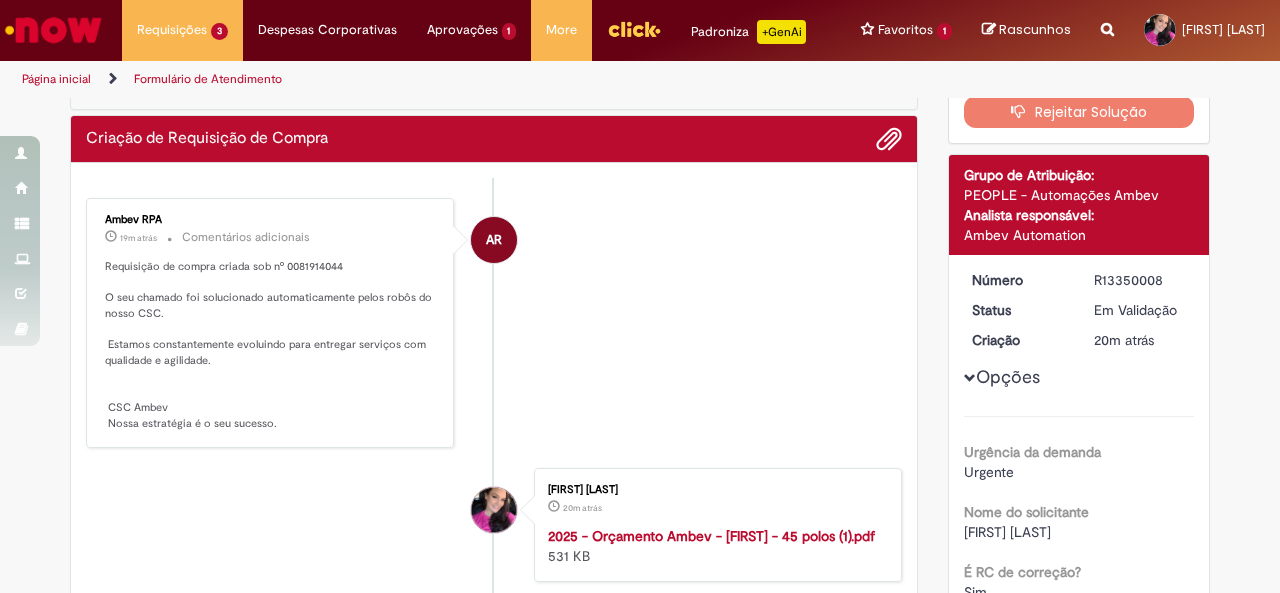 scroll, scrollTop: 0, scrollLeft: 0, axis: both 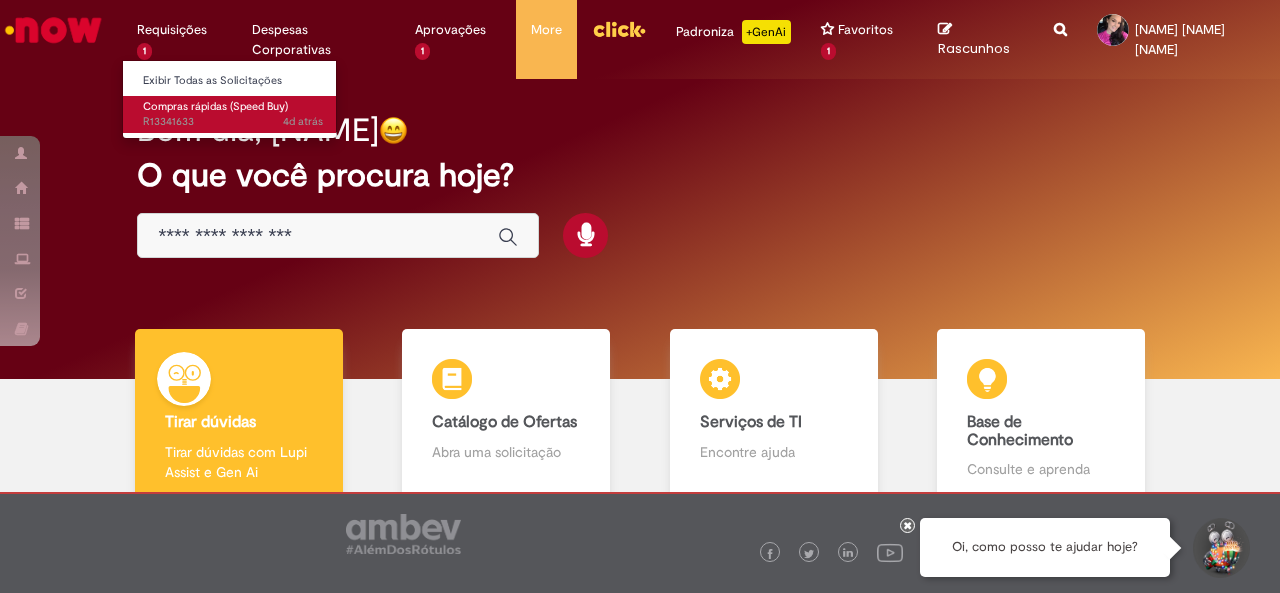 click on "Compras rápidas (Speed Buy)" at bounding box center (215, 106) 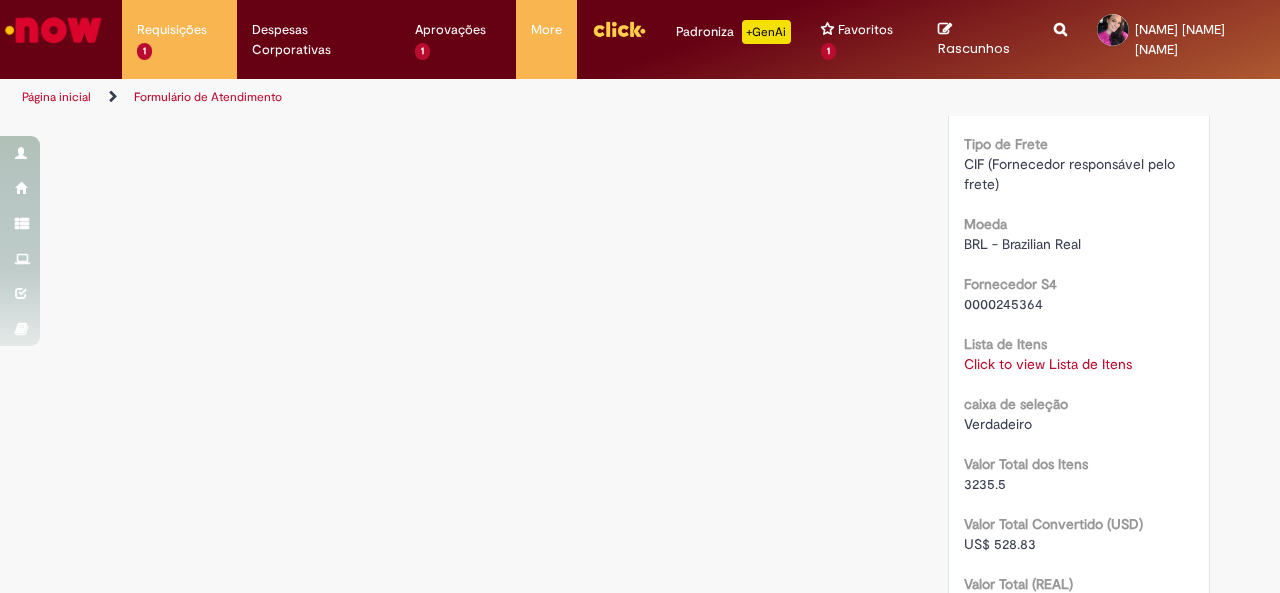 scroll, scrollTop: 1814, scrollLeft: 0, axis: vertical 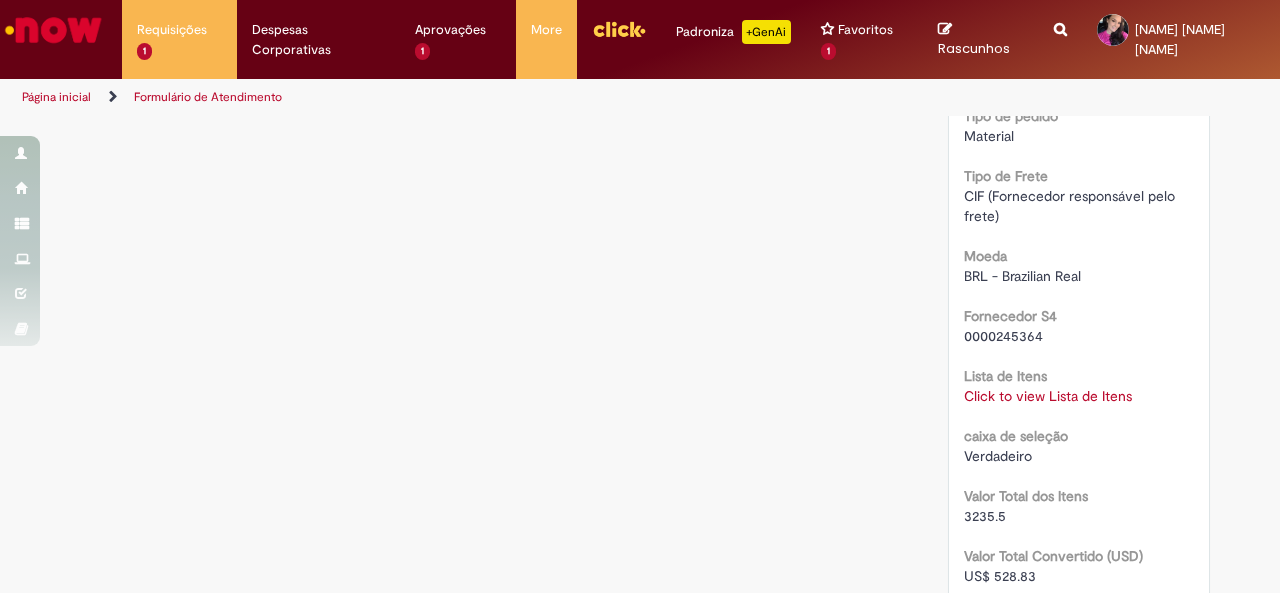 click on "Click to view Lista de Itens" at bounding box center [1048, 396] 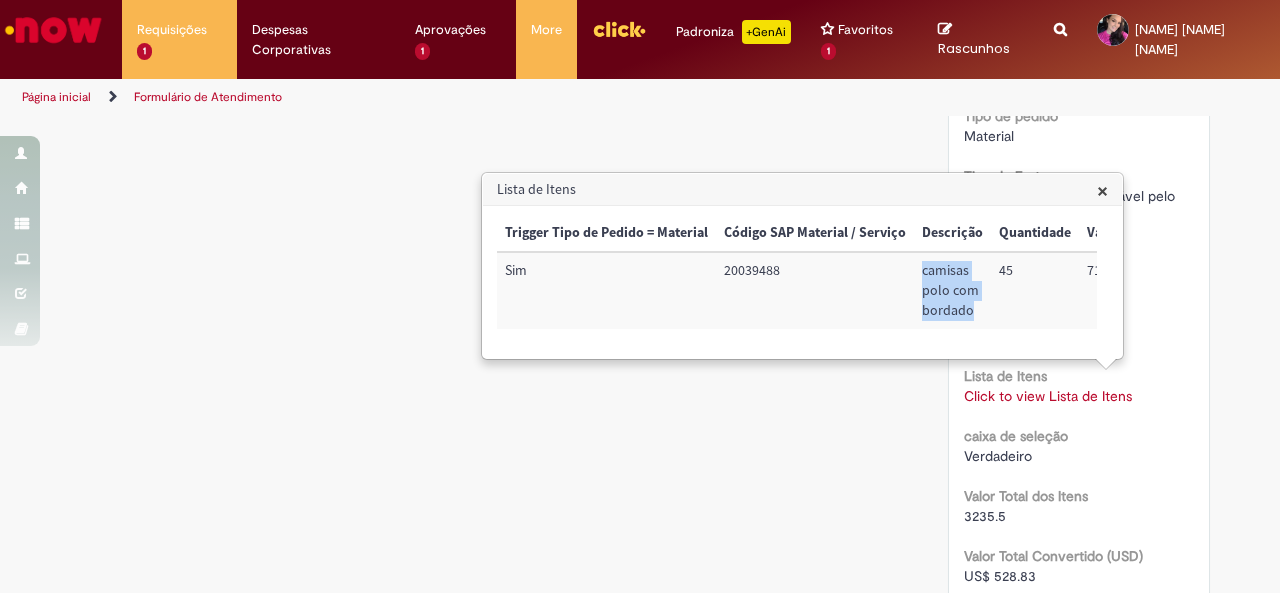 drag, startPoint x: 973, startPoint y: 313, endPoint x: 900, endPoint y: 265, distance: 87.36704 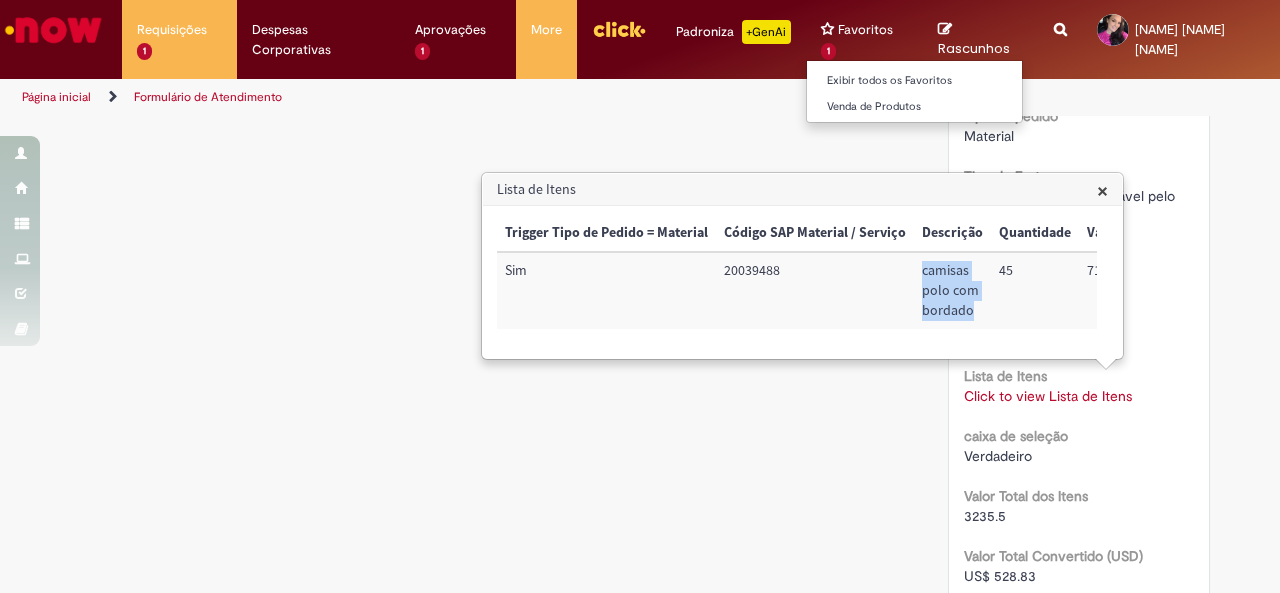 copy on "camisas polo com bordado" 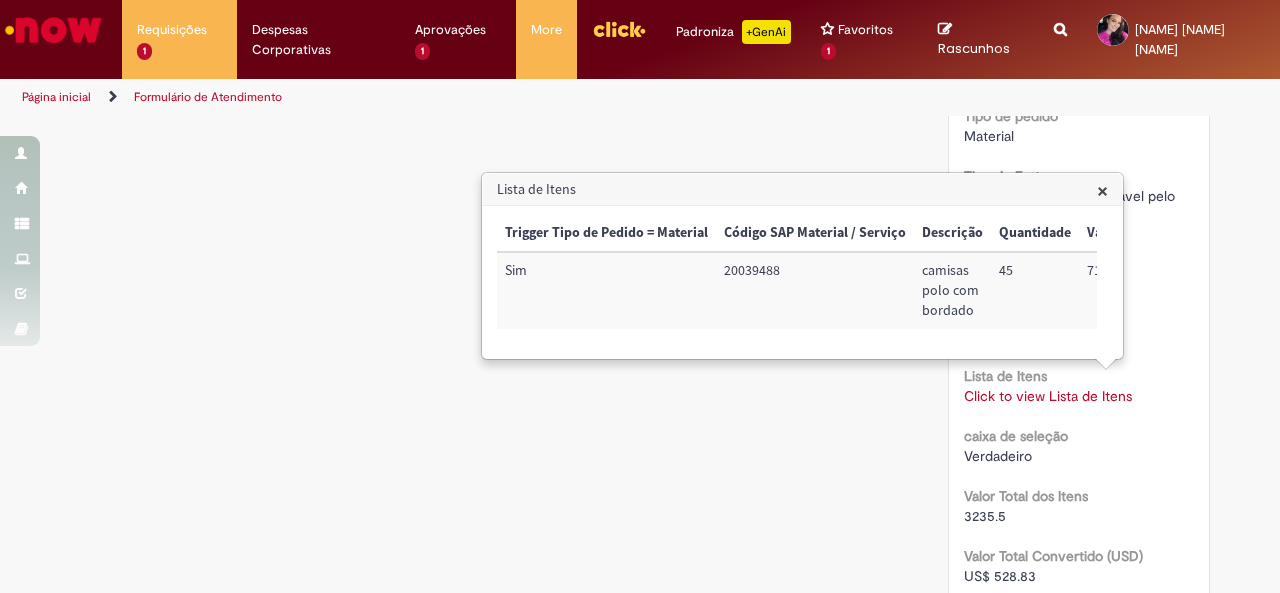 click on "Valor Total dos Itens
3235.5" at bounding box center [1079, 503] 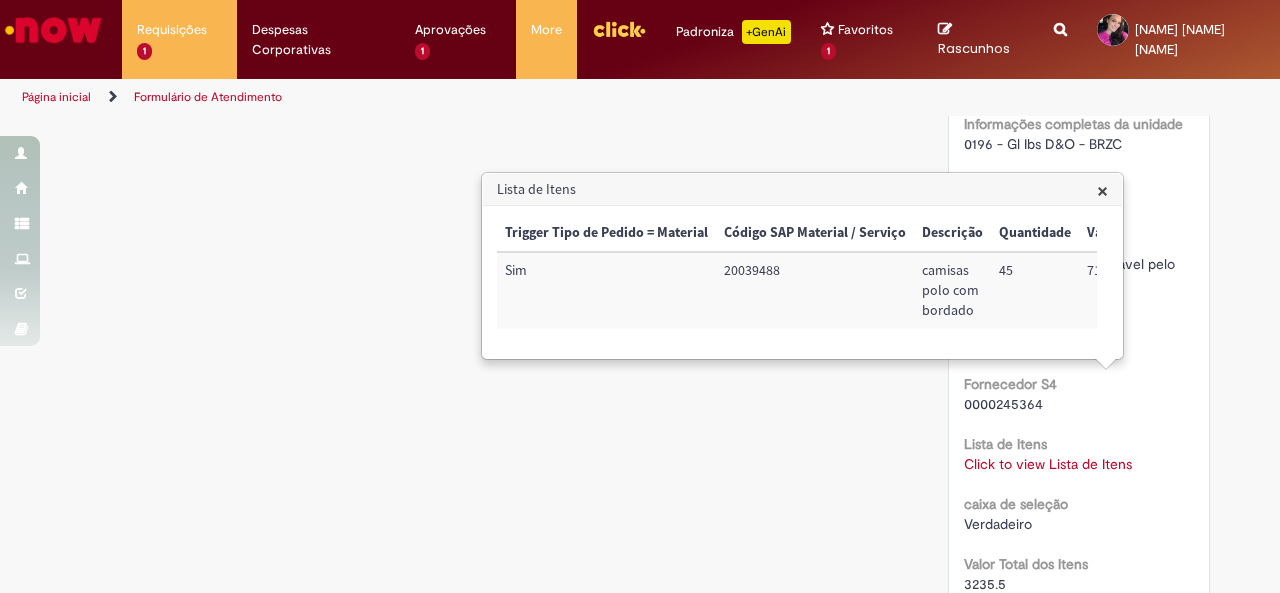 scroll, scrollTop: 1714, scrollLeft: 0, axis: vertical 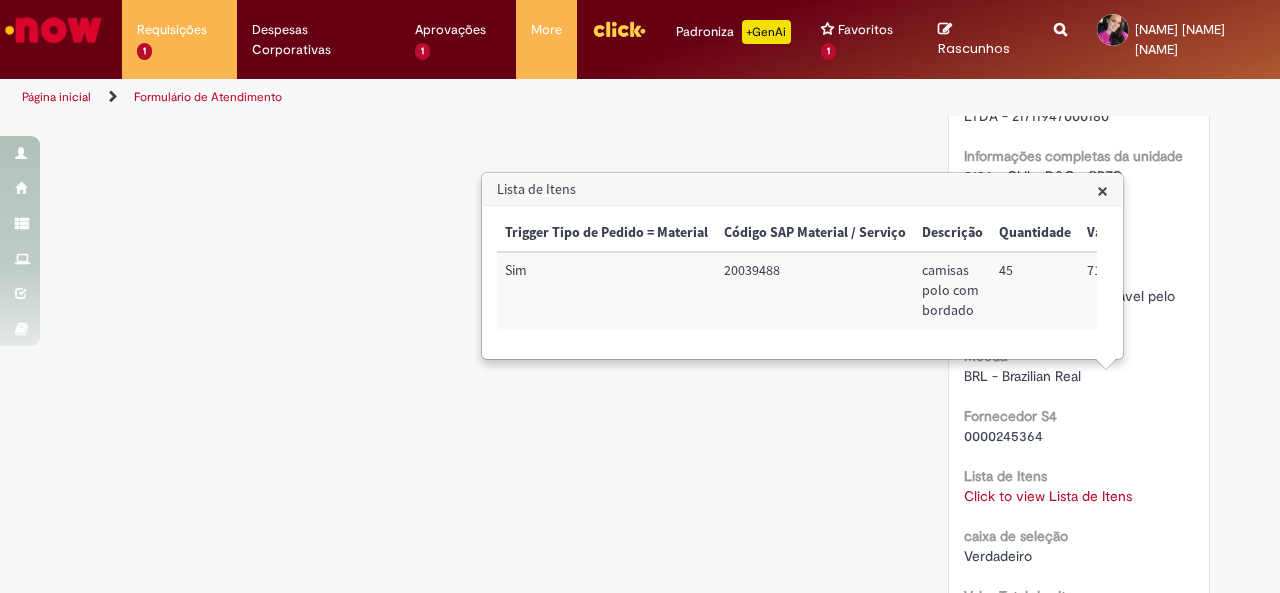 click on "×" at bounding box center [1102, 190] 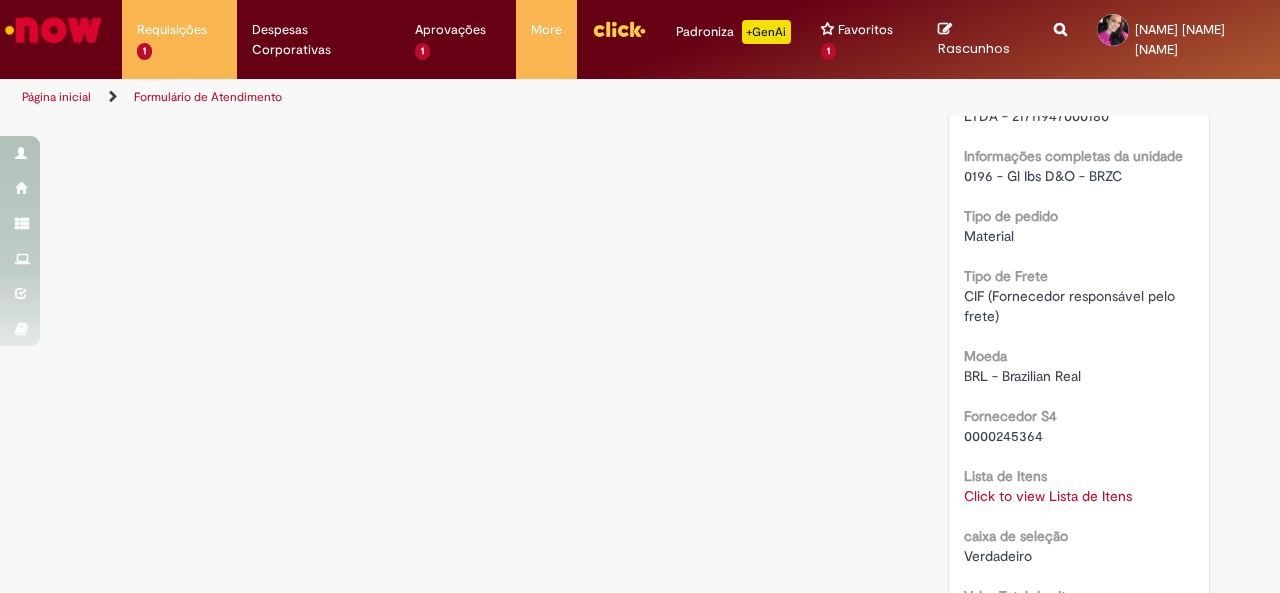click on "Verificar Código de Barras
Aguardando Aprovação
Aguardando atendimento
Aguardando Aprovação
Aguardando Aprovação
Validação
Concluído
Compras rápidas (Speed Buy)
Enviar
Gabriela De Oliveira Varani
cerca de uma hora atrás cerca de uma hora atrás     Comentários adicionais
motivo
AR" at bounding box center [640, 4] 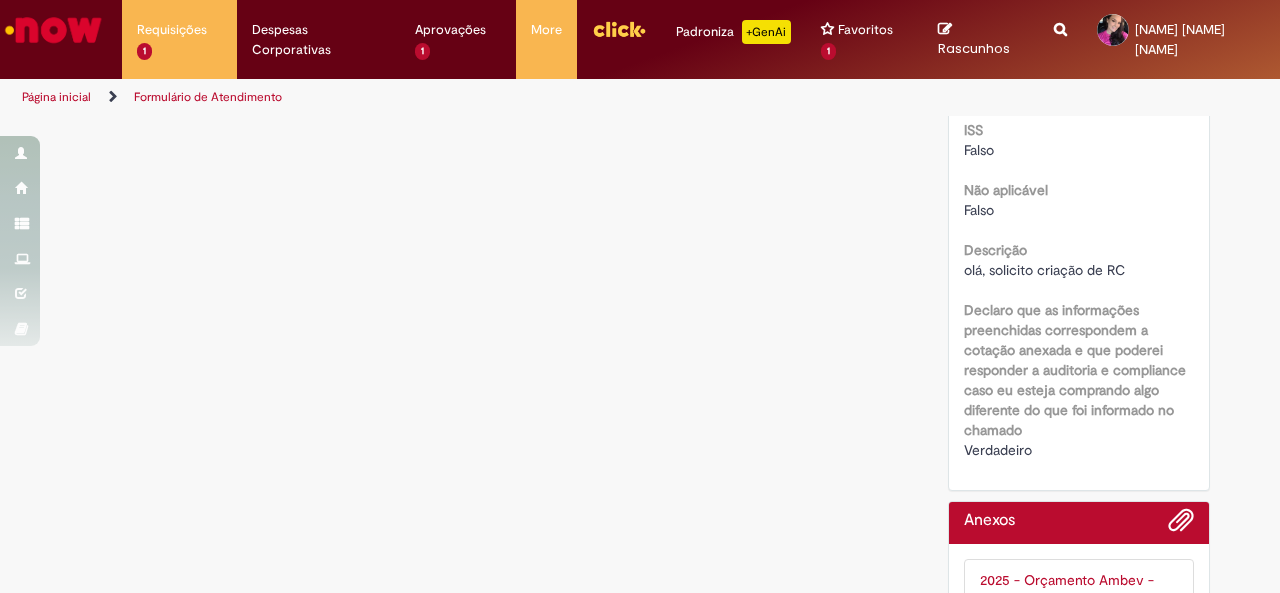 scroll, scrollTop: 2714, scrollLeft: 0, axis: vertical 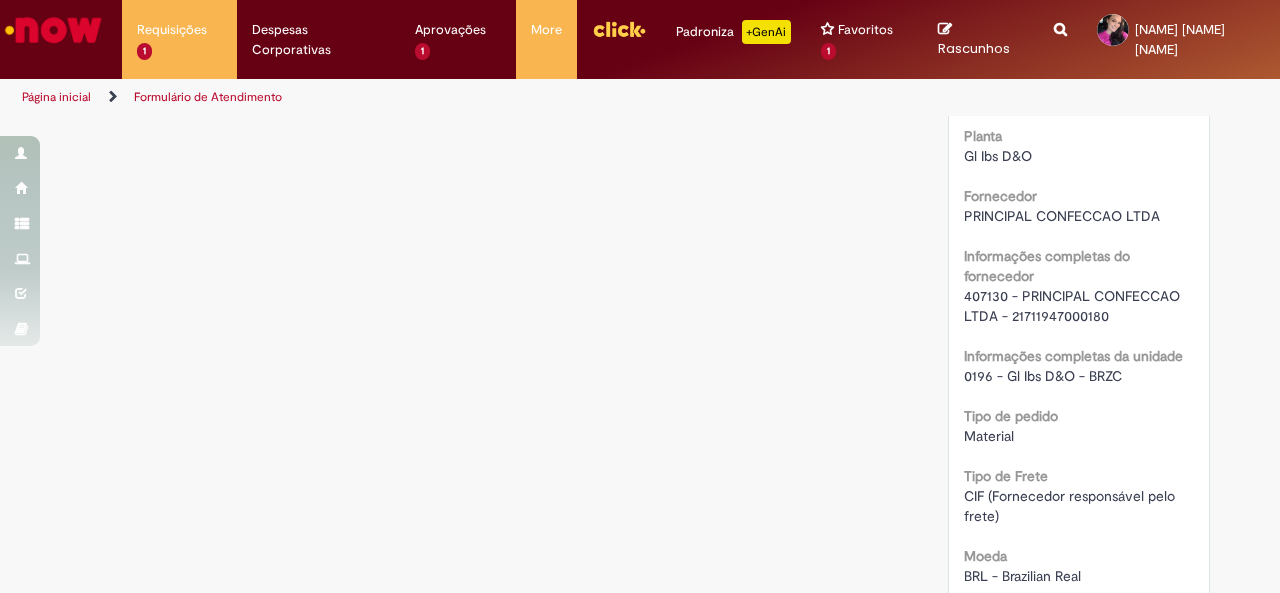 click on "407130 - PRINCIPAL CONFECCAO LTDA - 21711947000180" at bounding box center [1074, 306] 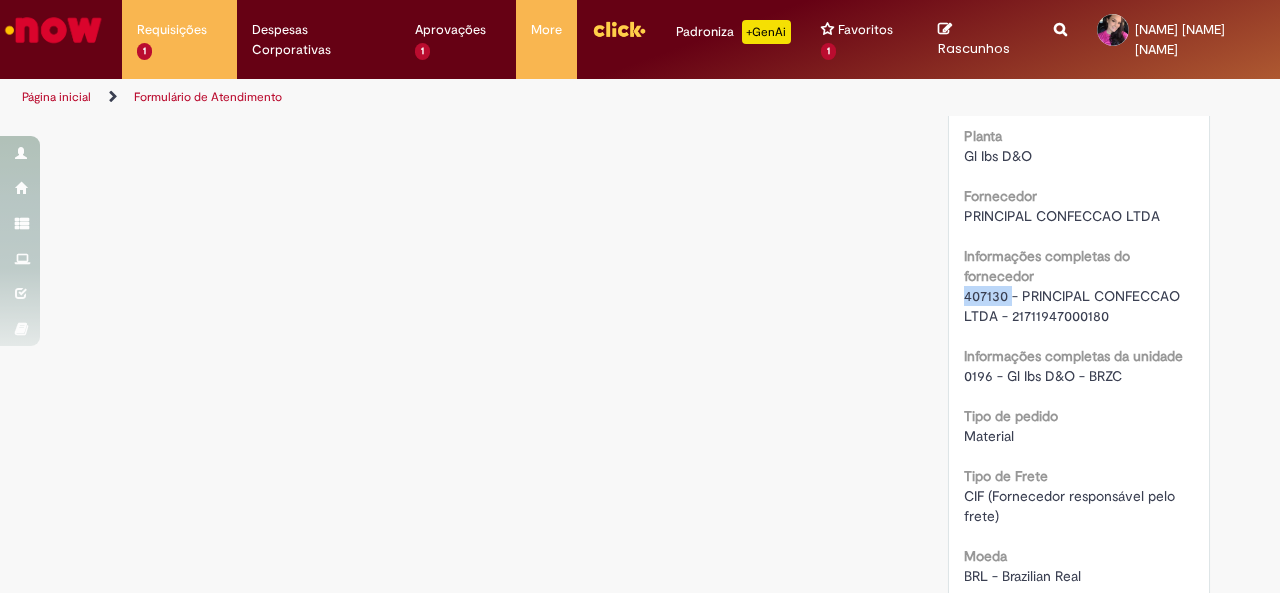 click on "407130 - PRINCIPAL CONFECCAO LTDA - 21711947000180" at bounding box center [1074, 306] 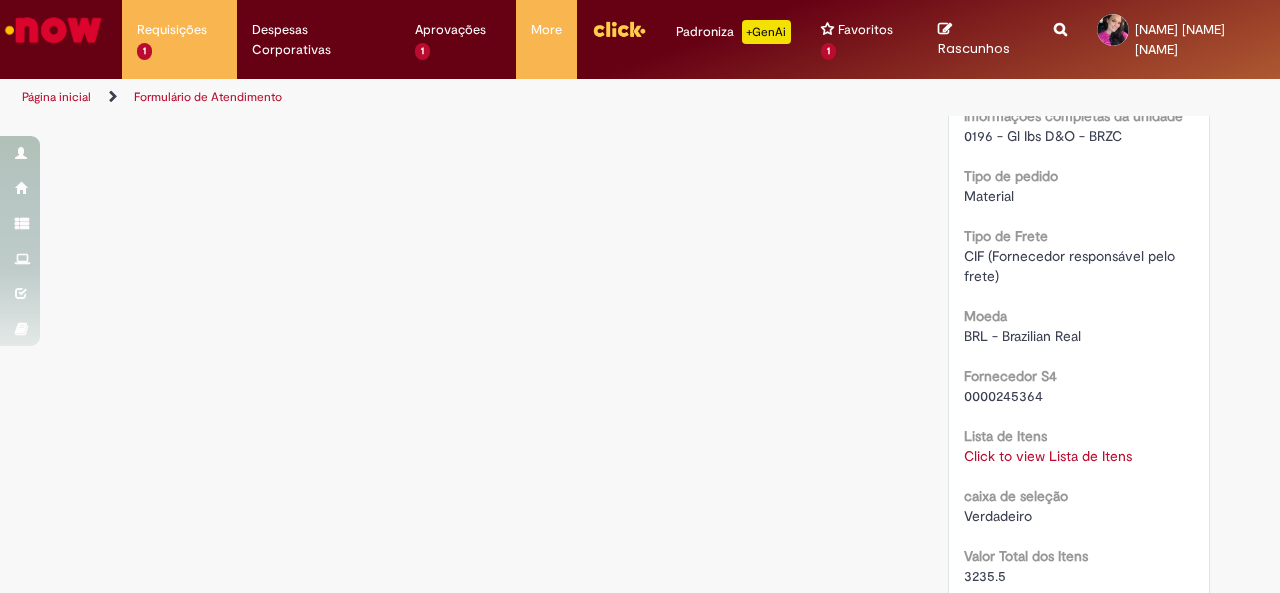 scroll, scrollTop: 1814, scrollLeft: 0, axis: vertical 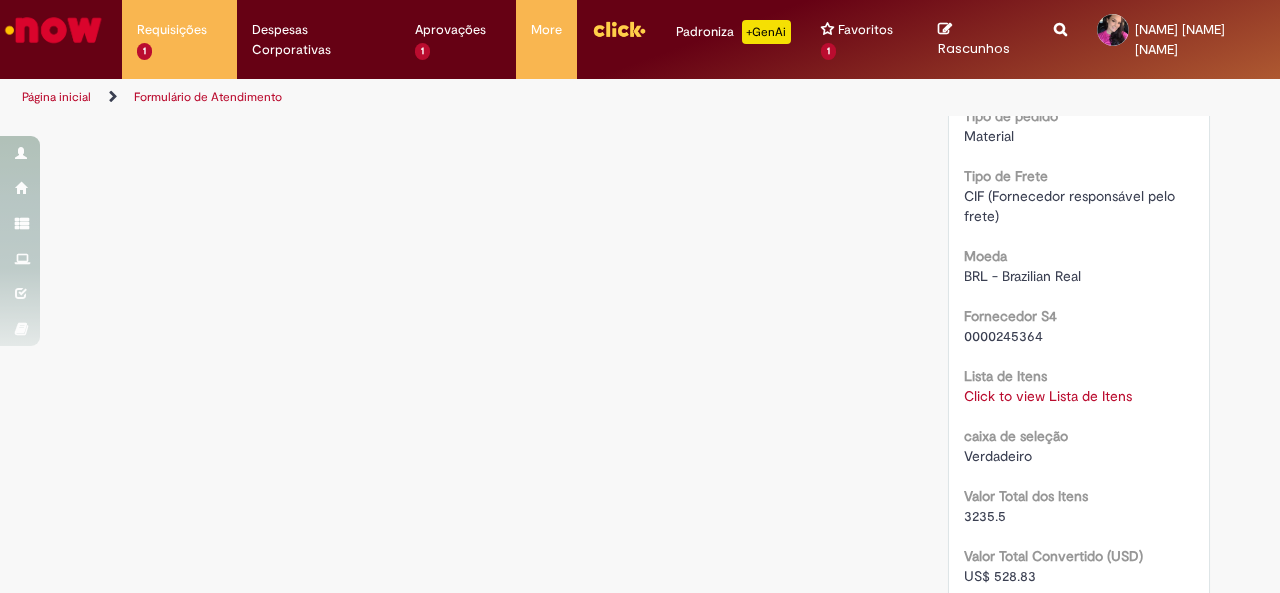 click on "Click to view Lista de Itens" at bounding box center (1048, 396) 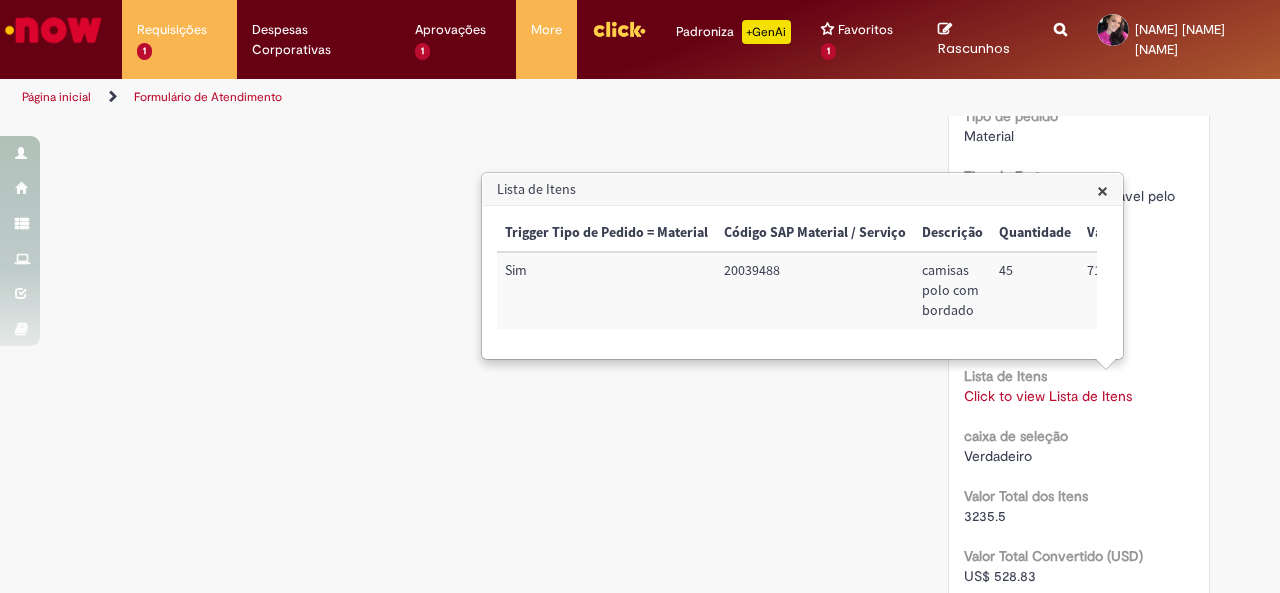 click on "20039488" at bounding box center (815, 290) 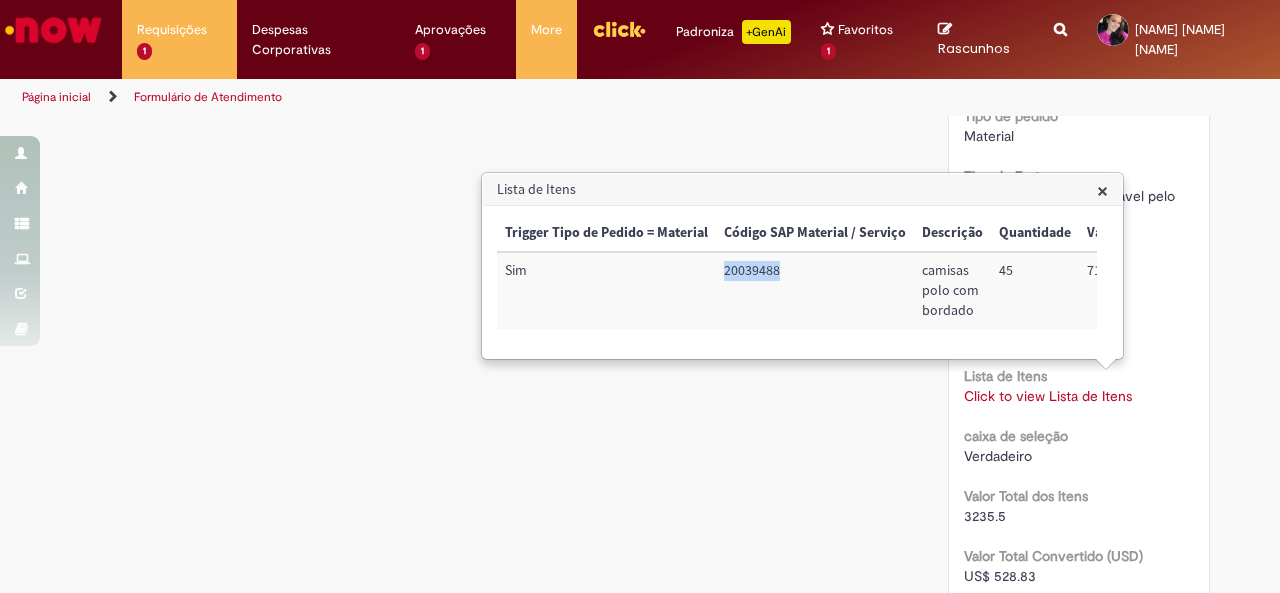 click on "20039488" at bounding box center (815, 290) 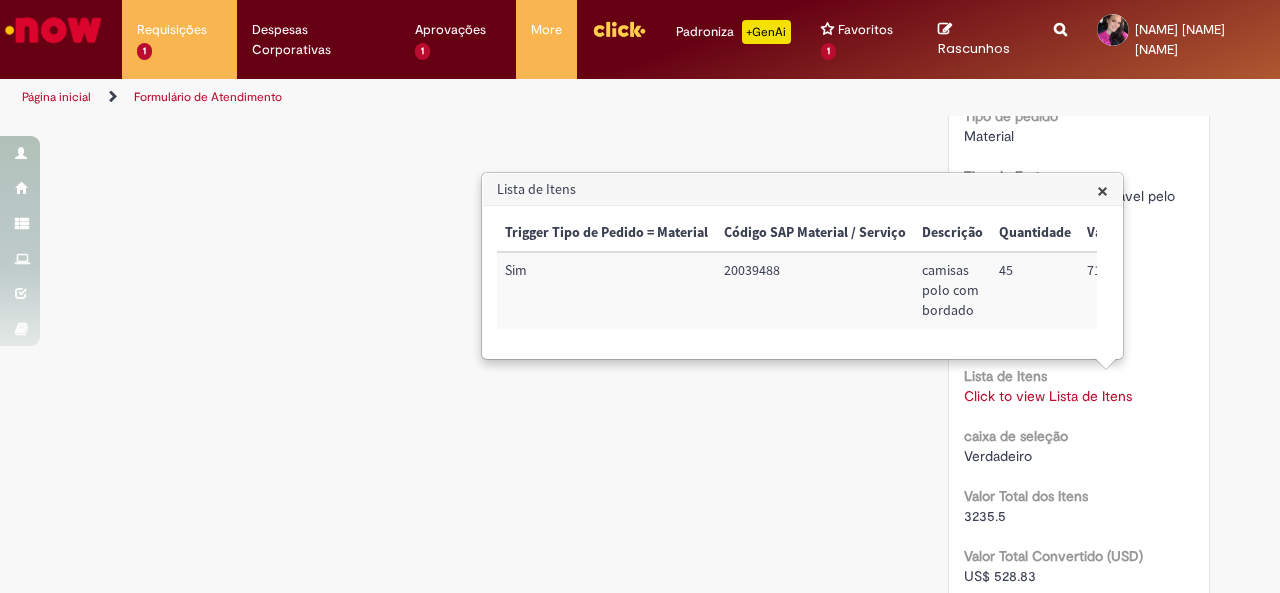 click on "Valor Total dos Itens
3235.5" at bounding box center (1079, 503) 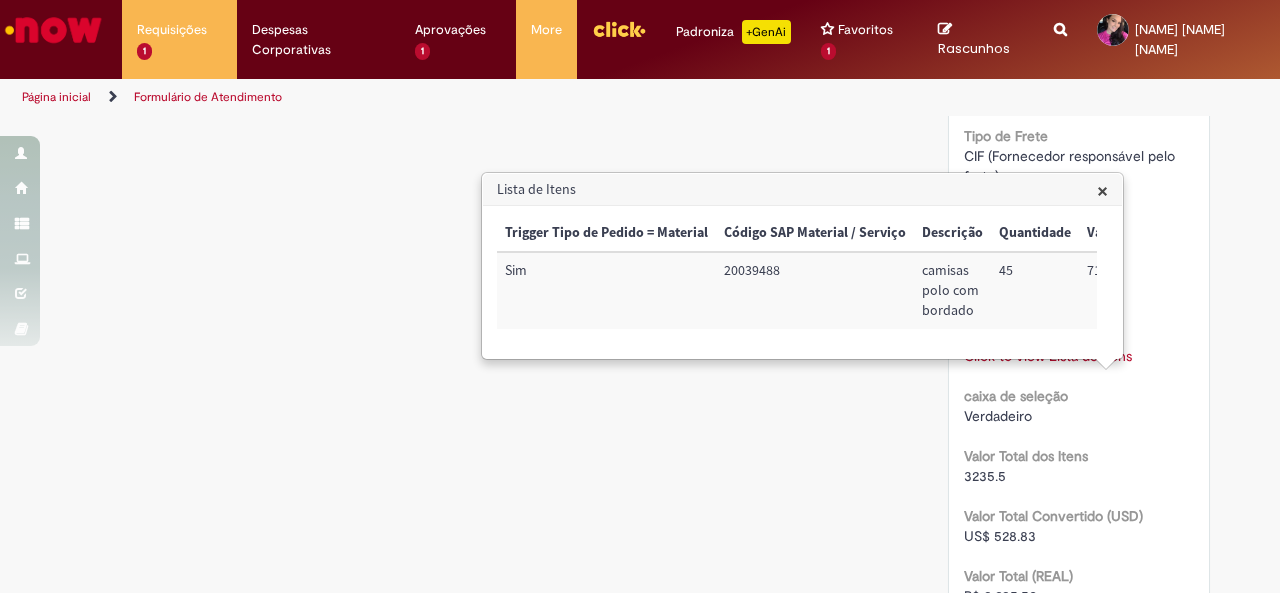 scroll, scrollTop: 1914, scrollLeft: 0, axis: vertical 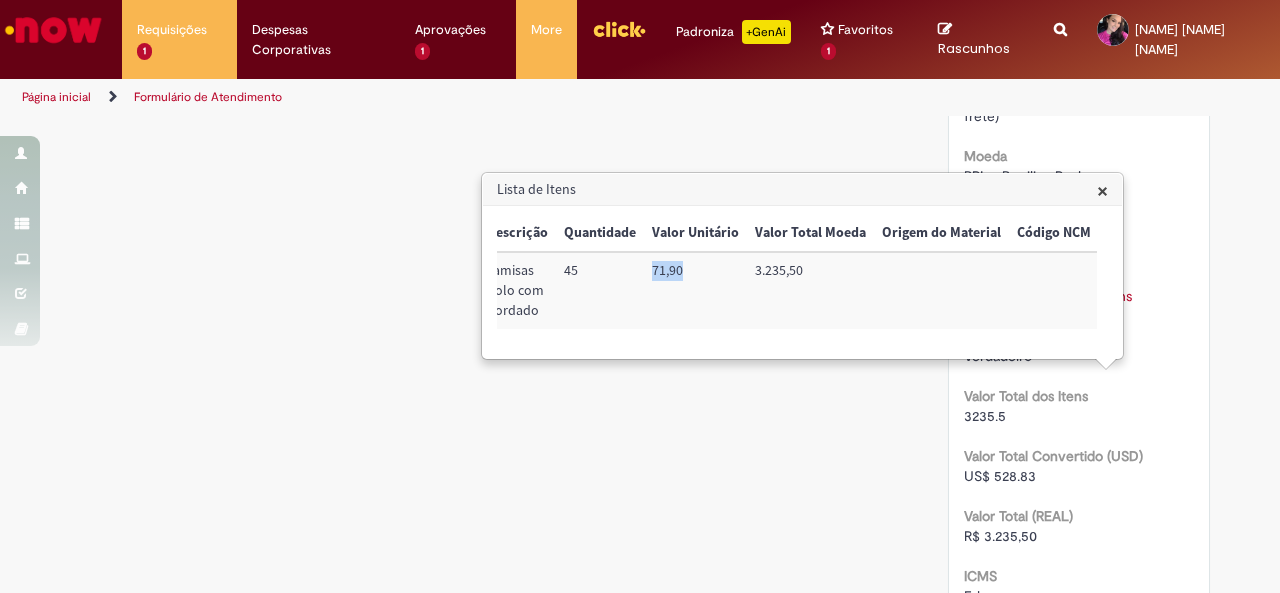 drag, startPoint x: 685, startPoint y: 267, endPoint x: 647, endPoint y: 267, distance: 38 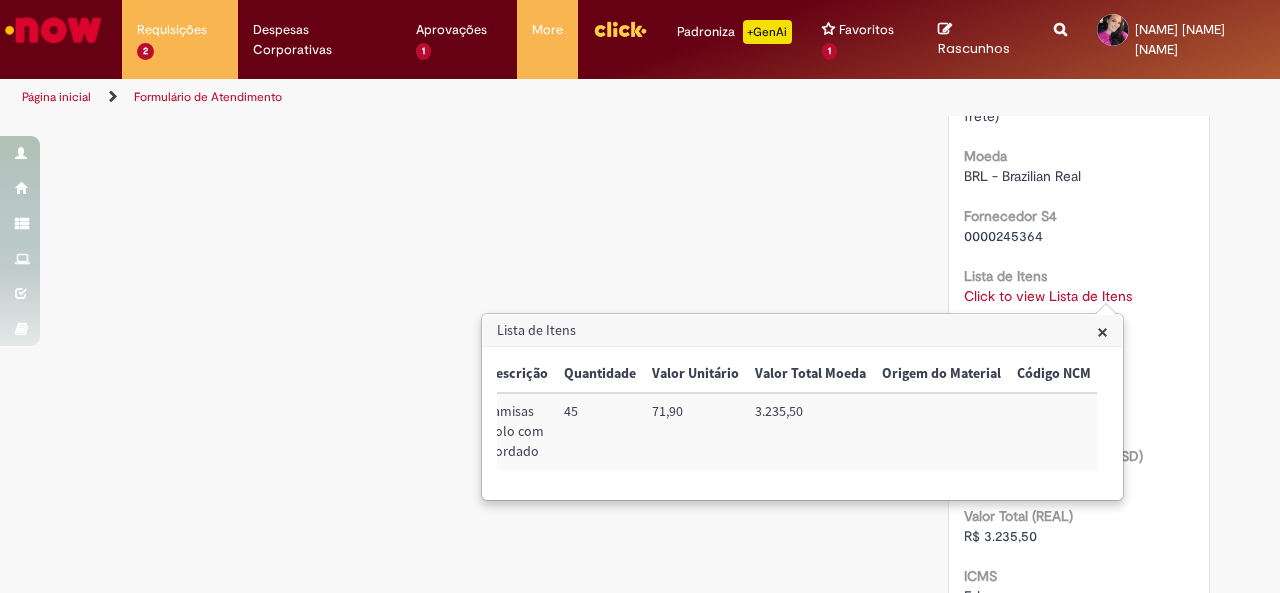 click on "Verificar Código de Barras
Aguardando Aprovação
Aguardando atendimento
Aguardando Aprovação
Aguardando Aprovação
Validação
Concluído
Compras rápidas (Speed Buy)
Enviar
[FIRST] [MIDDLE] [LAST]
cerca de uma hora atrás cerca de uma hora atrás     Comentários adicionais
motivo
AR" at bounding box center (640, -196) 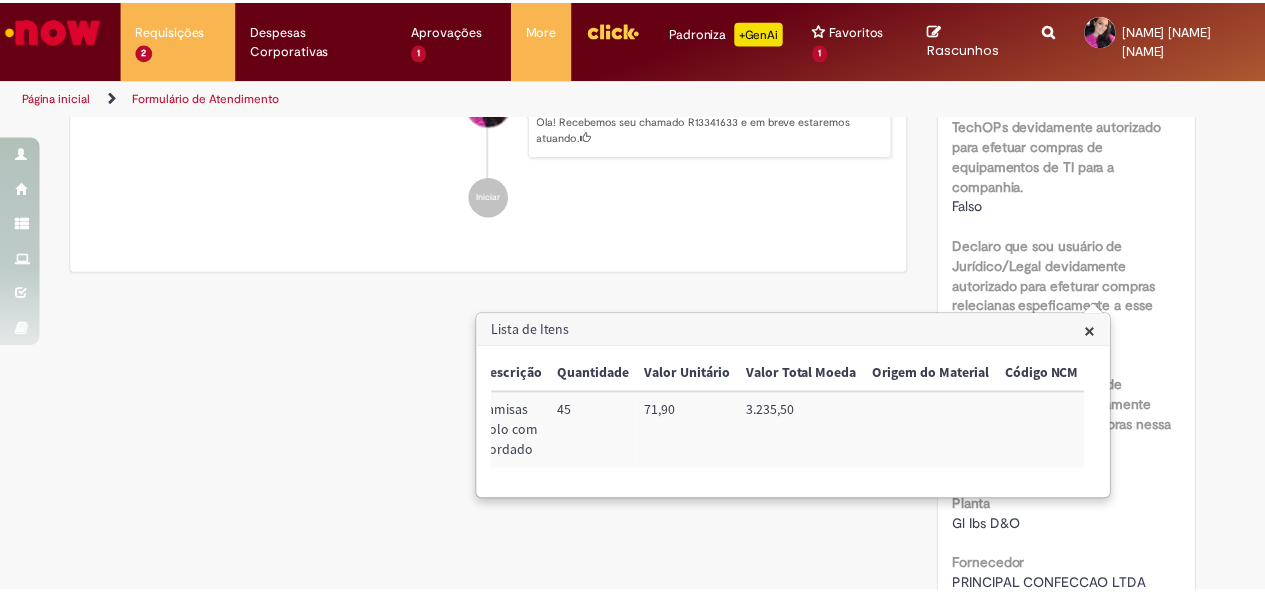 scroll, scrollTop: 814, scrollLeft: 0, axis: vertical 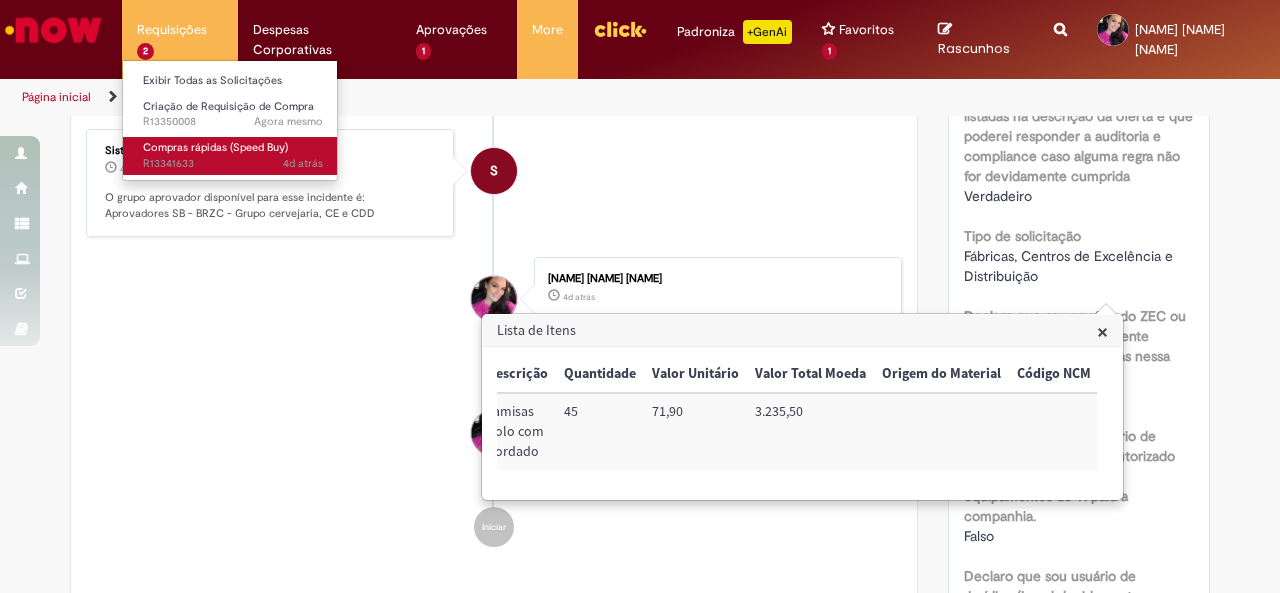 click on "Compras rápidas (Speed Buy)" at bounding box center (215, 147) 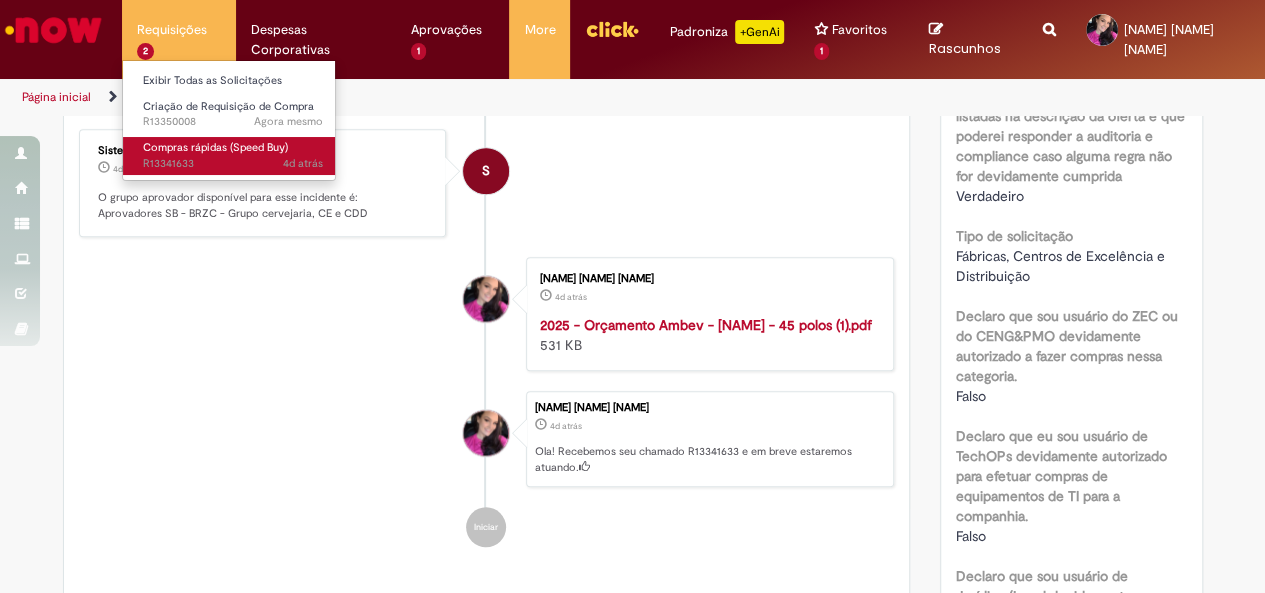 click on "Compras rápidas (Speed Buy)" at bounding box center [215, 147] 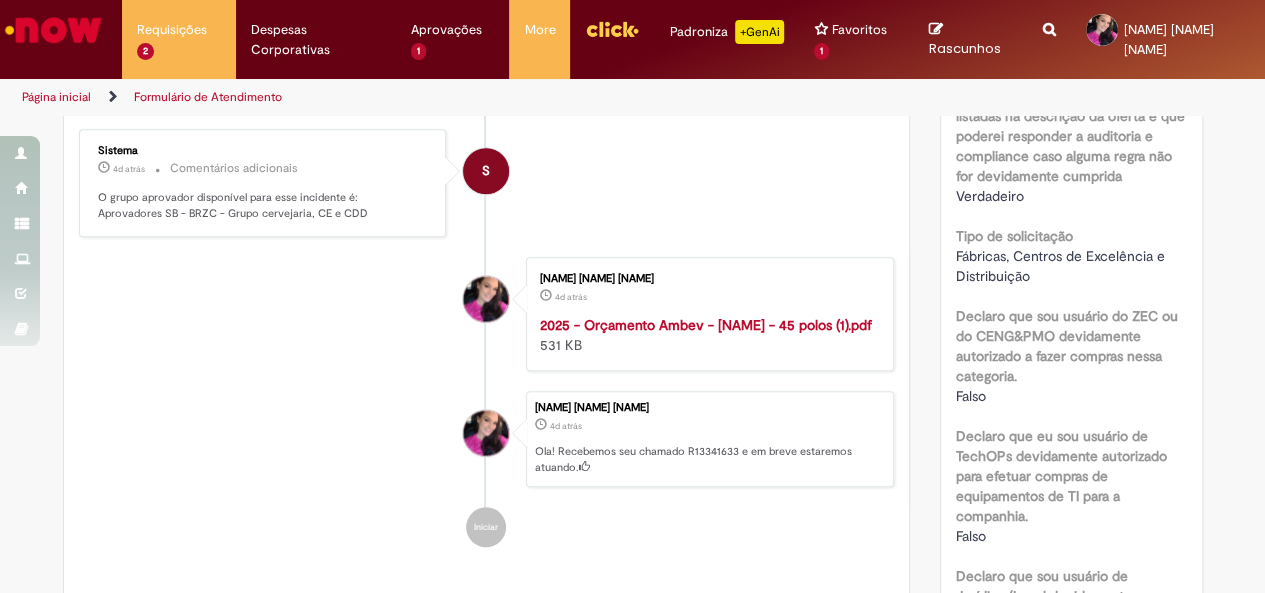 click on "Gabriela De Oliveira Varani
4d atrás 4 dias atrás
Ola! Recebemos seu chamado R13341633 e em breve estaremos atuando." at bounding box center (487, 439) 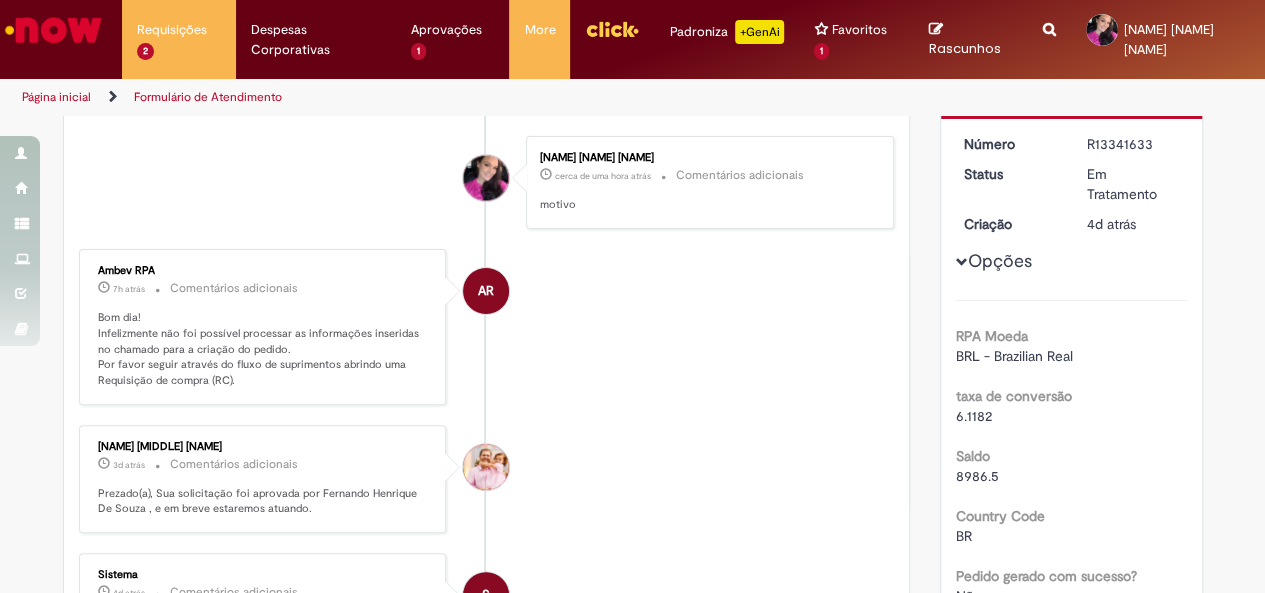 scroll, scrollTop: 0, scrollLeft: 0, axis: both 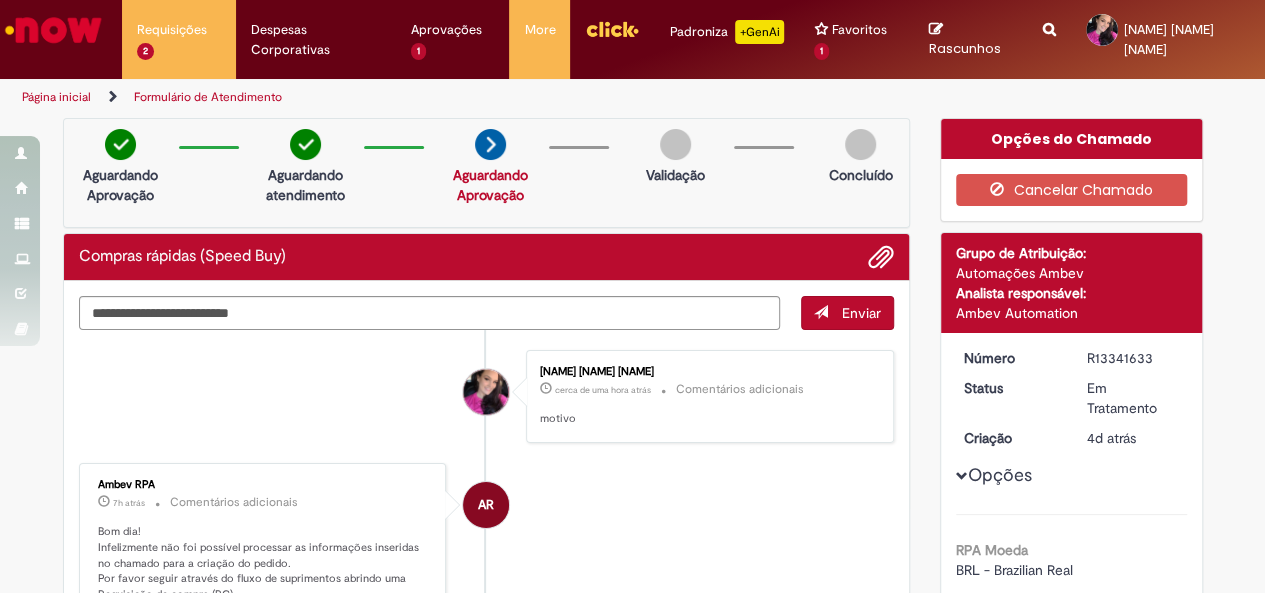 click on "Gabriela De Oliveira Varani
cerca de uma hora atrás cerca de uma hora atrás     Comentários adicionais
motivo" at bounding box center (487, 396) 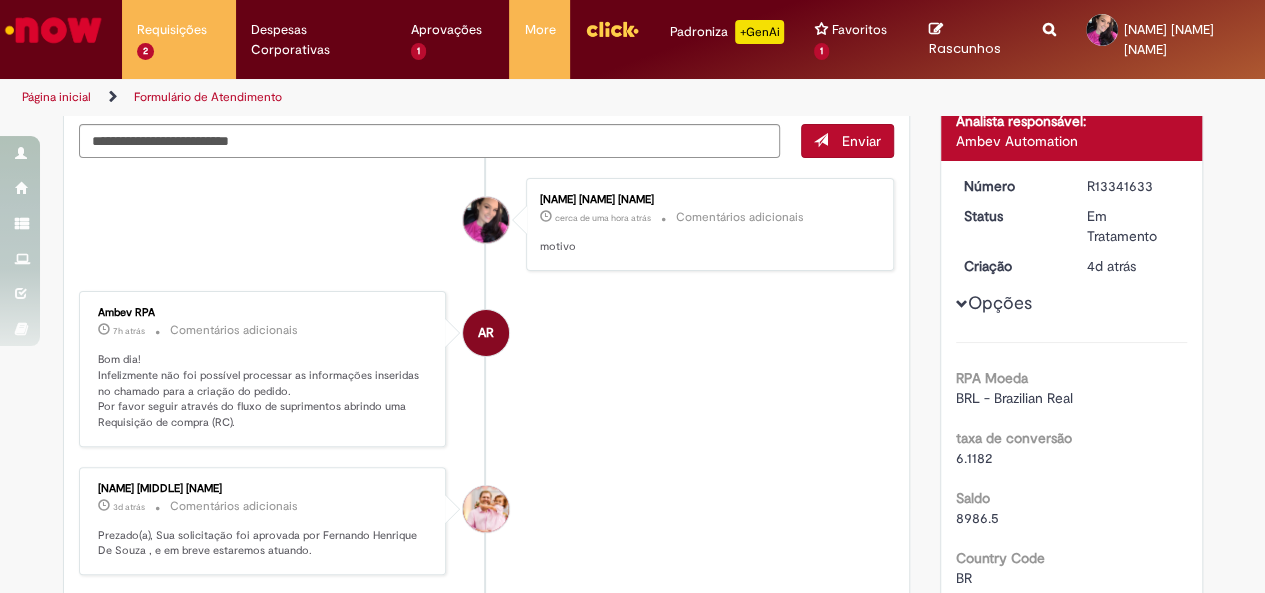 scroll, scrollTop: 200, scrollLeft: 0, axis: vertical 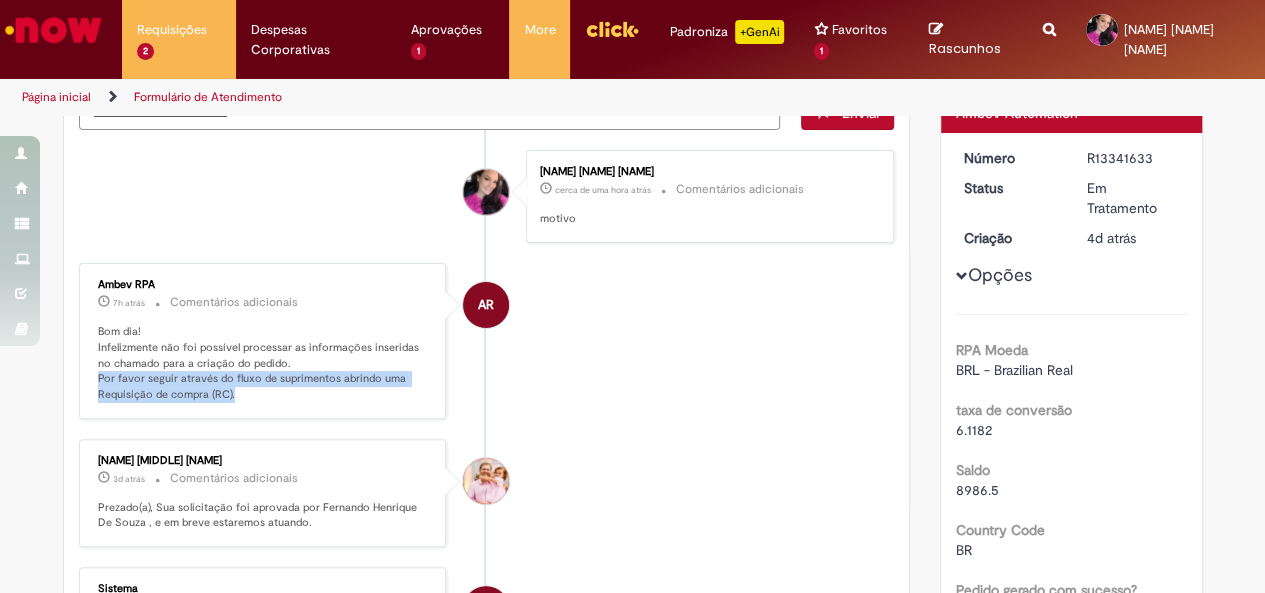 drag, startPoint x: 228, startPoint y: 389, endPoint x: 86, endPoint y: 371, distance: 143.13629 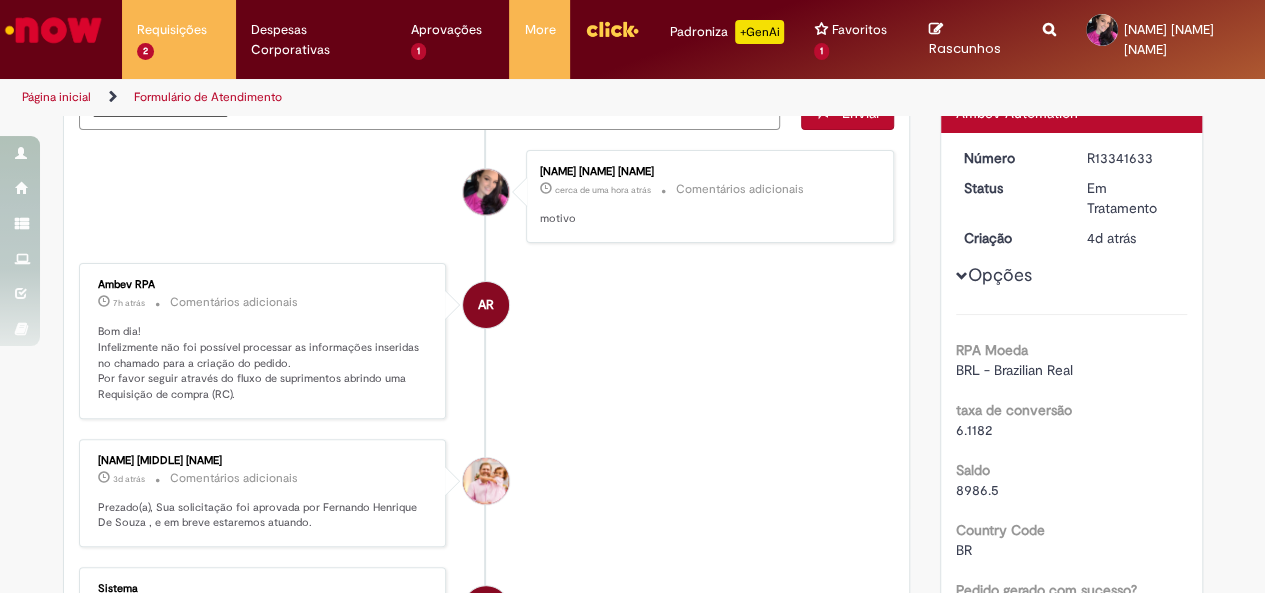 click on "AR
Ambev RPA
7h atrás 7 horas atrás     Comentários adicionais
Bom dia!
Infelizmente não foi possível processar as informações inseridas no chamado para a criação do pedido.
Por favor seguir através do fluxo de suprimentos abrindo uma Requisição de compra (RC)." at bounding box center (487, 341) 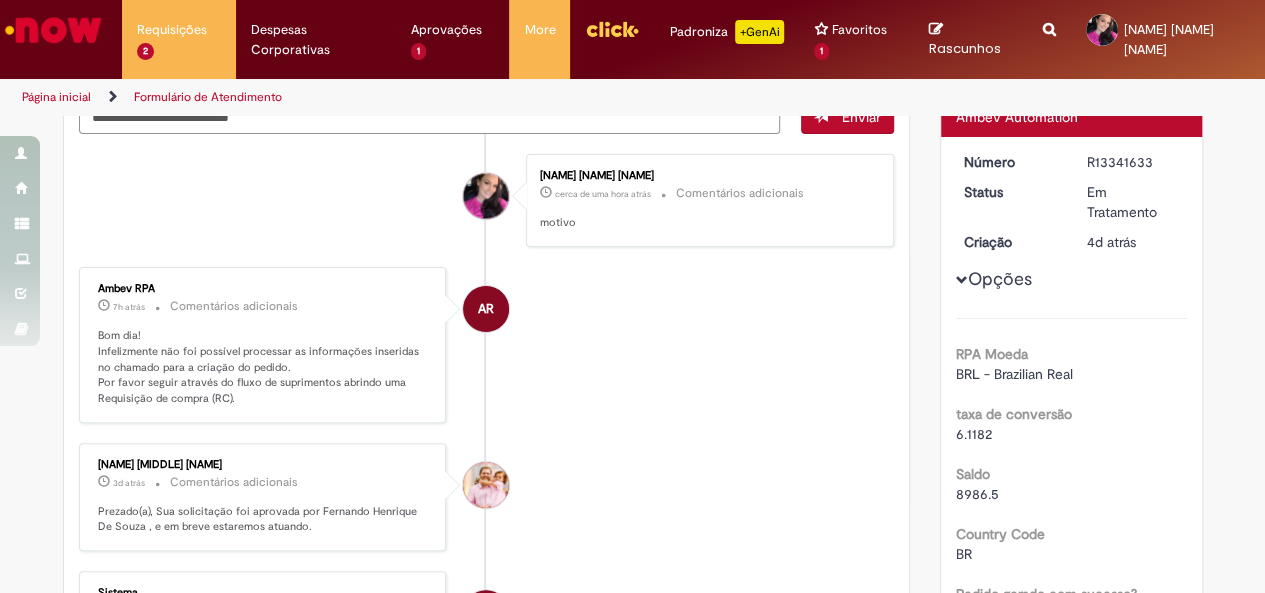 scroll, scrollTop: 100, scrollLeft: 0, axis: vertical 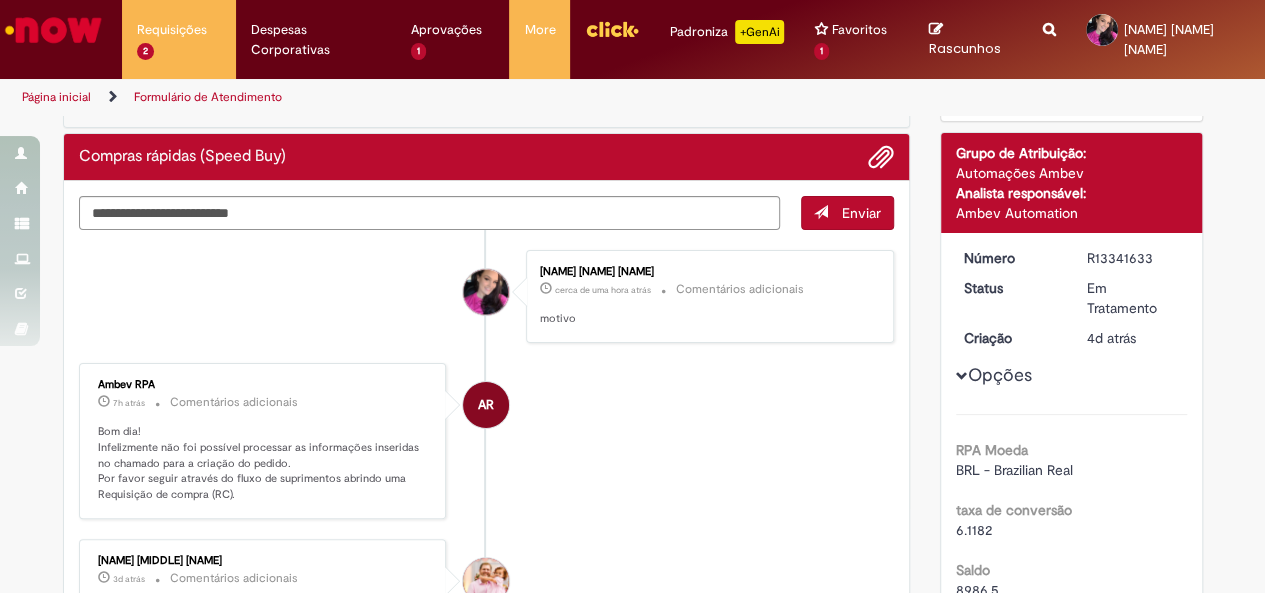 click on "AR
Ambev RPA
7h atrás 7 horas atrás     Comentários adicionais
Bom dia!
Infelizmente não foi possível processar as informações inseridas no chamado para a criação do pedido.
Por favor seguir através do fluxo de suprimentos abrindo uma Requisição de compra (RC)." at bounding box center [487, 441] 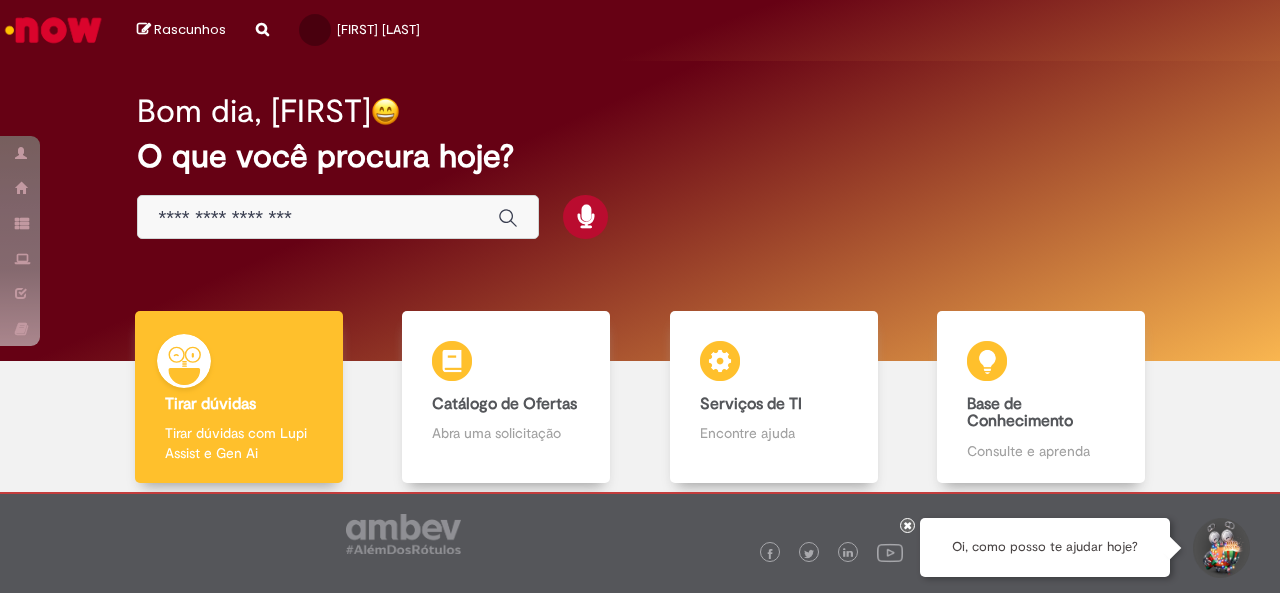 scroll, scrollTop: 0, scrollLeft: 0, axis: both 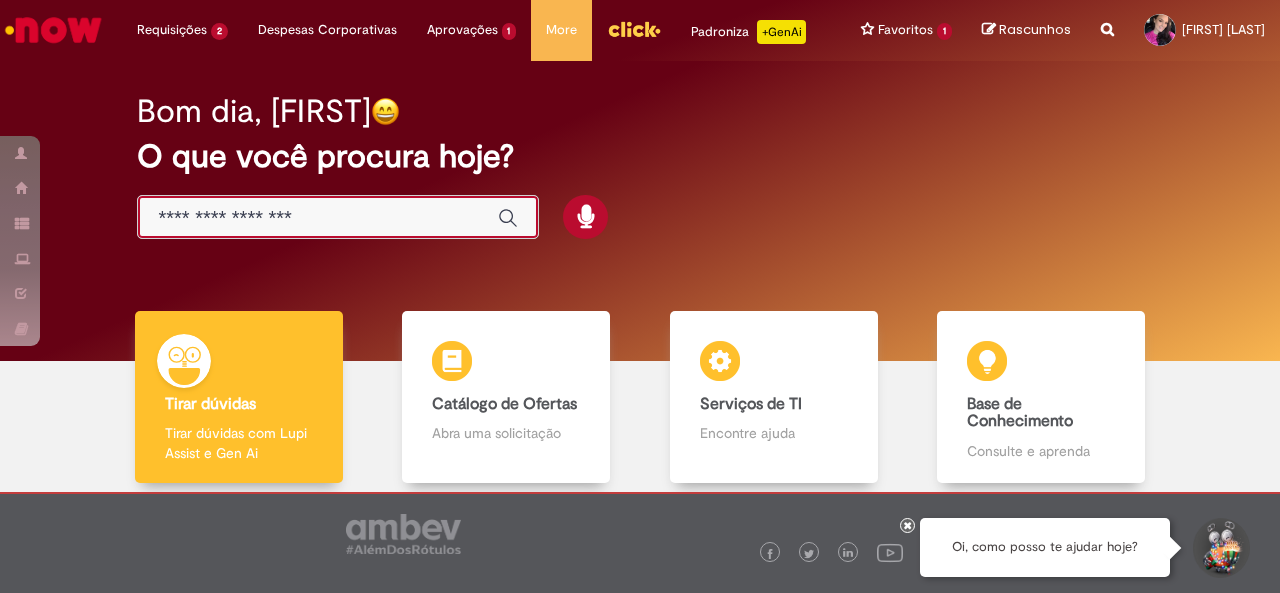 click at bounding box center [318, 218] 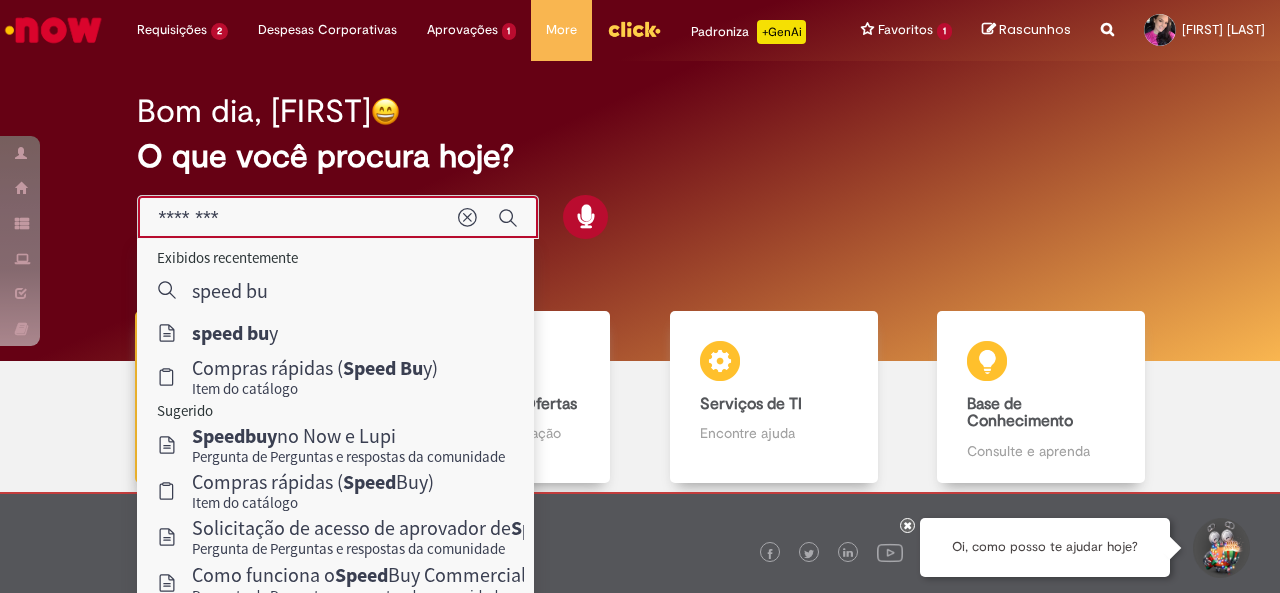 type on "*********" 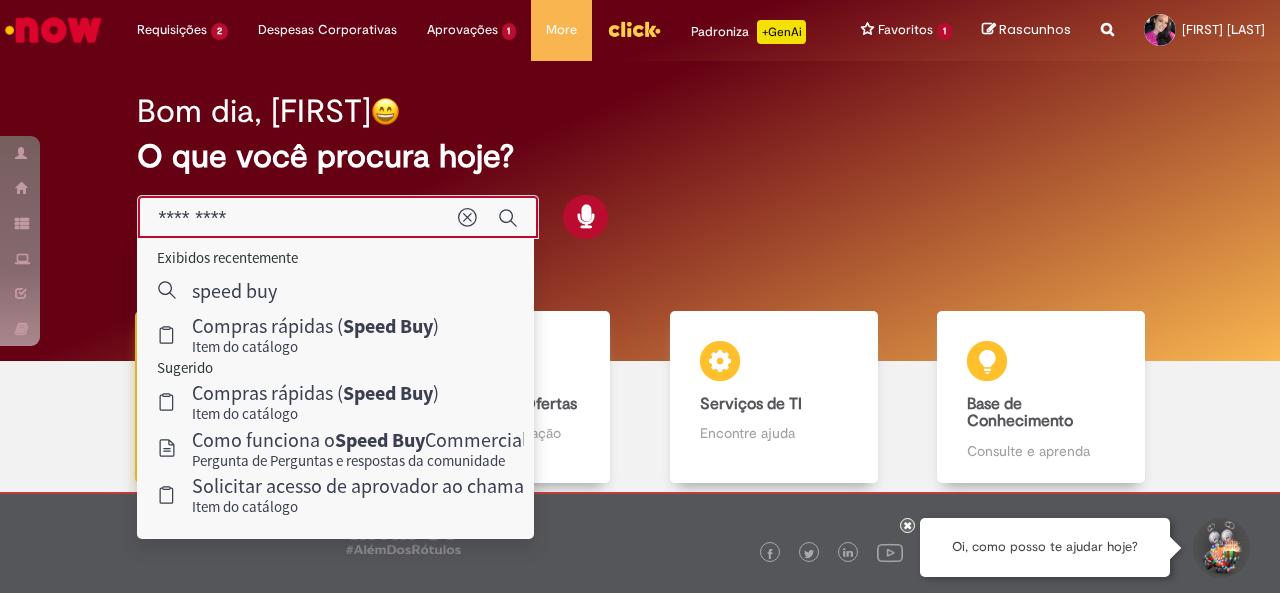drag, startPoint x: 291, startPoint y: 355, endPoint x: 324, endPoint y: 377, distance: 39.661064 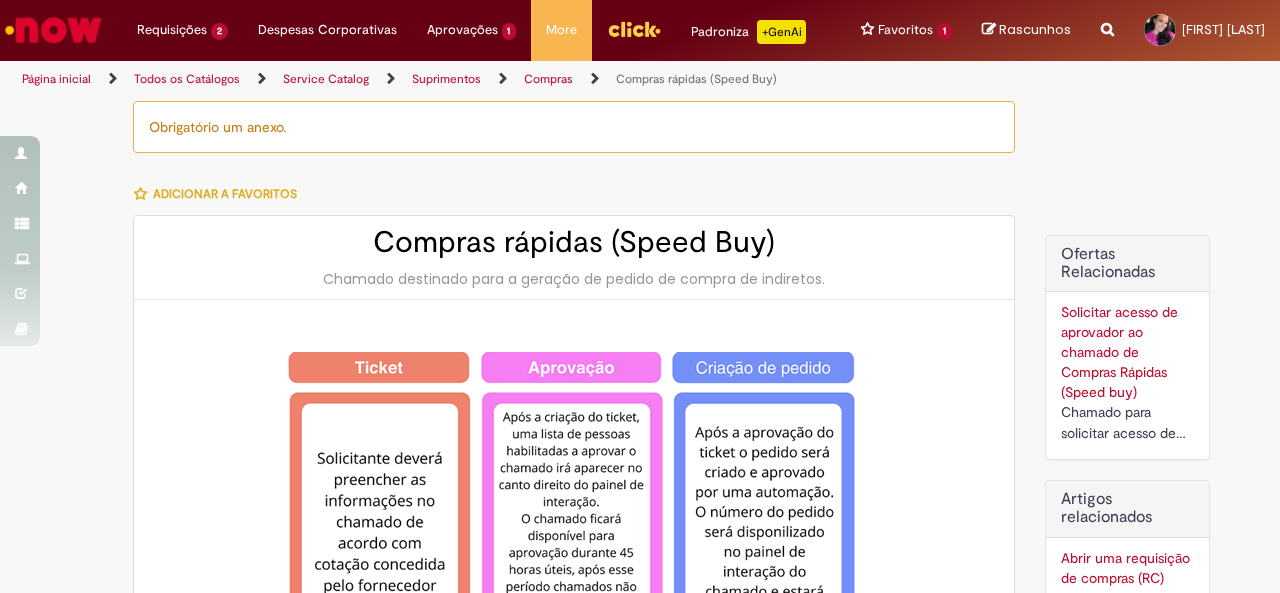 type on "********" 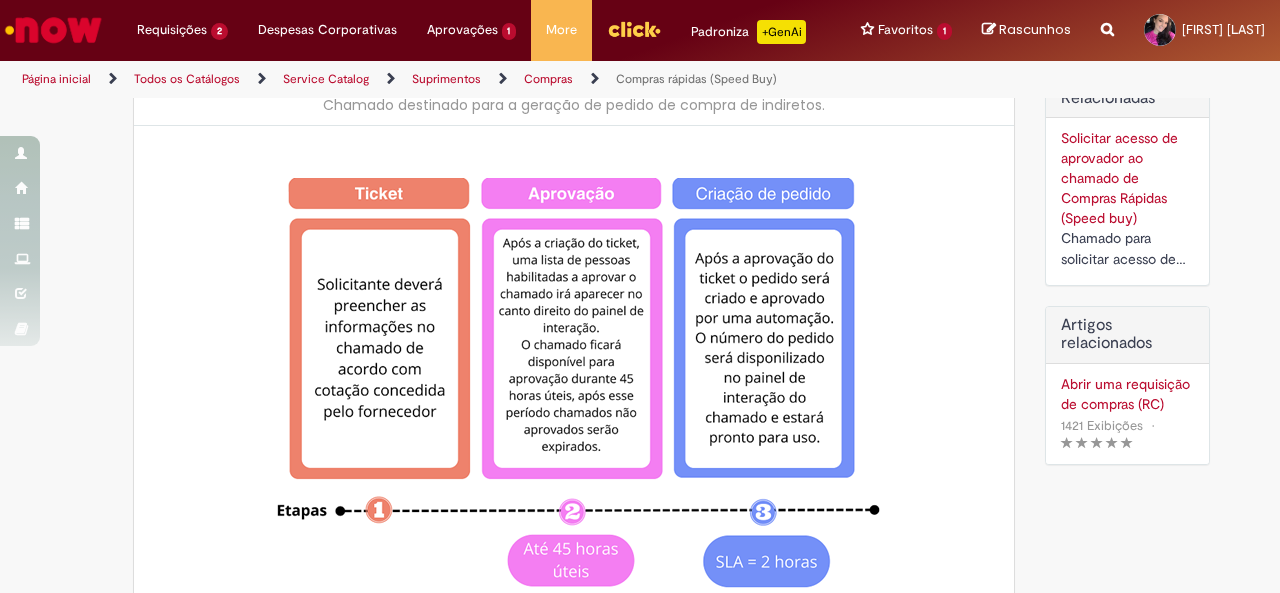 type on "**********" 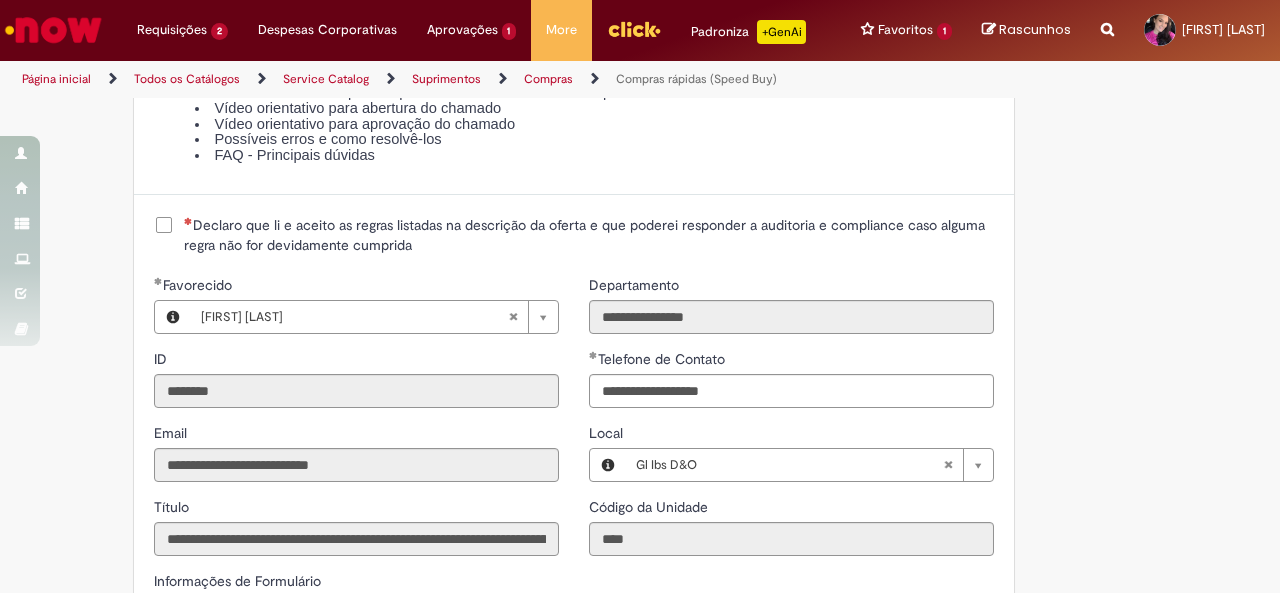 scroll, scrollTop: 2400, scrollLeft: 0, axis: vertical 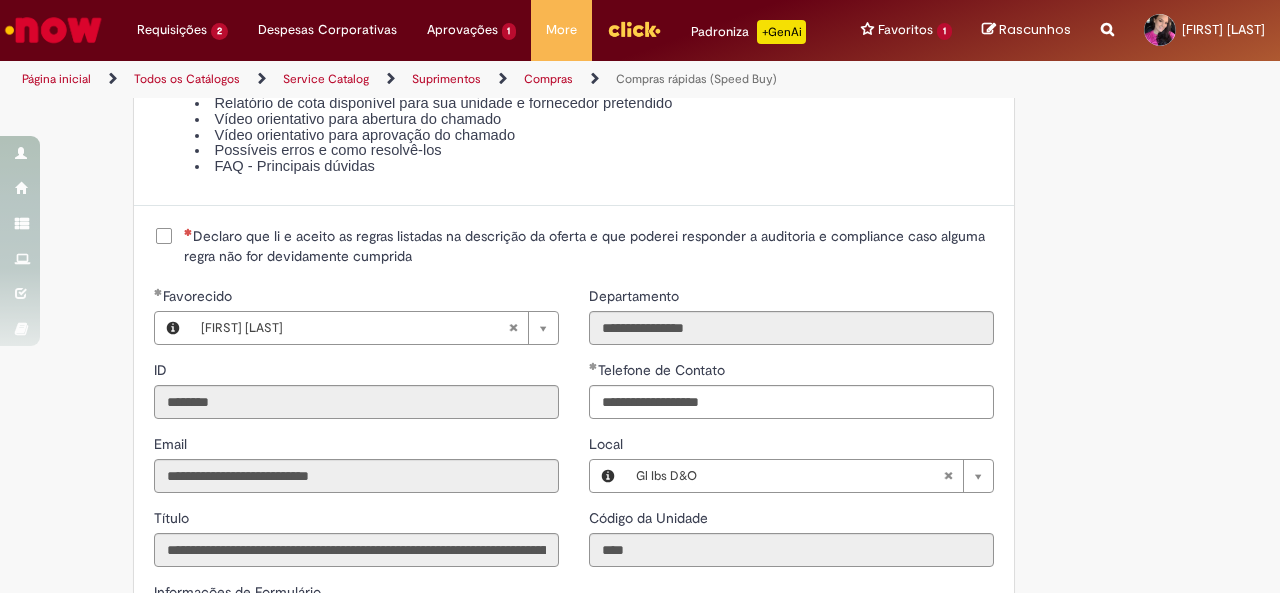 click on "Declaro que li e aceito as regras listadas na descrição da oferta e que poderei responder a auditoria e compliance caso alguma regra não for devidamente cumprida" at bounding box center [589, 246] 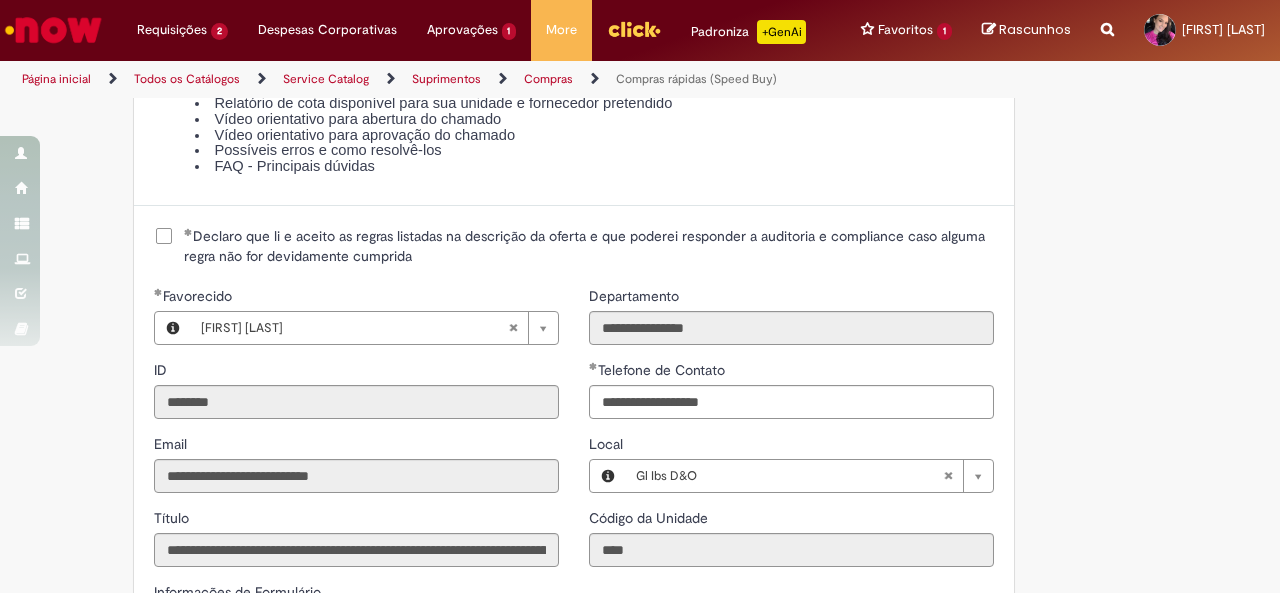 click on "Obrigatório um anexo.
Adicionar a Favoritos
Compras rápidas (Speed Buy)
Chamado destinado para a geração de pedido de compra de indiretos.
O Speed buy é a ferramenta oficial para a geração de pedidos de compra que atenda aos seguintes requisitos:
Compras de material e serviço indiretos
Compras inferiores a R$13.000 *
Compras com fornecedores nacionais
Compras de material sem contrato ativo no SAP para o centro solicitado
* Essa cota é referente ao tipo de solicitação padrão de Speed buy. Os chamados com cotas especiais podem possuir valores divergentes.
Regras de Utilização
No campo “Tipo de Solicitação” selecionar a opção correspondente a sua unidade de negócio.
Solicitação Padrão de Speed buy:
Fábricas, centros de Excelência e de Distribuição:  habilitado para todos usuários ambev
Cotas especiais de Speed buy:" at bounding box center [542, -571] 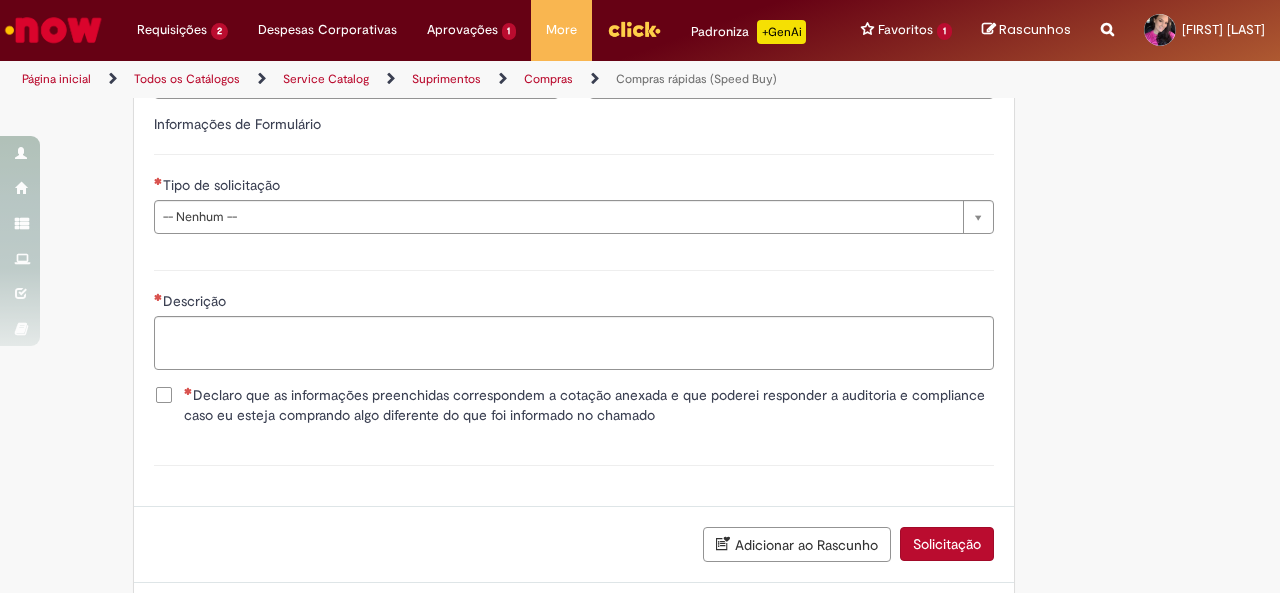 scroll, scrollTop: 2900, scrollLeft: 0, axis: vertical 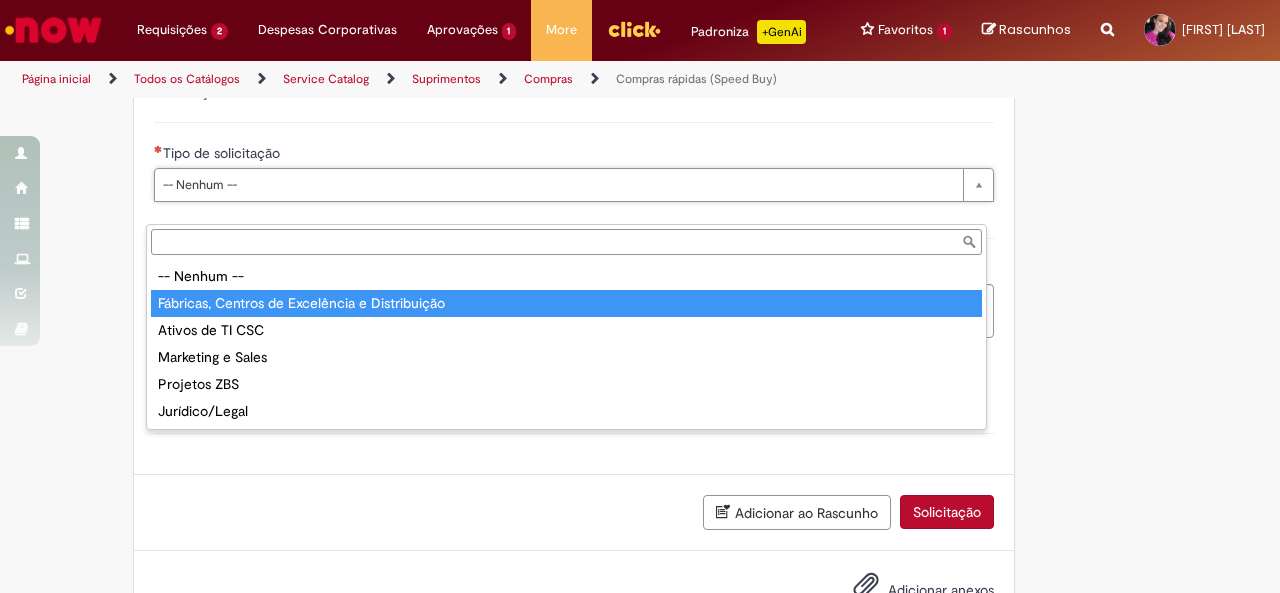 type on "**********" 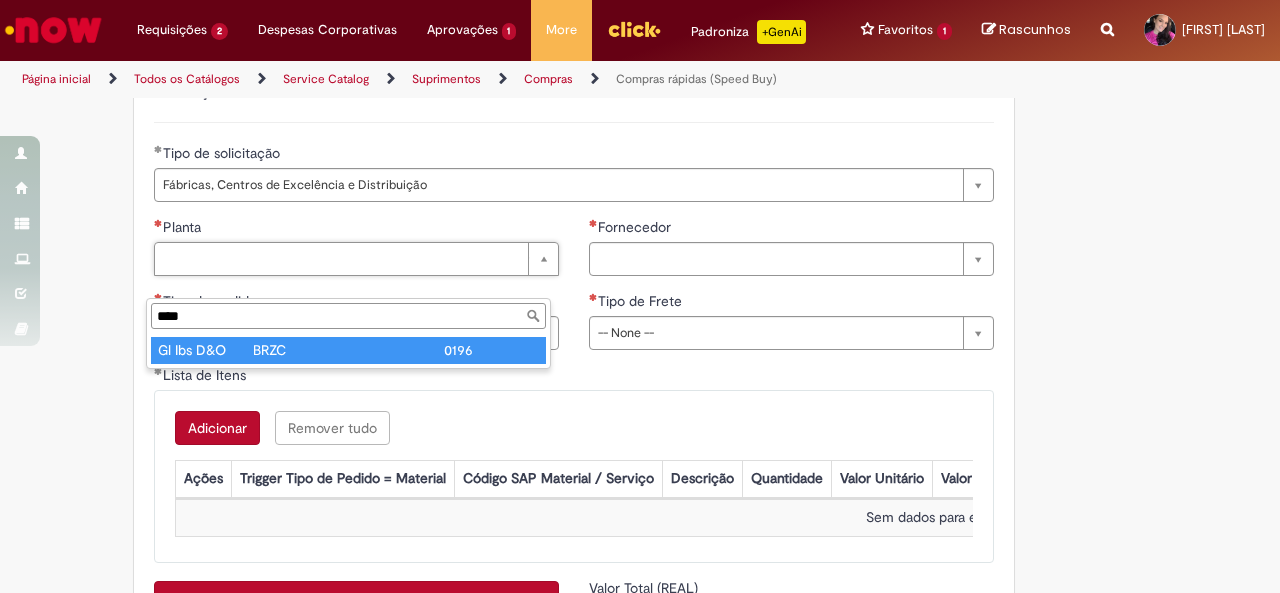 type on "****" 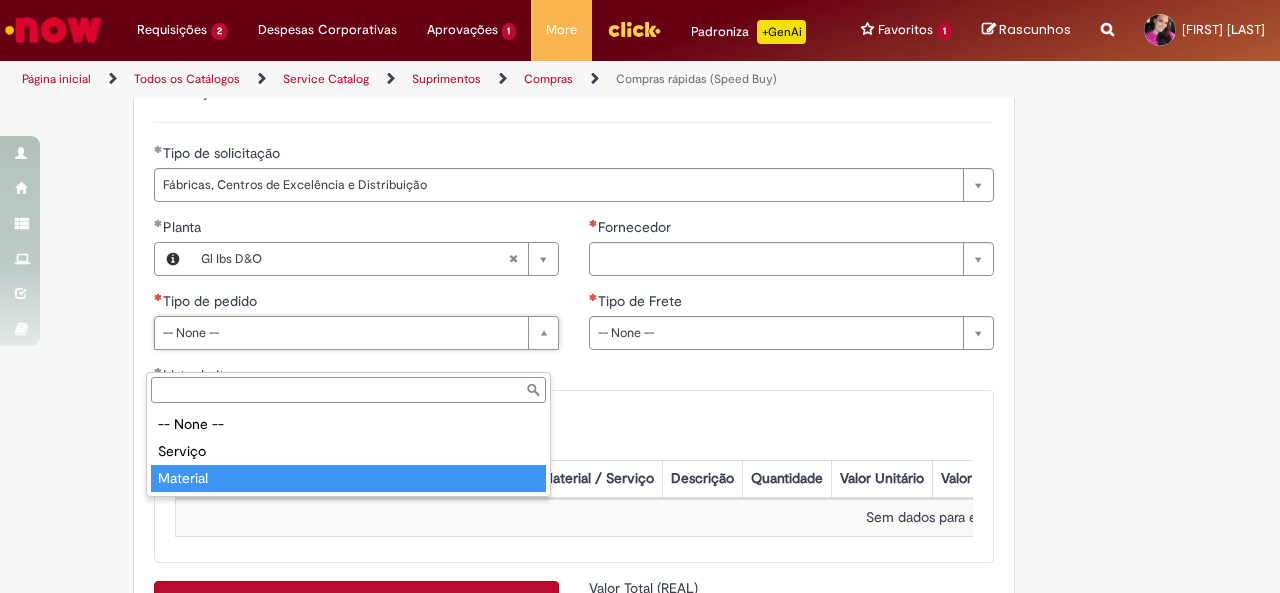 type on "********" 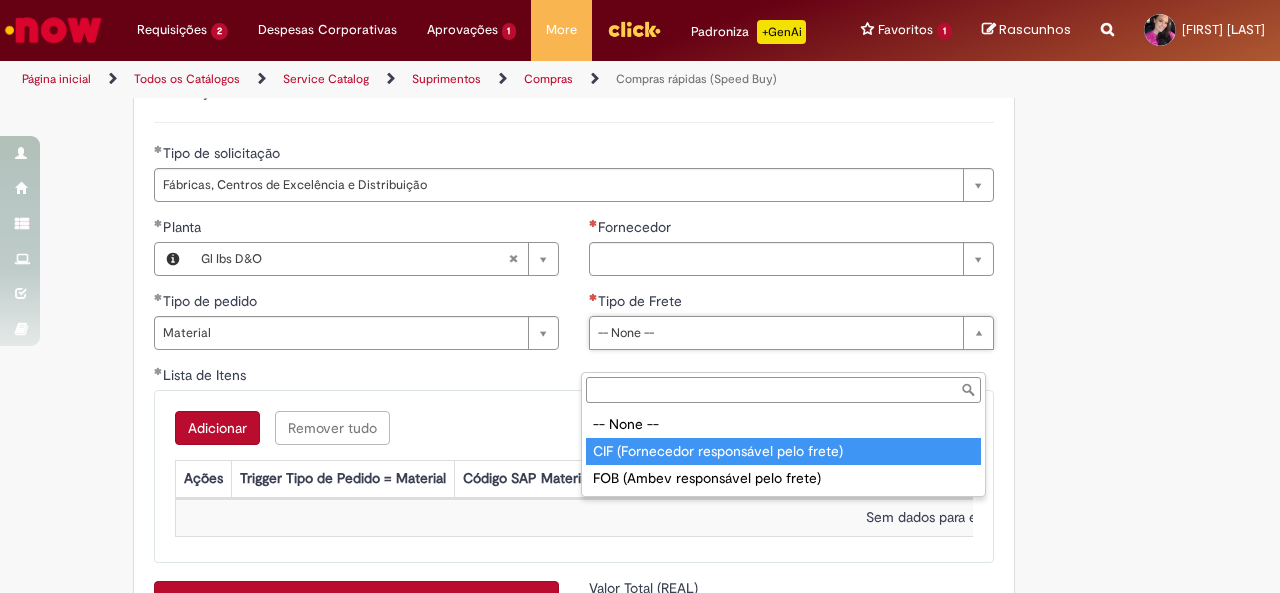 type on "**********" 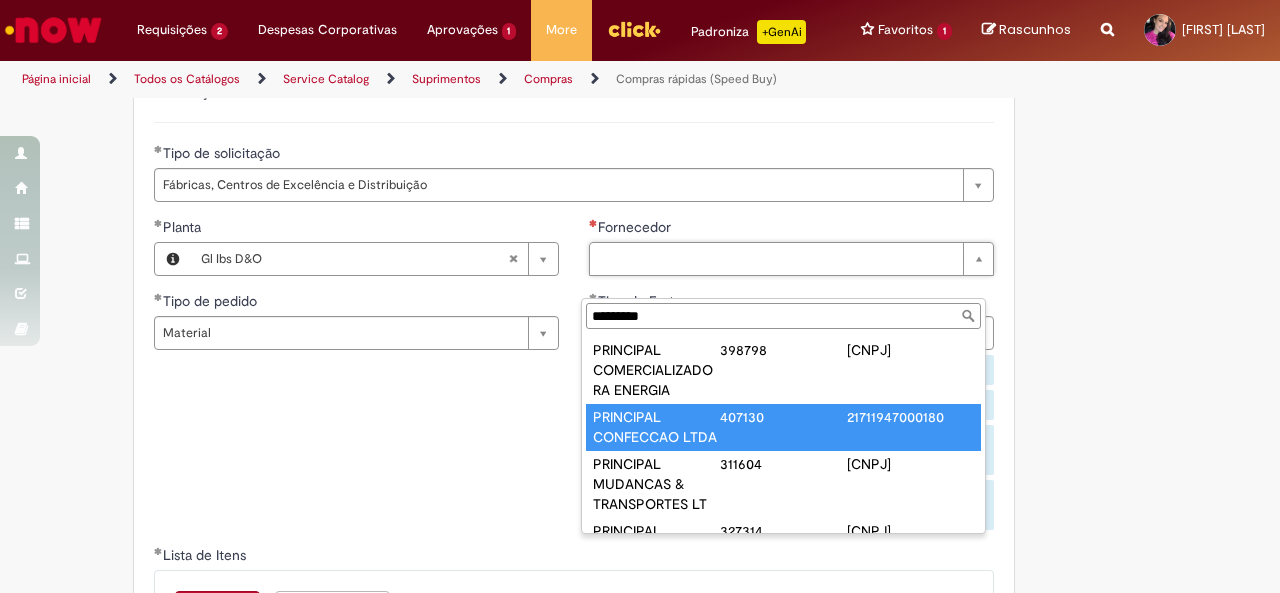 type on "*********" 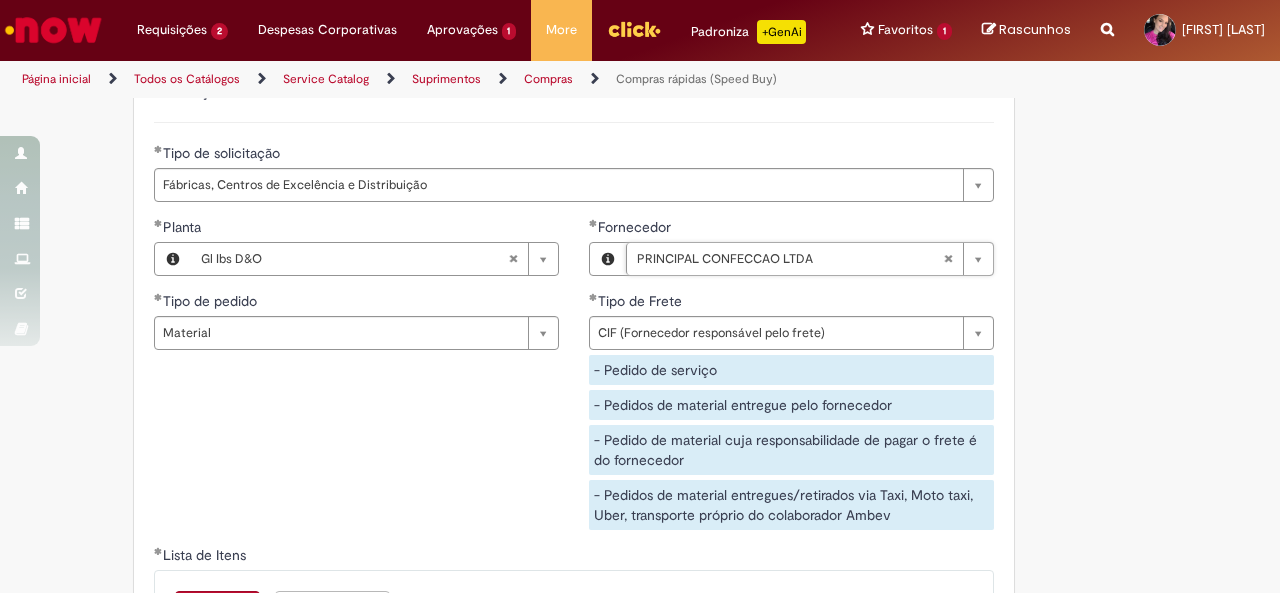 click on "**********" at bounding box center (574, 381) 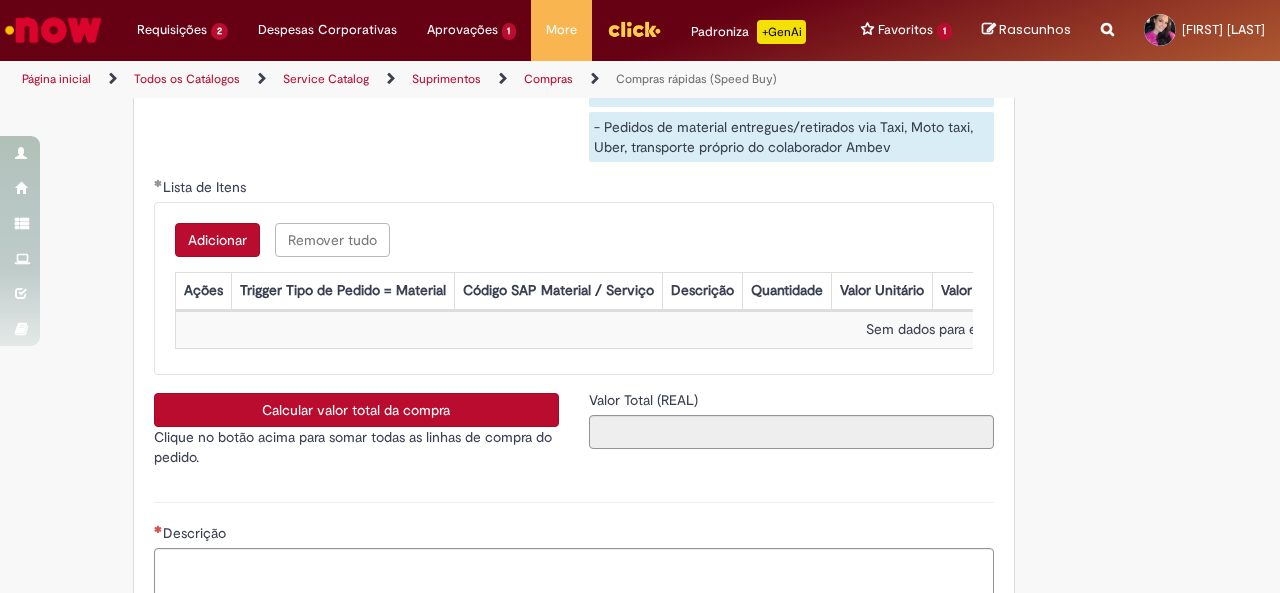 scroll, scrollTop: 3300, scrollLeft: 0, axis: vertical 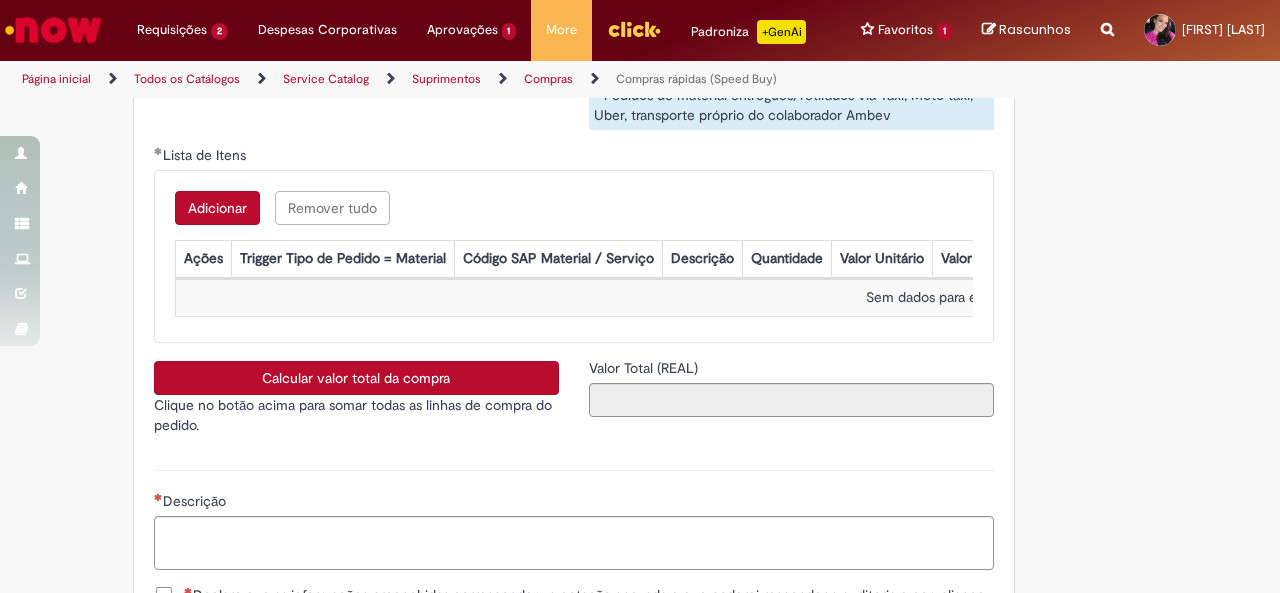 click on "Adicionar" at bounding box center [217, 208] 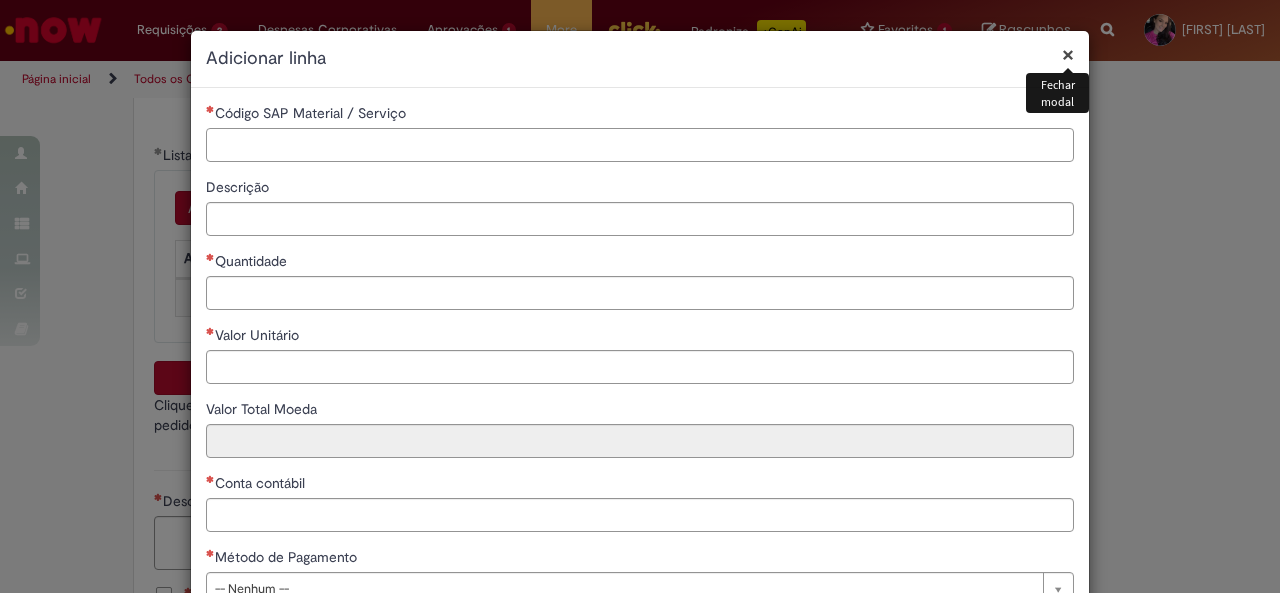 click on "Código SAP Material / Serviço" at bounding box center (640, 145) 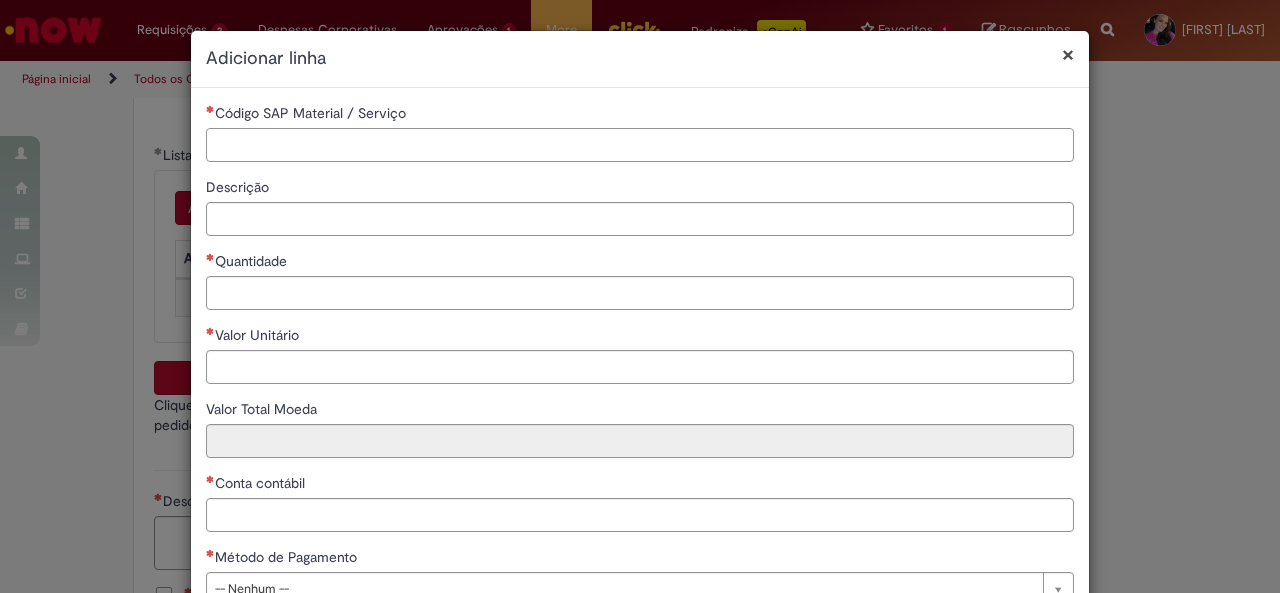 paste on "********" 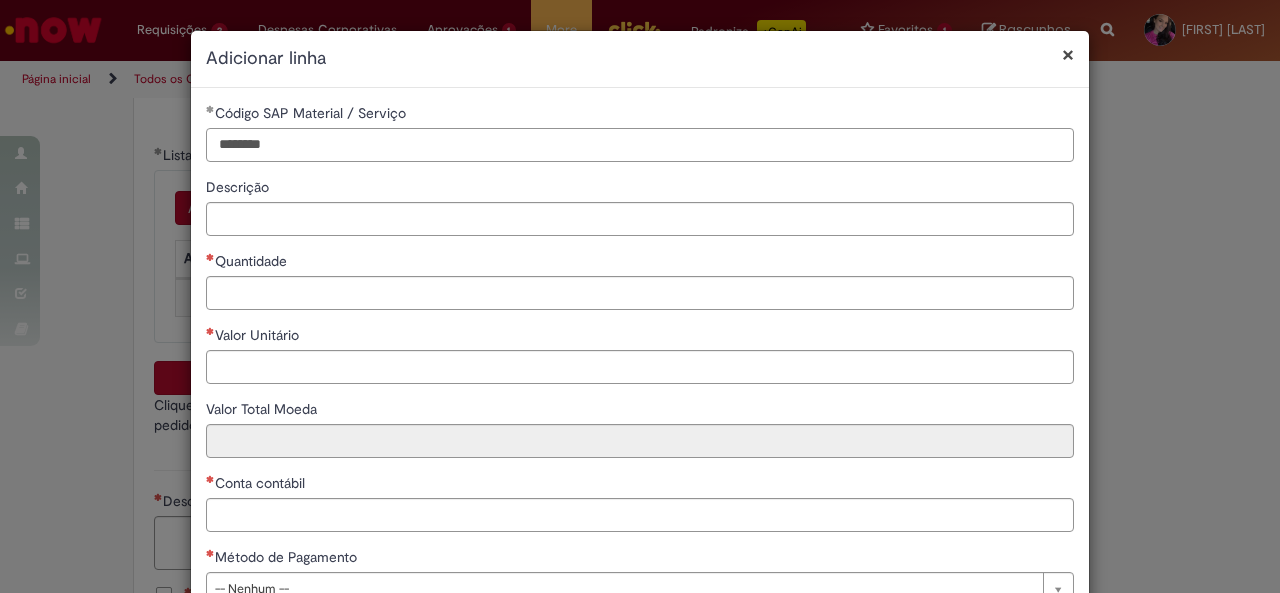 type on "********" 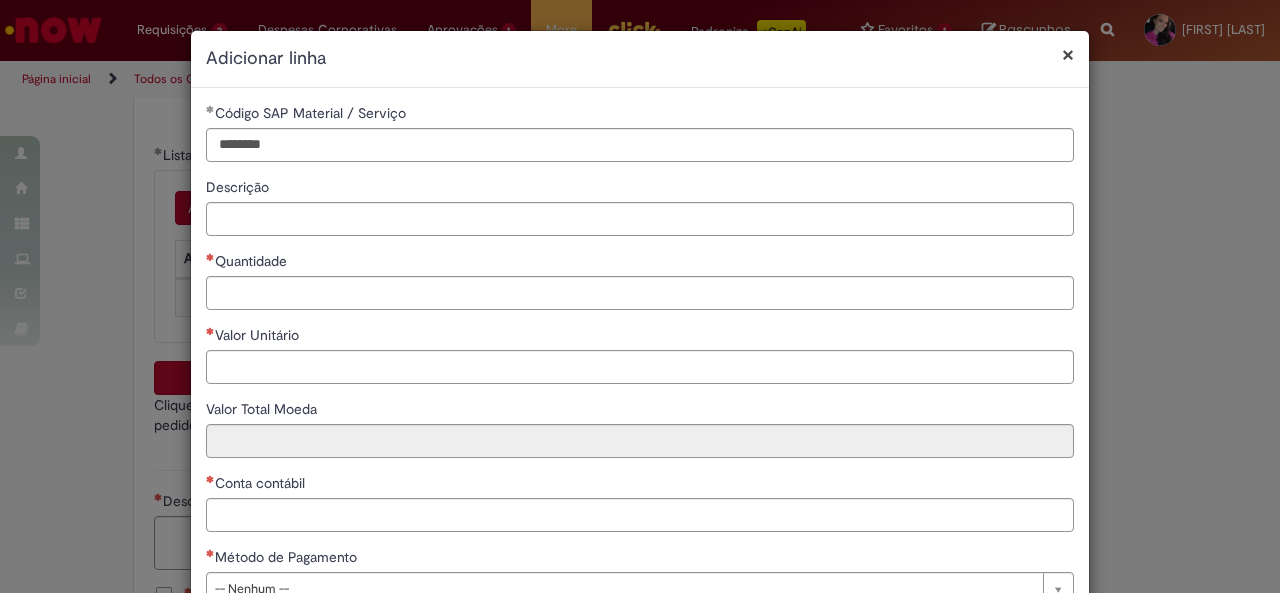 drag, startPoint x: 324, startPoint y: 187, endPoint x: 330, endPoint y: 175, distance: 13.416408 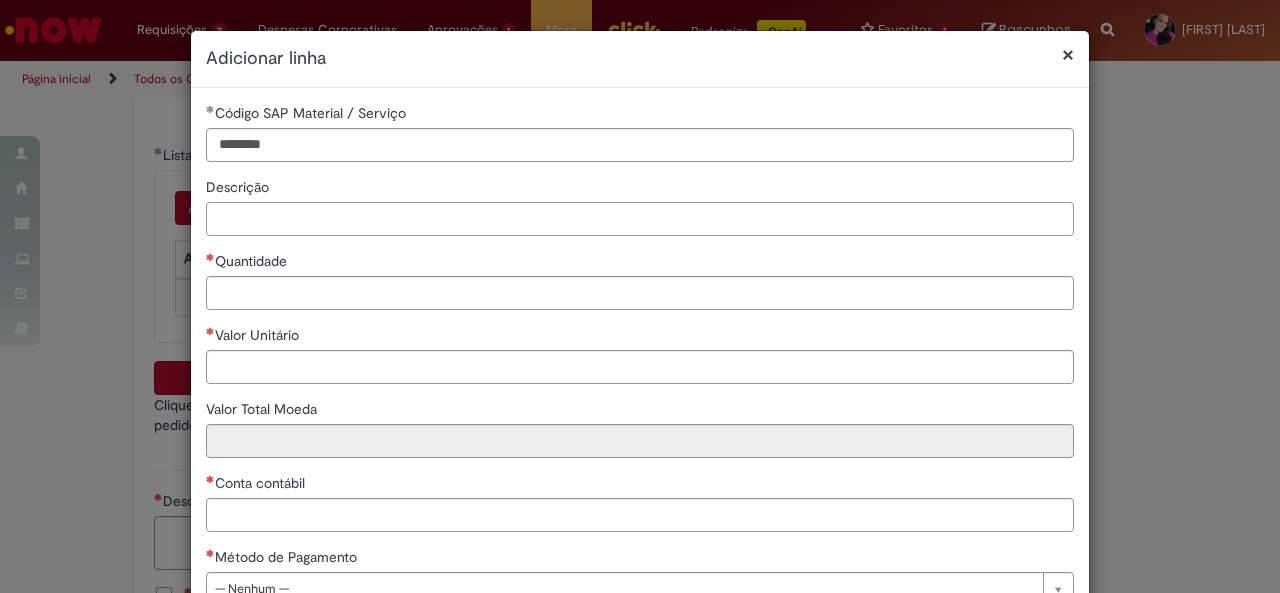 click on "Descrição" at bounding box center (640, 219) 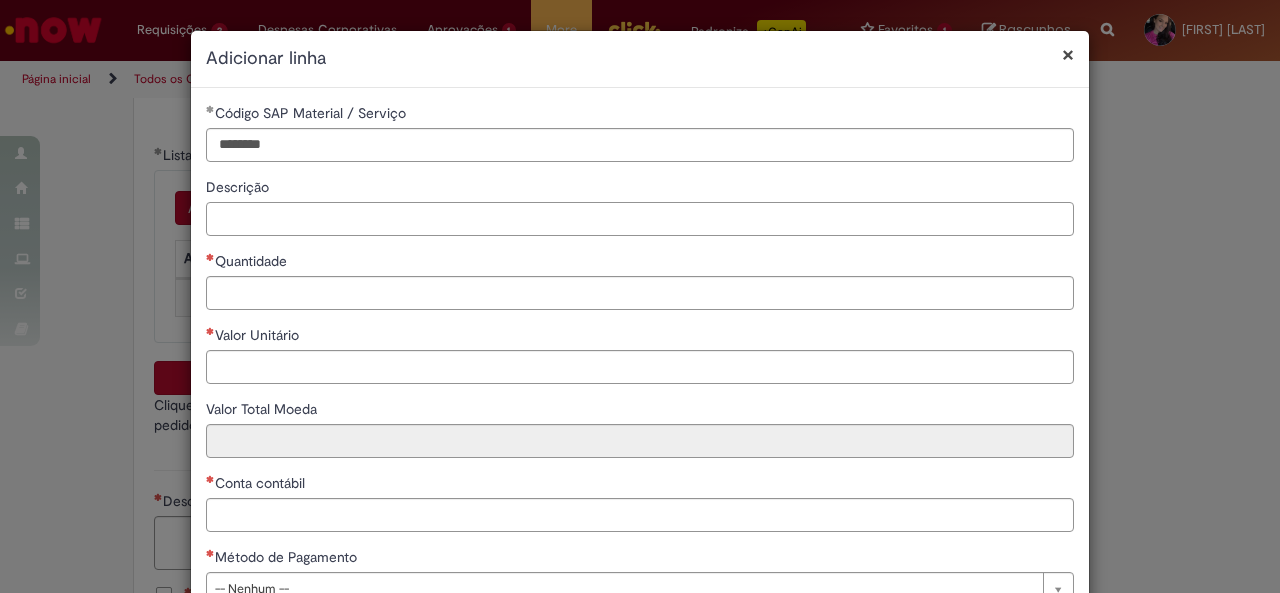 paste on "**********" 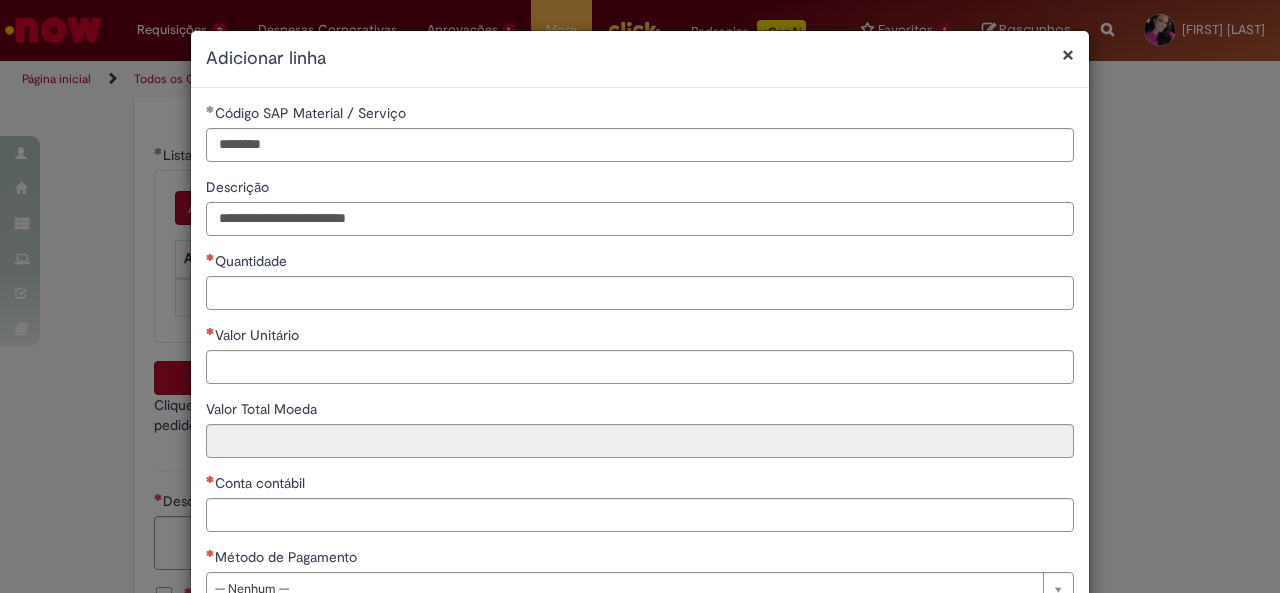 type on "**********" 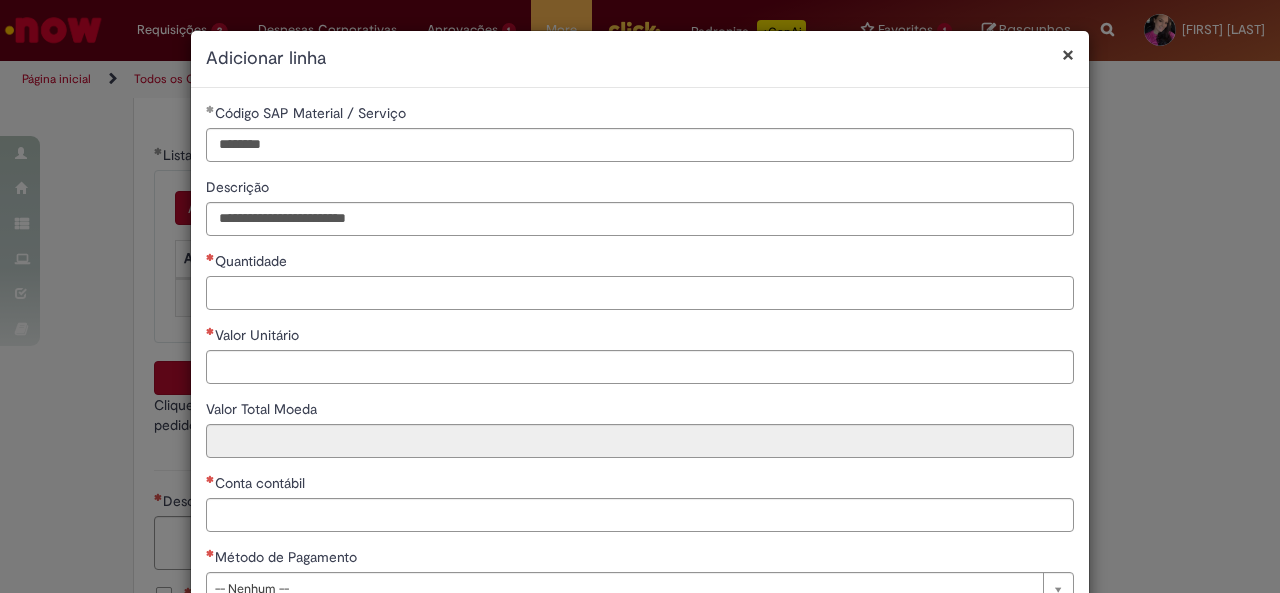 click on "Quantidade" at bounding box center (640, 293) 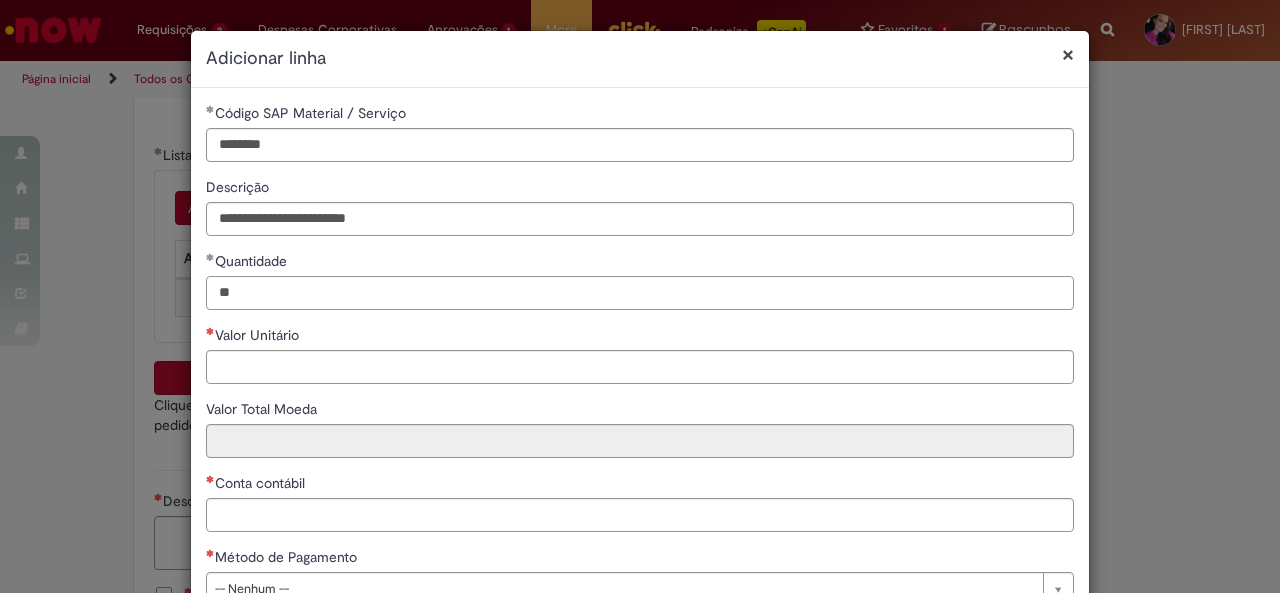 type on "**" 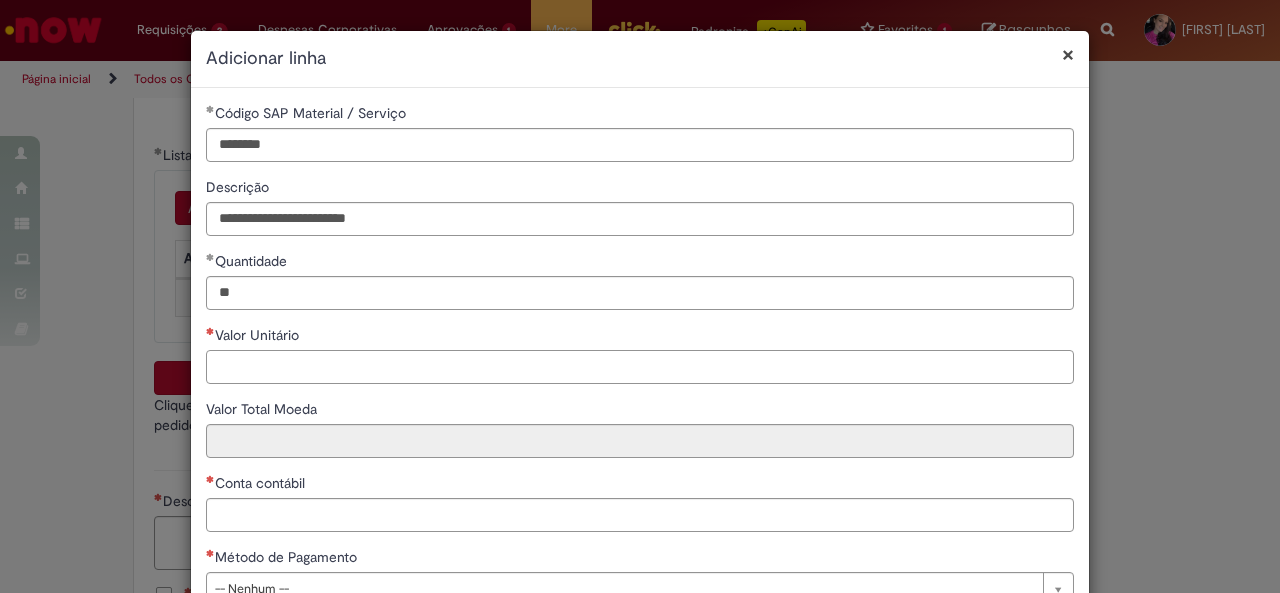 click on "Valor Unitário" at bounding box center [640, 367] 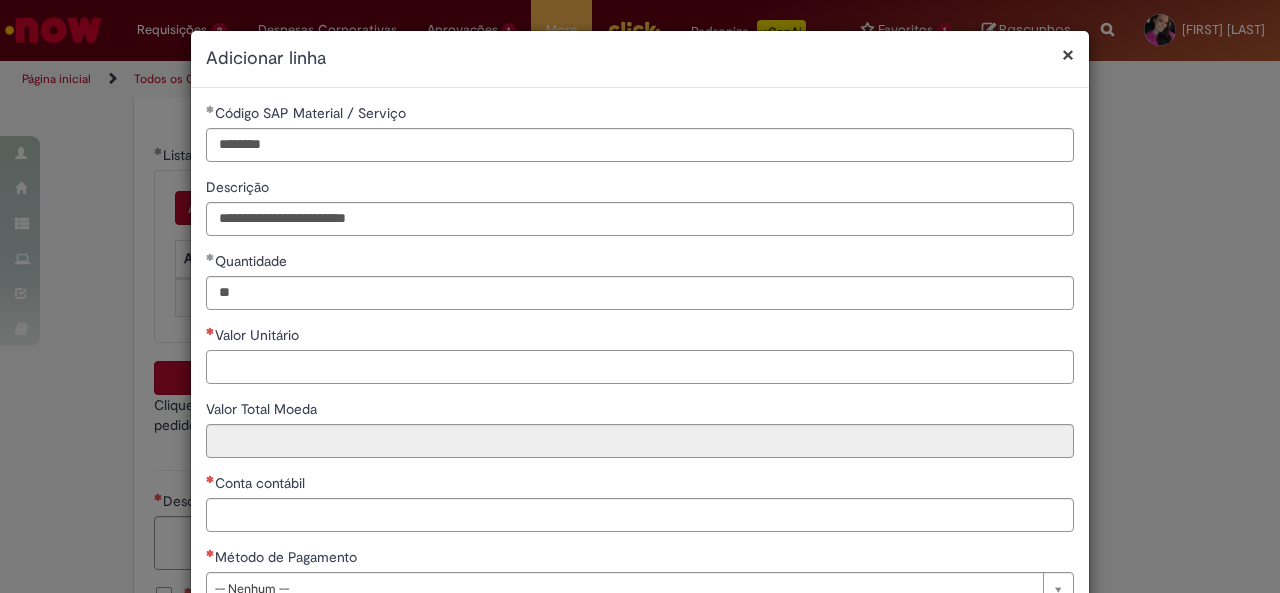 paste on "*****" 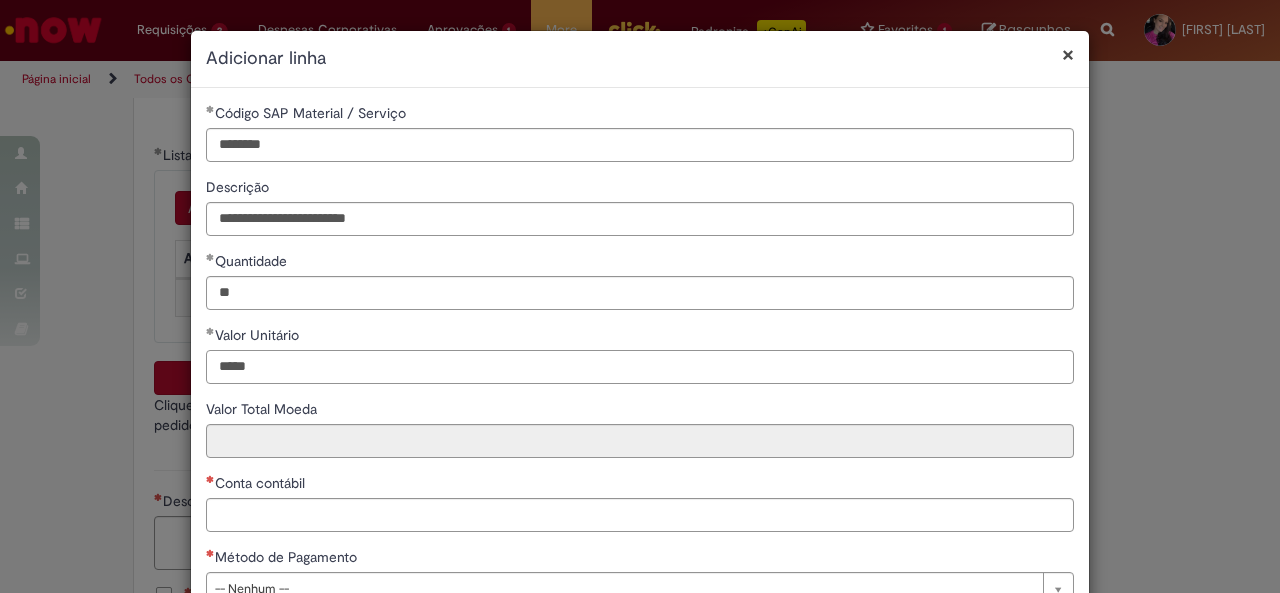 type on "*****" 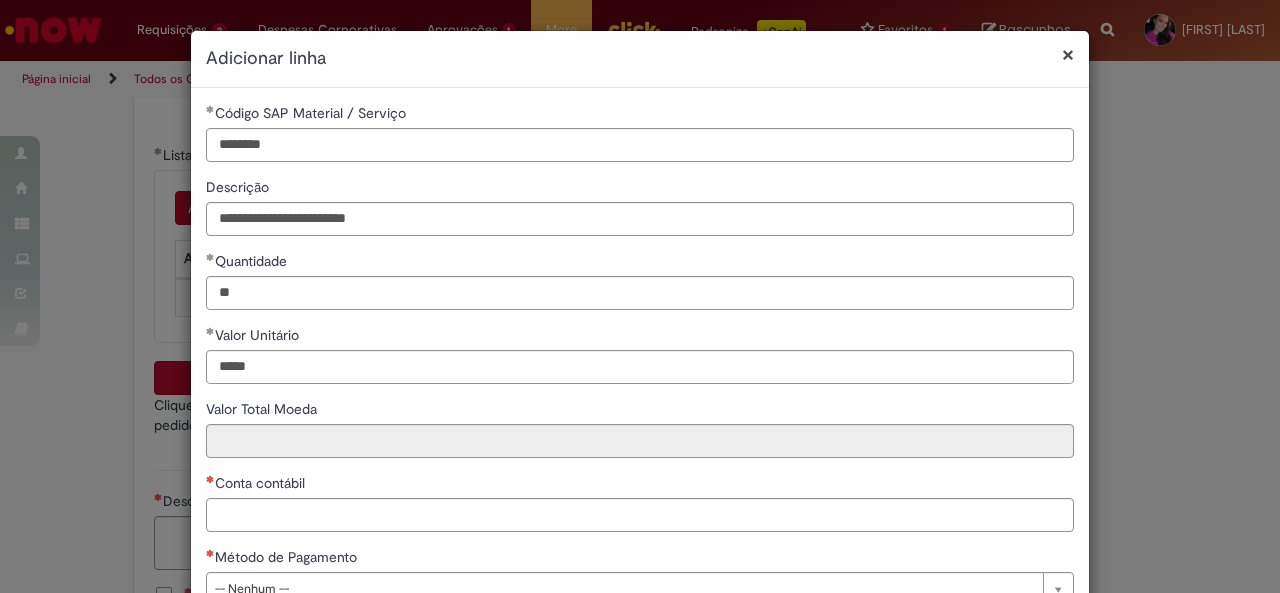 type on "********" 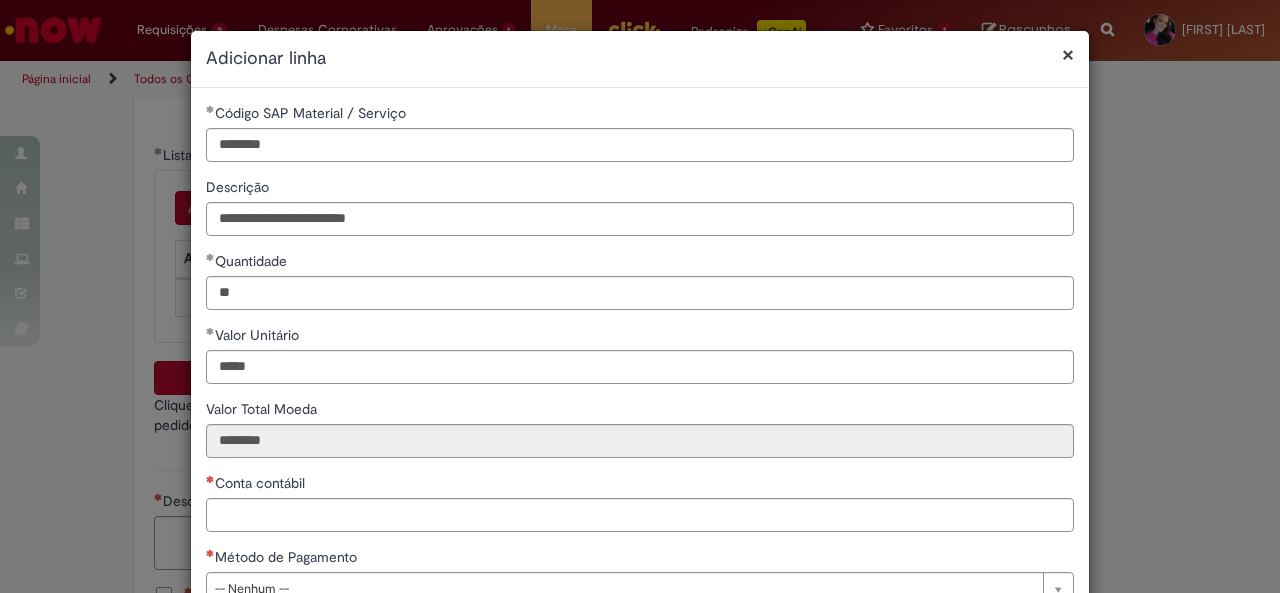 click on "Valor Total Moeda" at bounding box center [640, 411] 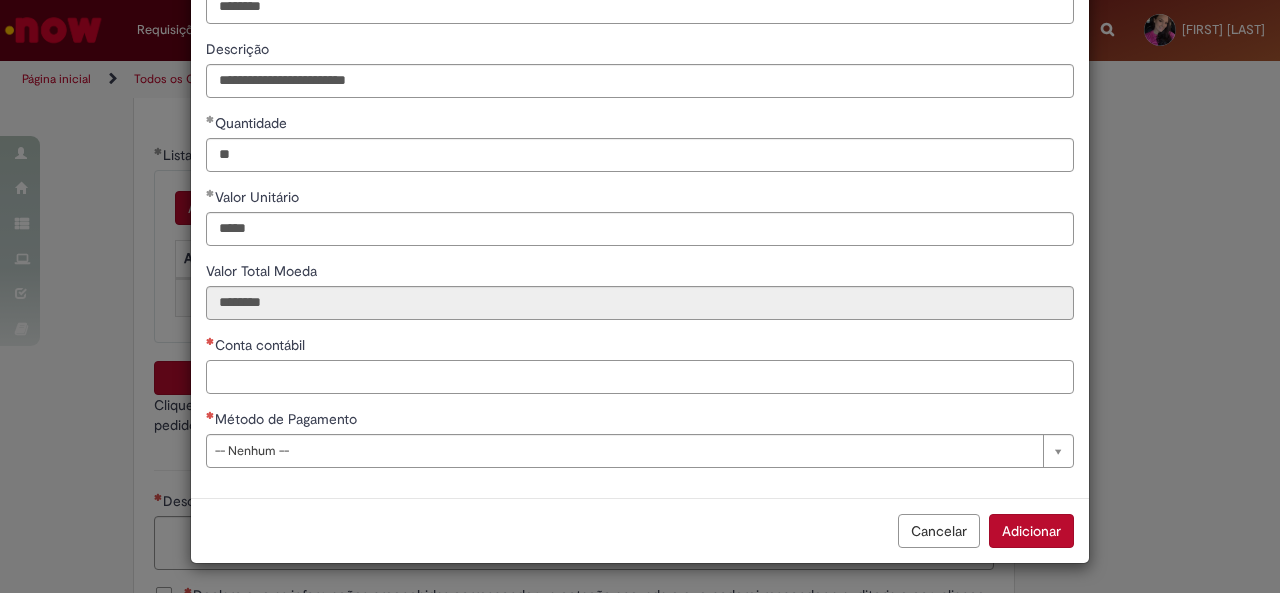 click on "Conta contábil" at bounding box center [640, 377] 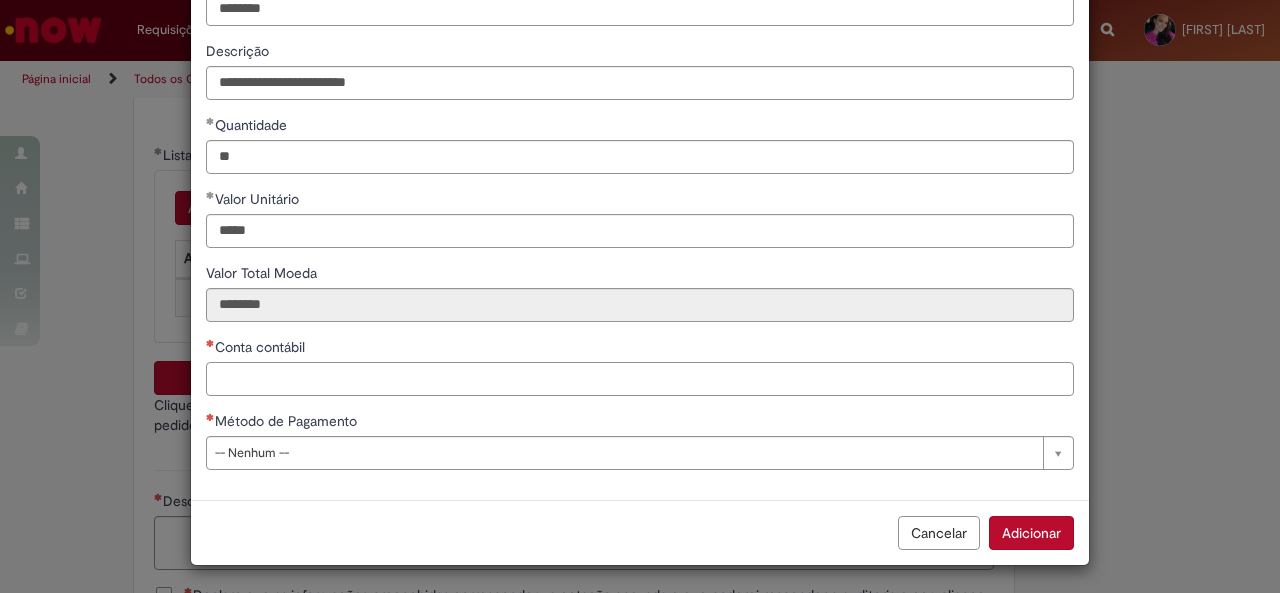paste on "*******" 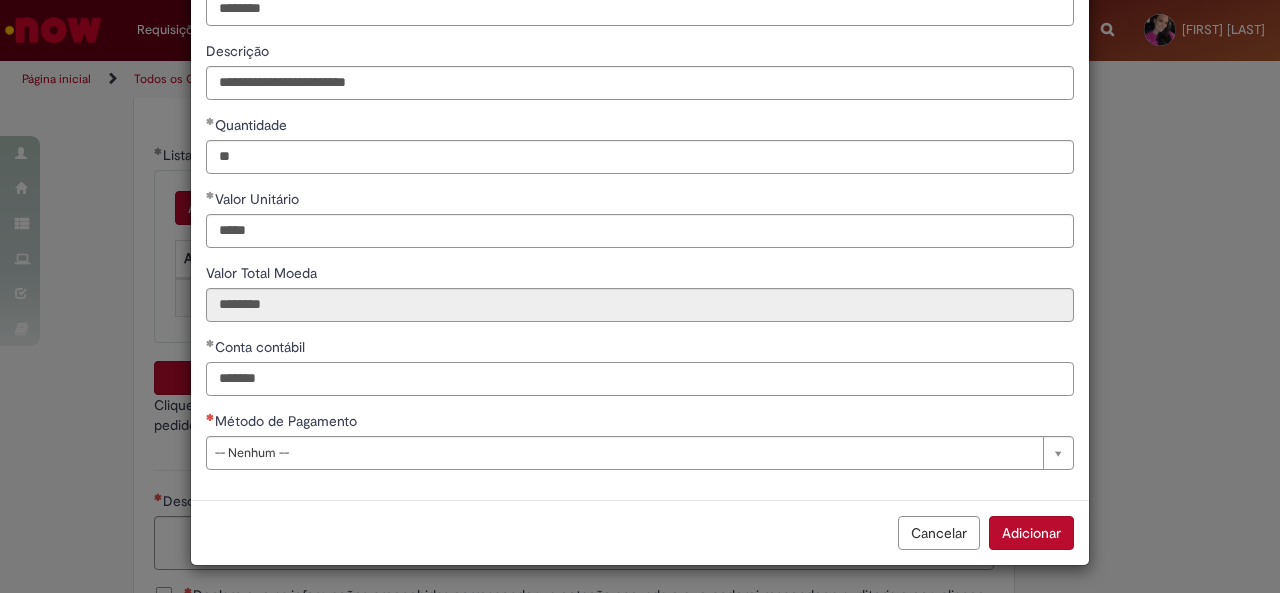 type on "*******" 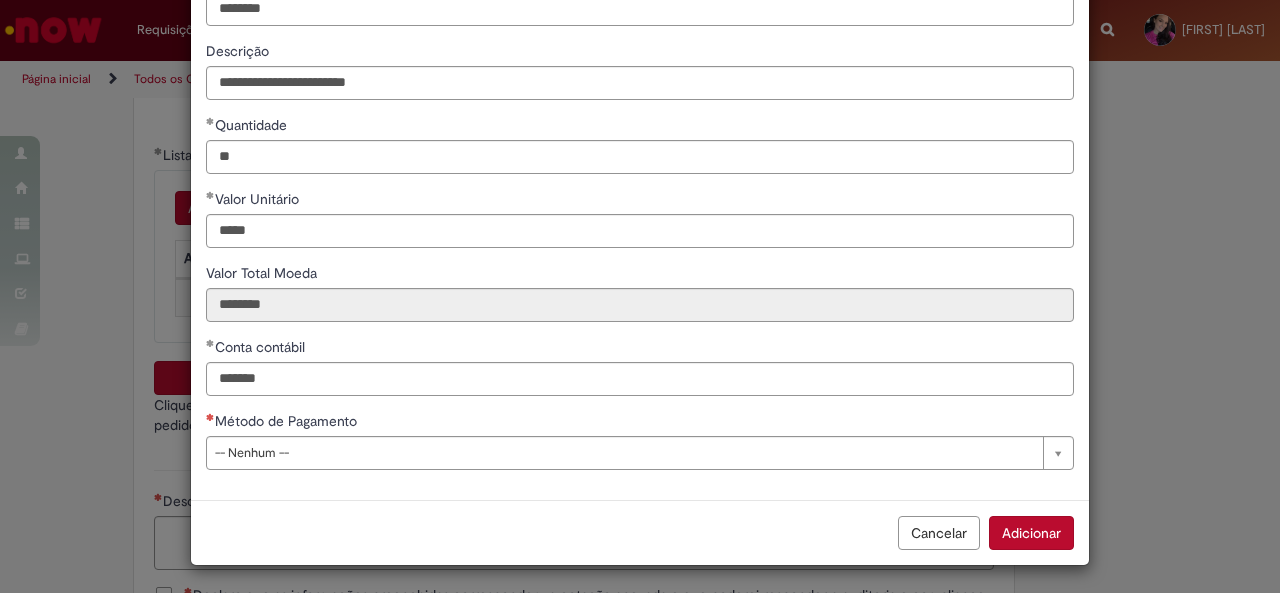 click on "Método de Pagamento" at bounding box center [640, 423] 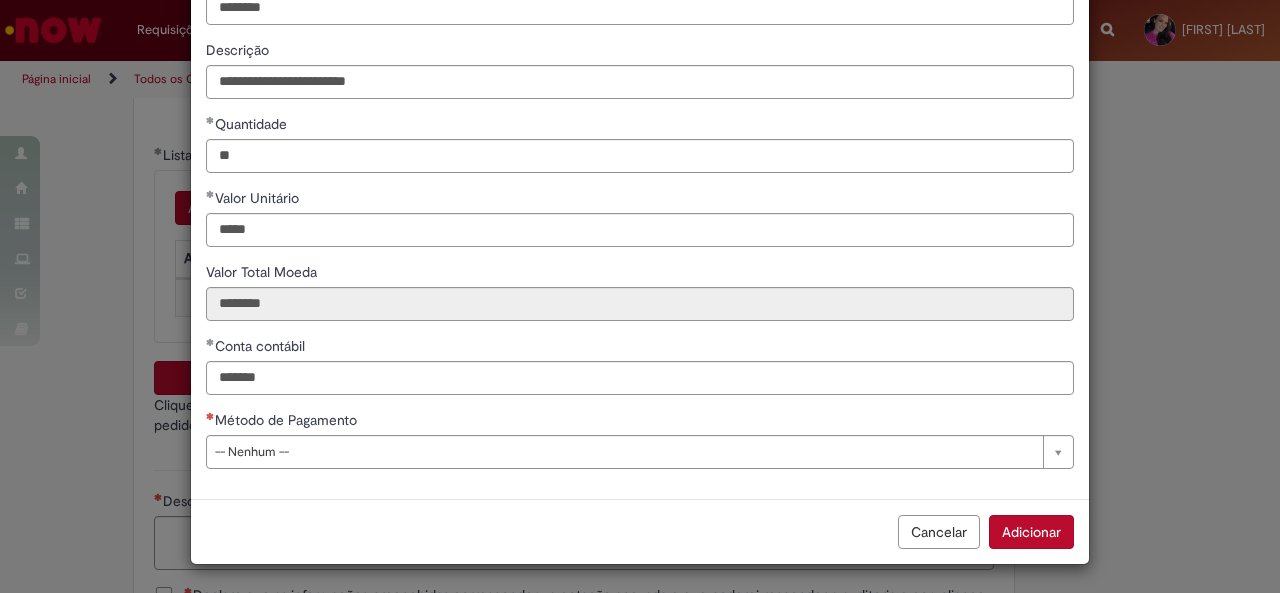 scroll, scrollTop: 136, scrollLeft: 0, axis: vertical 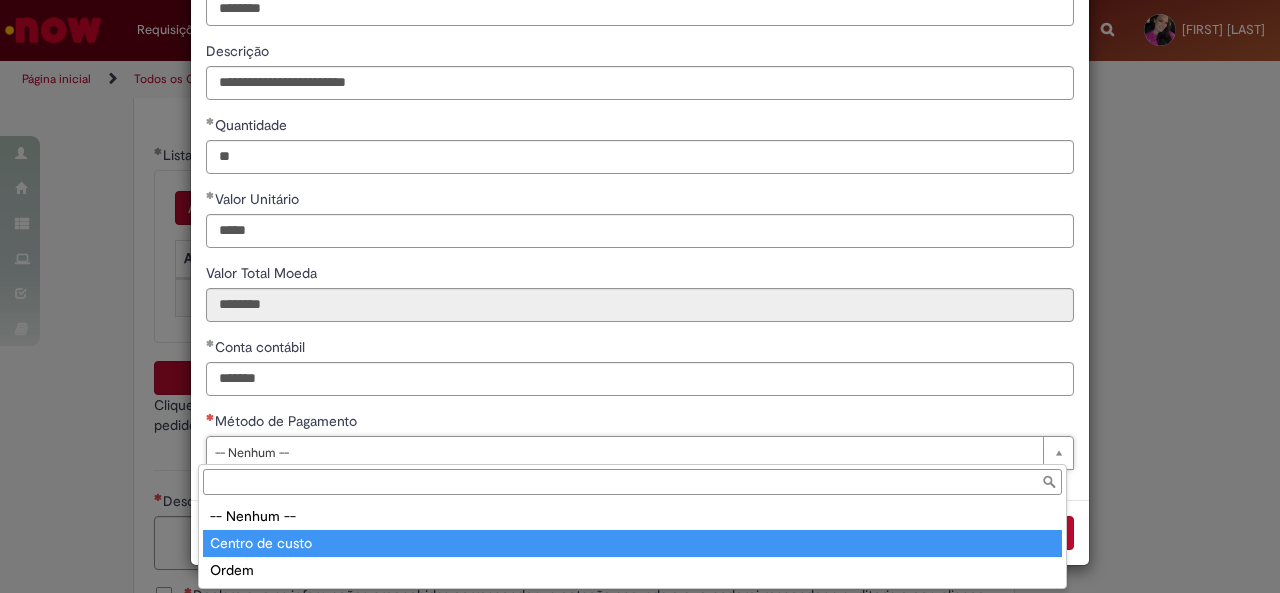 type on "**********" 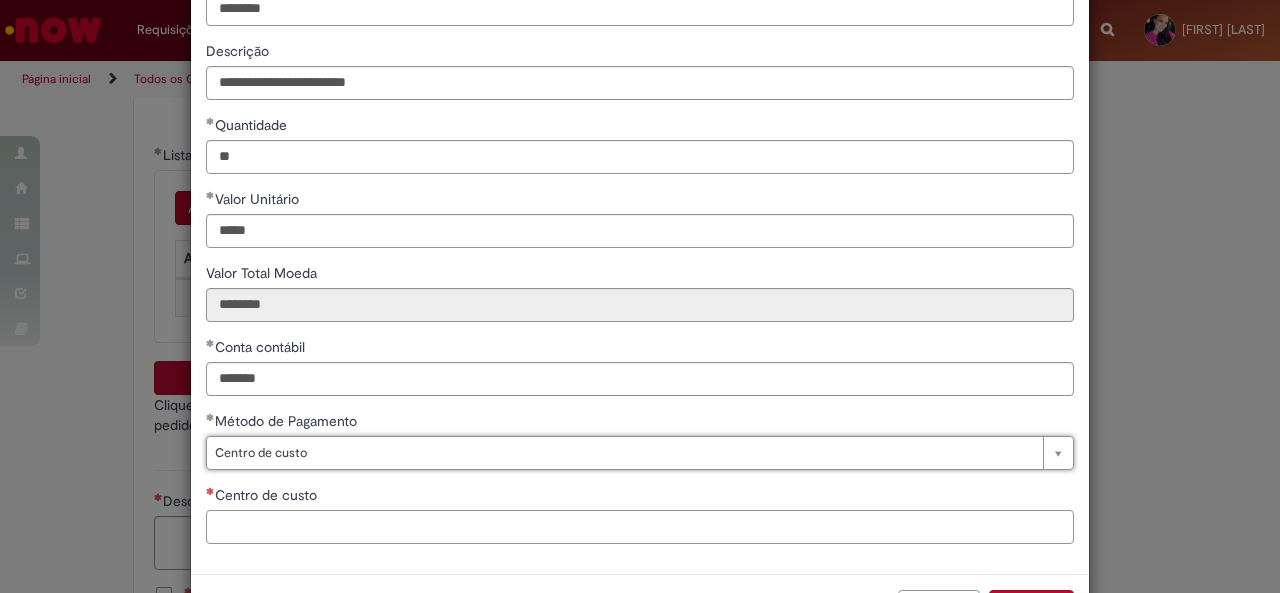 click on "Centro de custo" at bounding box center [640, 527] 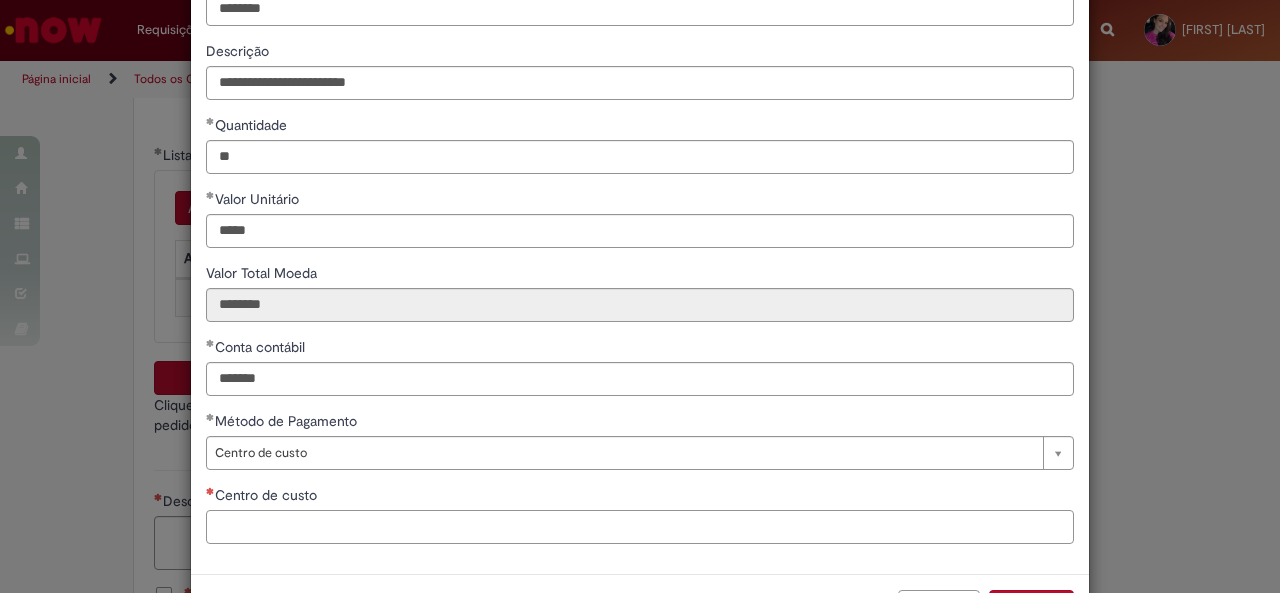 paste on "**********" 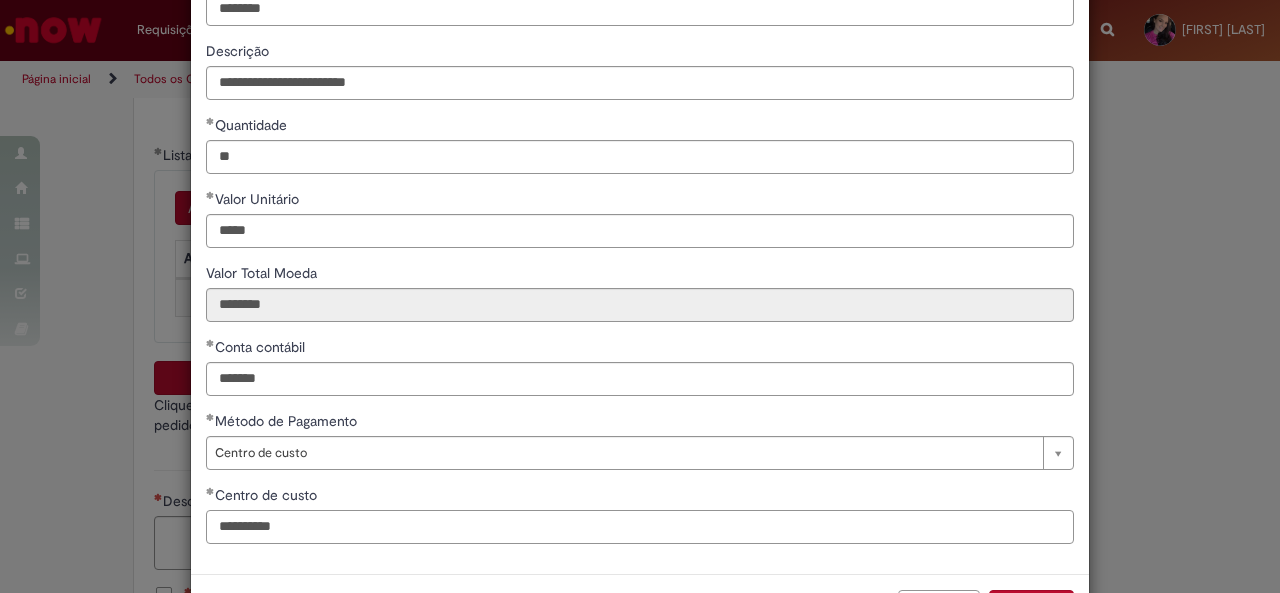 type on "**********" 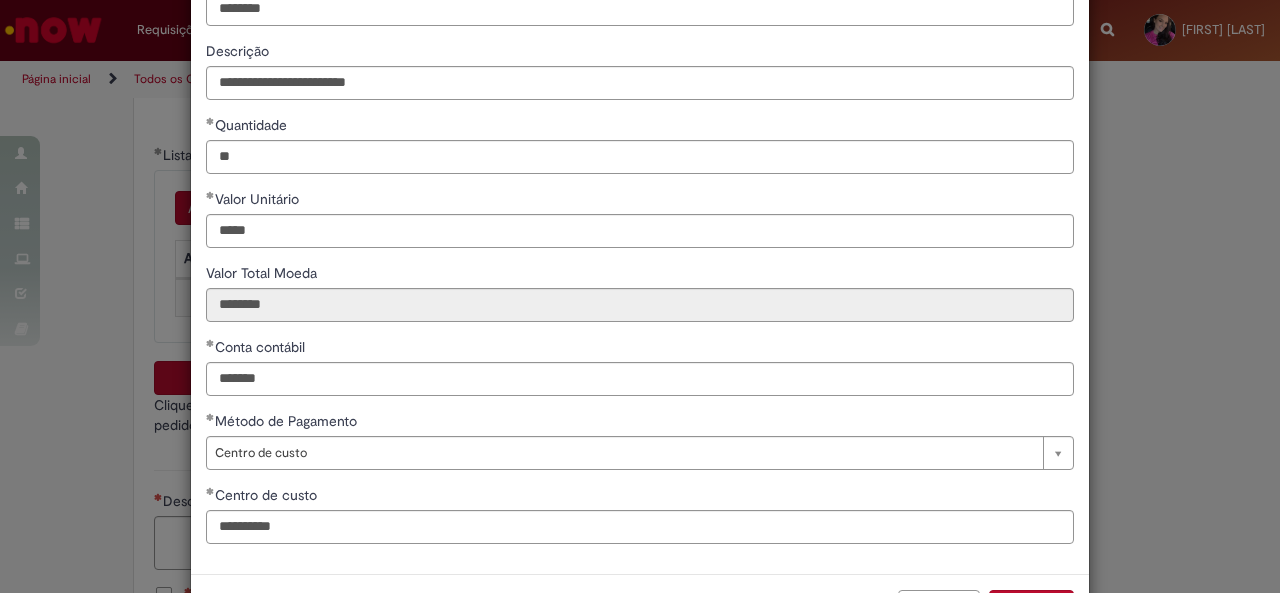 click on "Centro de custo" at bounding box center (640, 497) 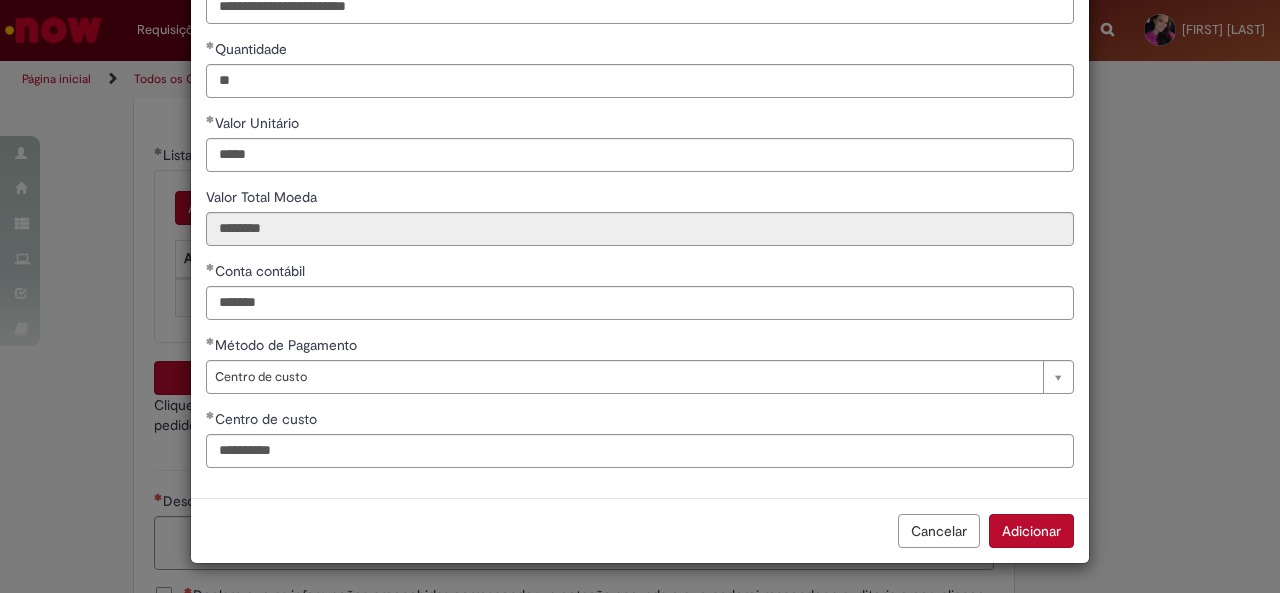 scroll, scrollTop: 210, scrollLeft: 0, axis: vertical 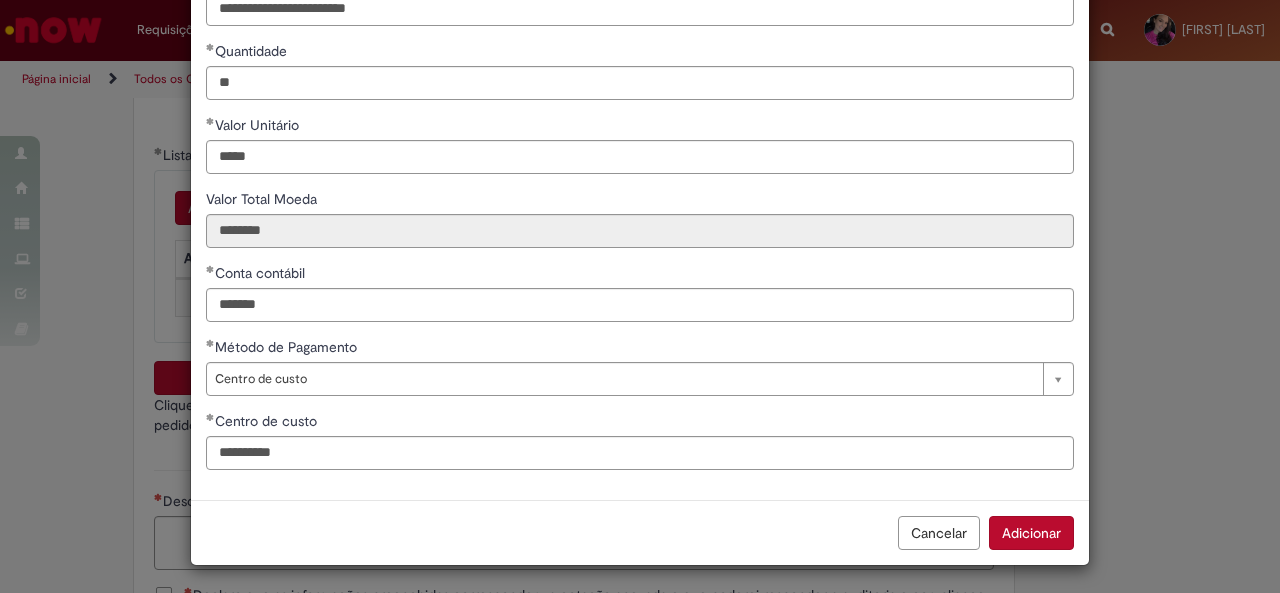 click on "Adicionar" at bounding box center (1031, 533) 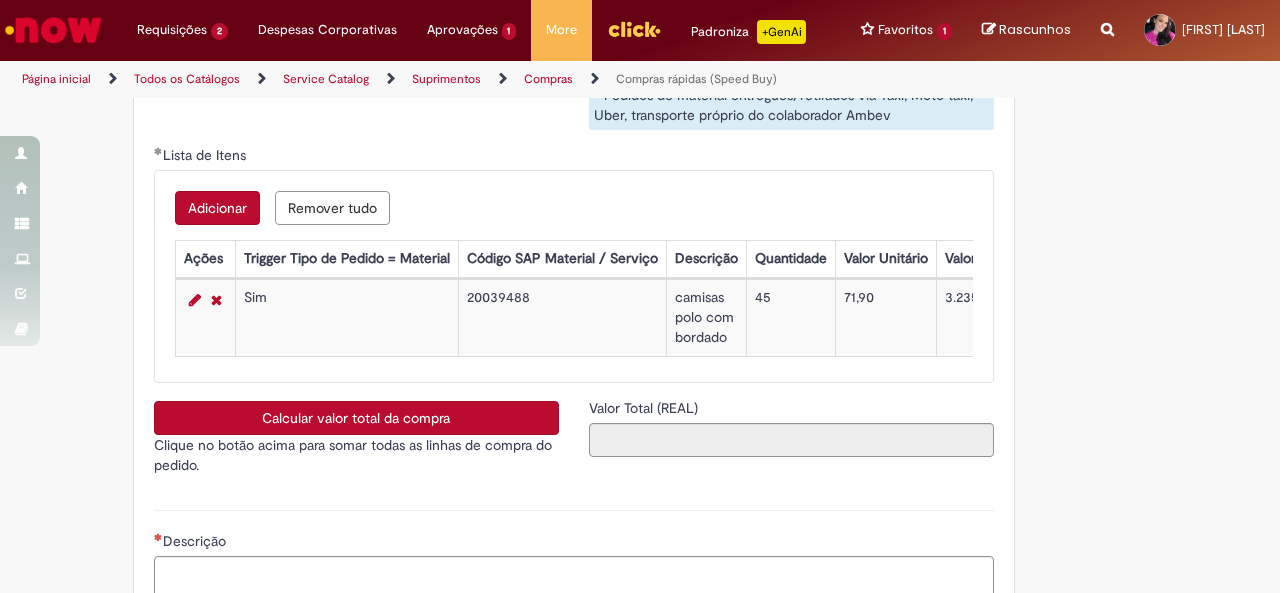 click on "Calcular valor total da compra" at bounding box center (356, 418) 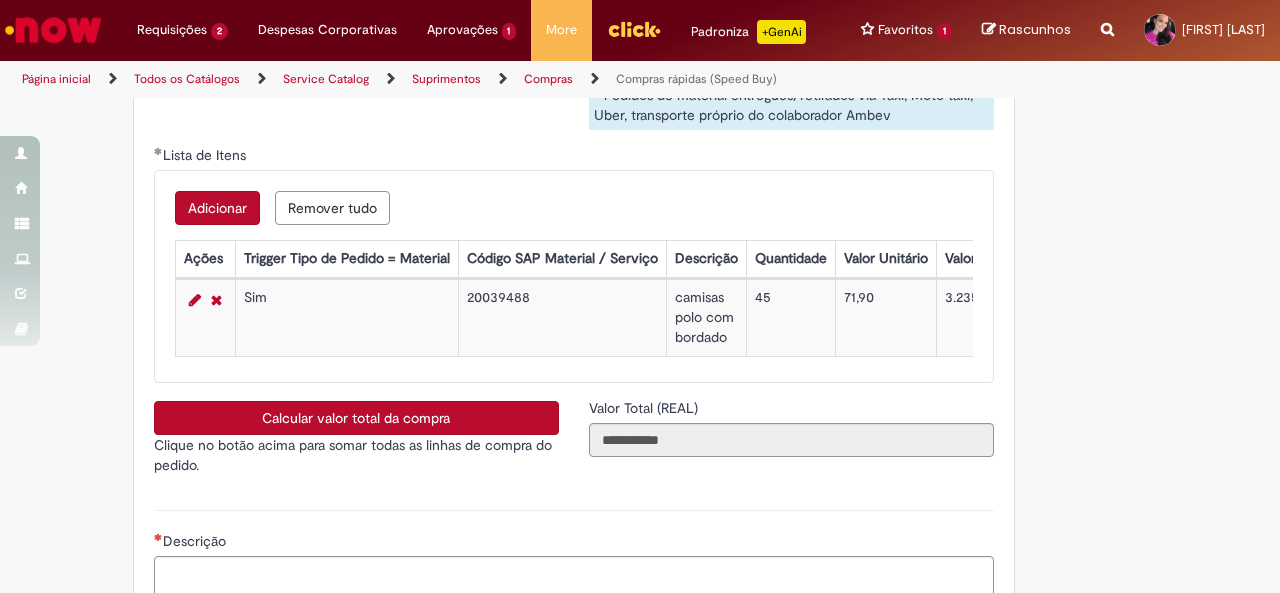 click on "Calcular valor total da compra
Clique no botão acima para somar todas as linhas de compra do pedido.
caixa de seleção" at bounding box center [356, 444] 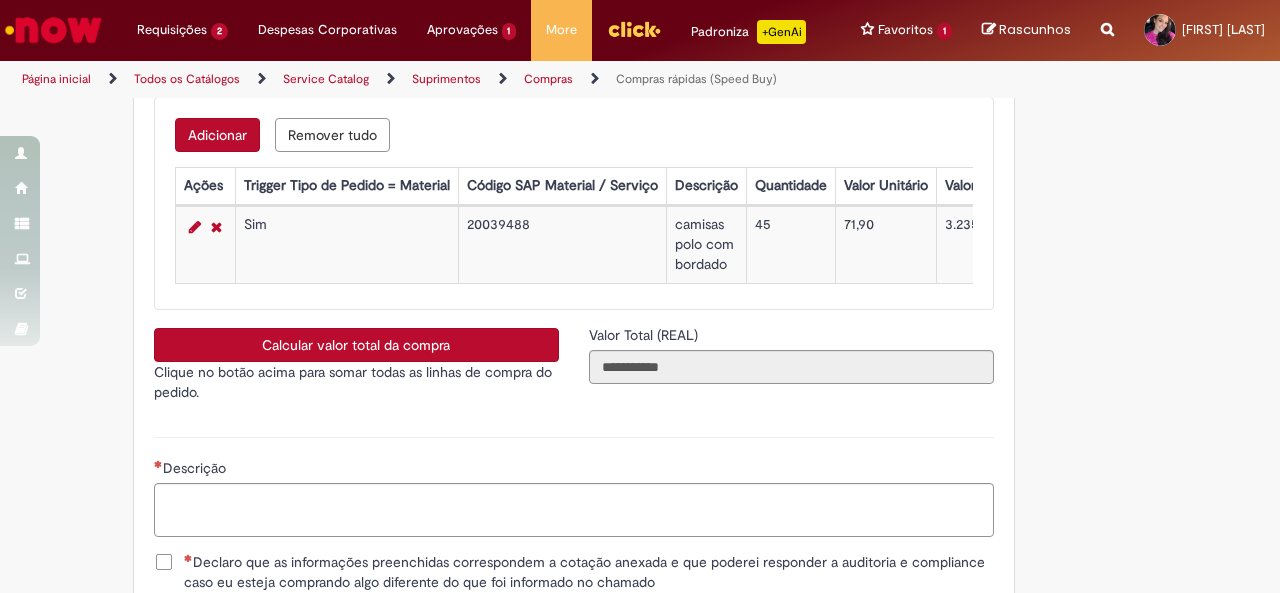 scroll, scrollTop: 3500, scrollLeft: 0, axis: vertical 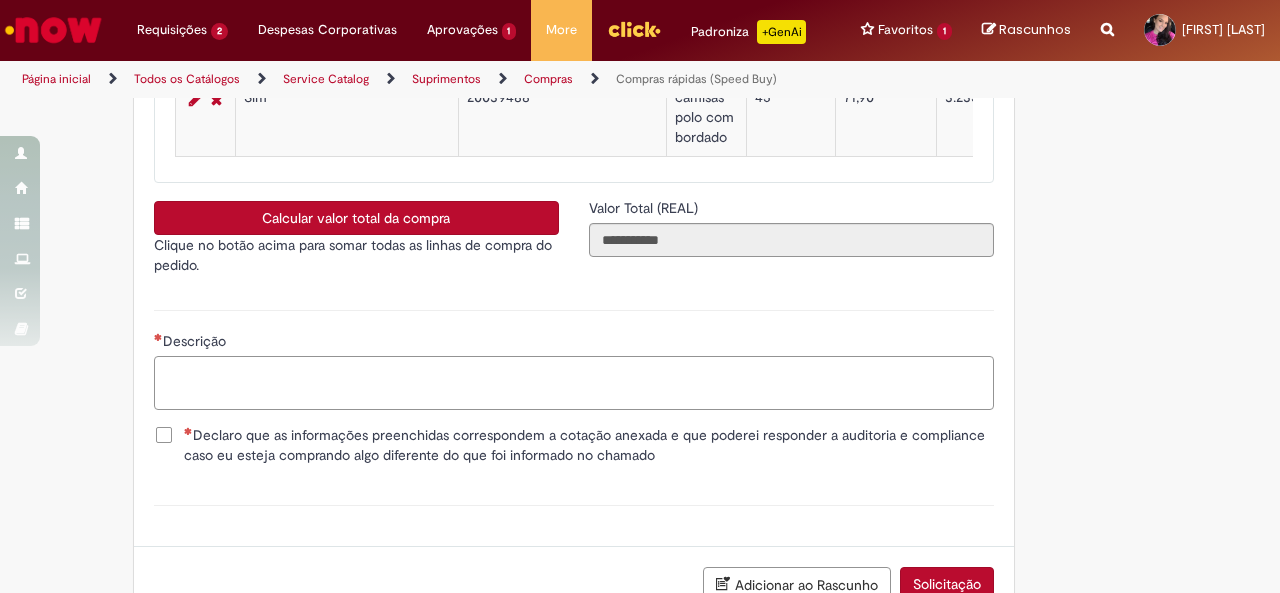 click on "Descrição" at bounding box center [574, 382] 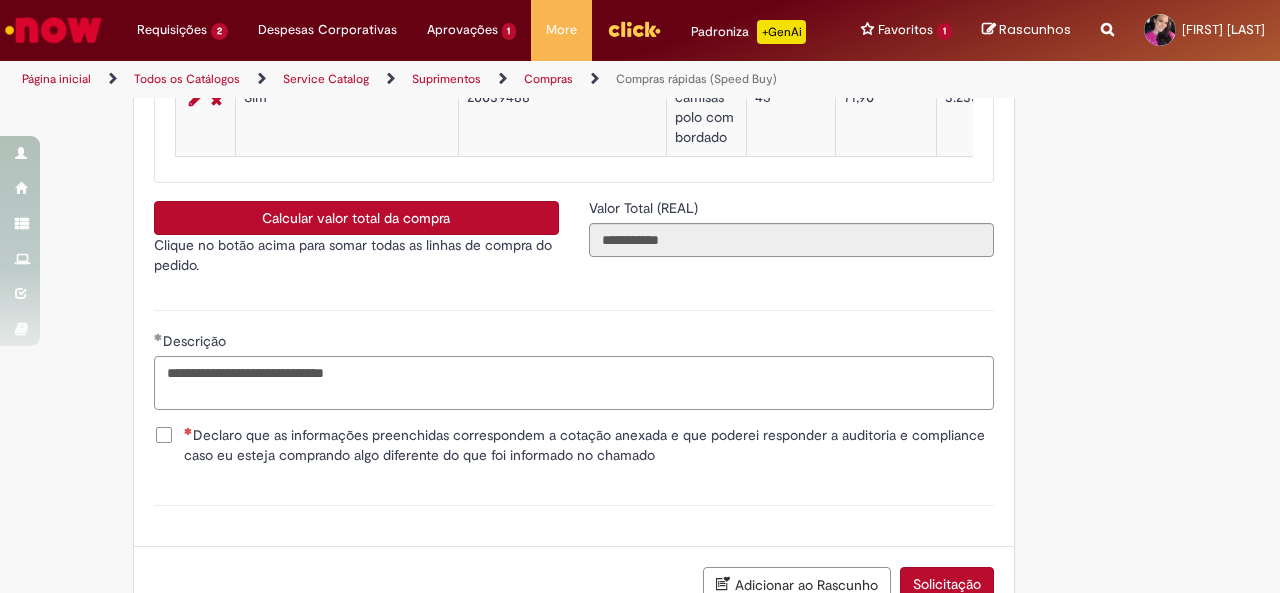 type on "**********" 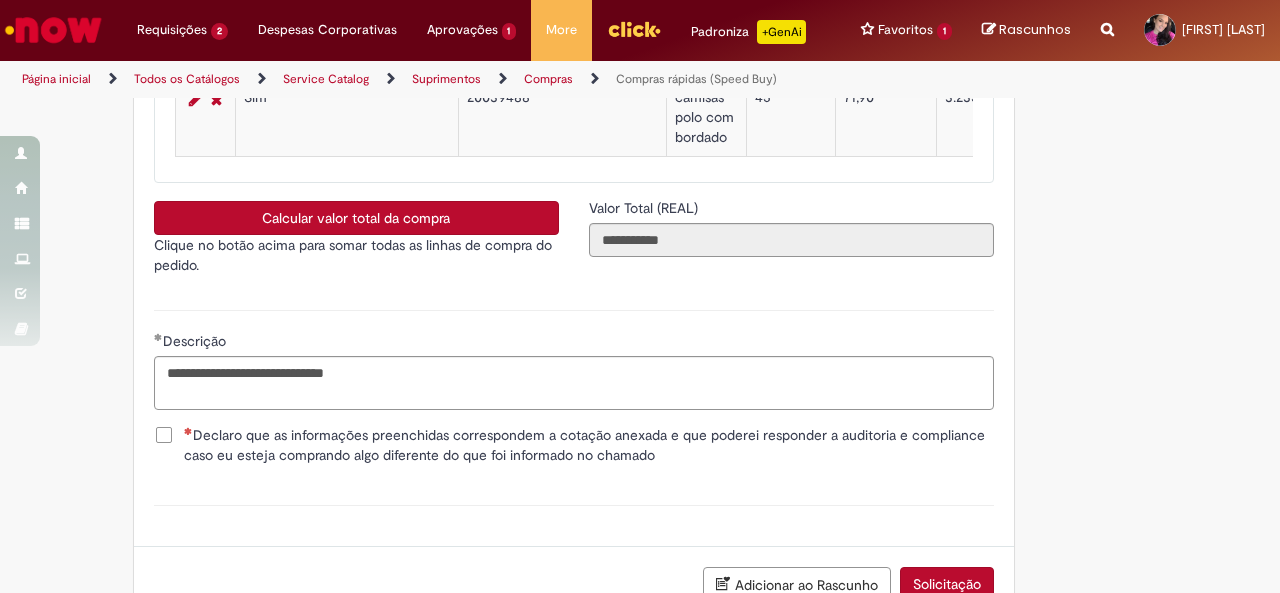 click on "Declaro que as informações preenchidas correspondem a cotação anexada e que poderei responder a auditoria e compliance caso eu esteja comprando algo diferente do que foi informado no chamado" at bounding box center (574, 447) 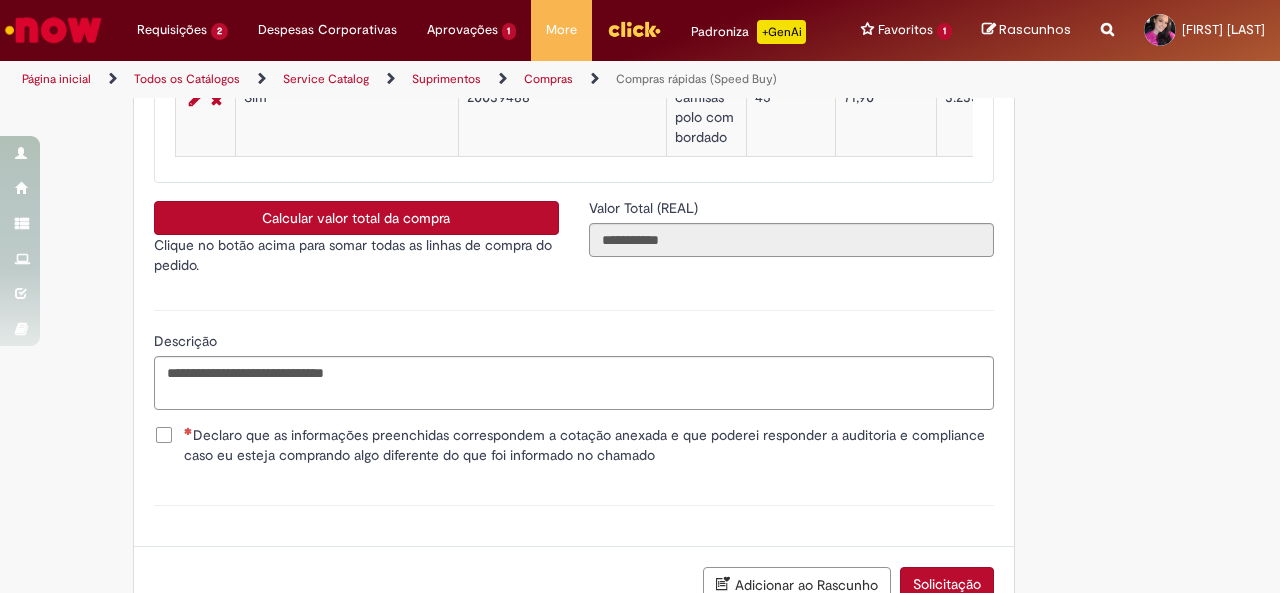 click on "Declaro que as informações preenchidas correspondem a cotação anexada e que poderei responder a auditoria e compliance caso eu esteja comprando algo diferente do que foi informado no chamado" at bounding box center [589, 445] 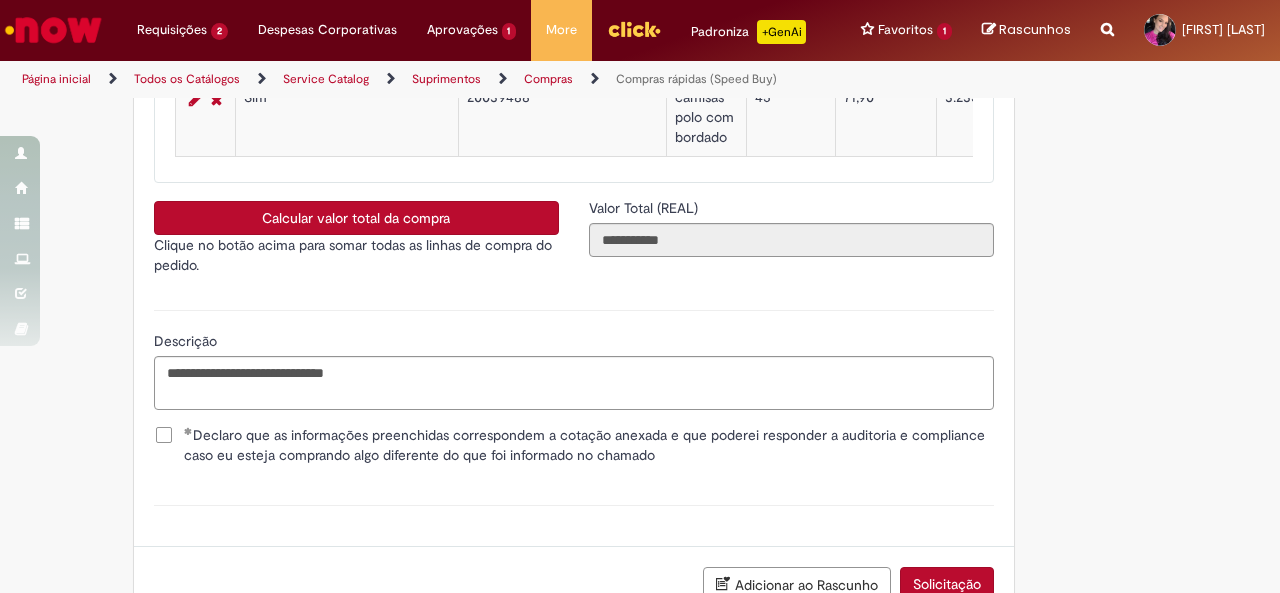 click on "Declaro que as informações preenchidas correspondem a cotação anexada e que poderei responder a auditoria e compliance caso eu esteja comprando algo diferente do que foi informado no chamado" at bounding box center [574, 447] 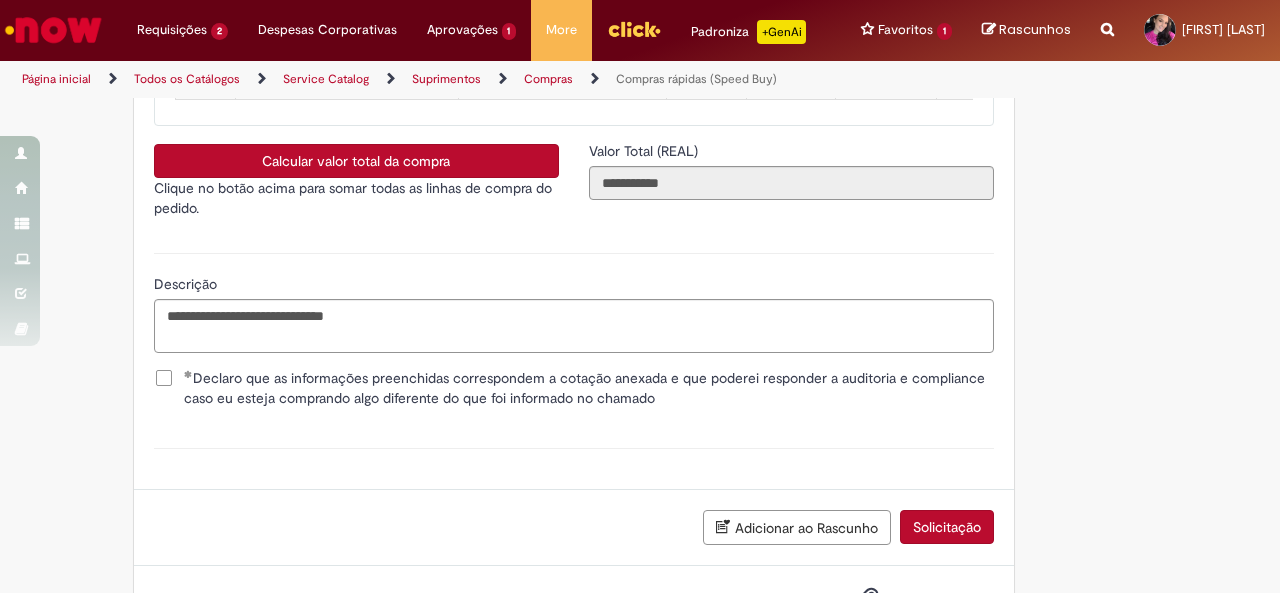 scroll, scrollTop: 3673, scrollLeft: 0, axis: vertical 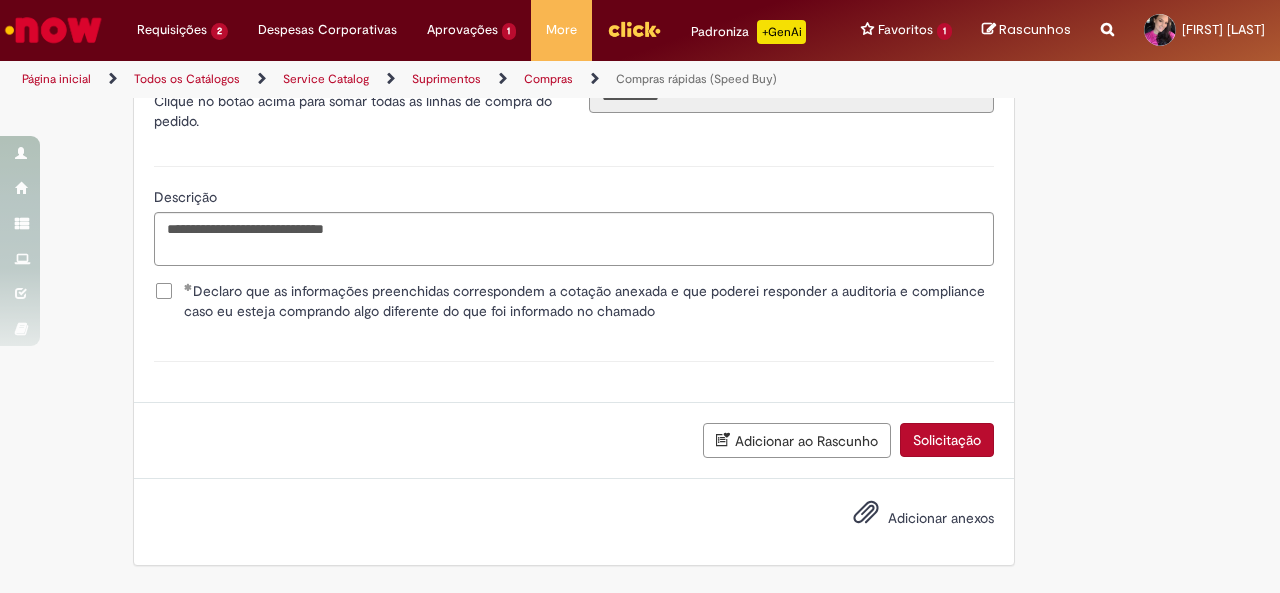 click on "Solicitação" at bounding box center (947, 440) 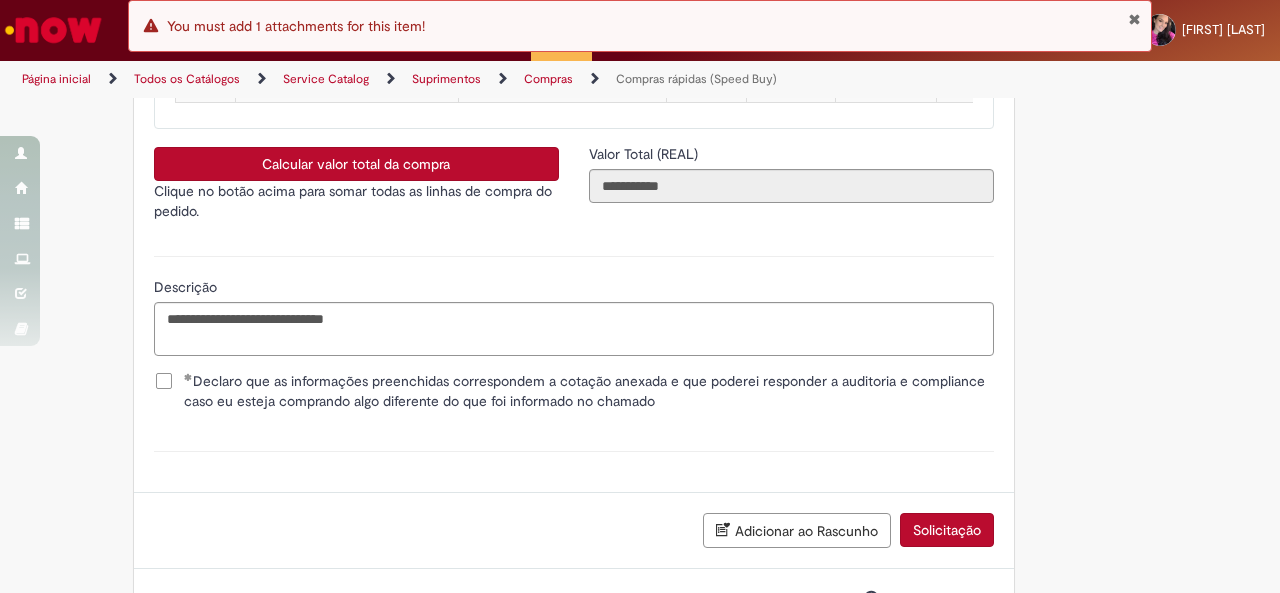 scroll, scrollTop: 3673, scrollLeft: 0, axis: vertical 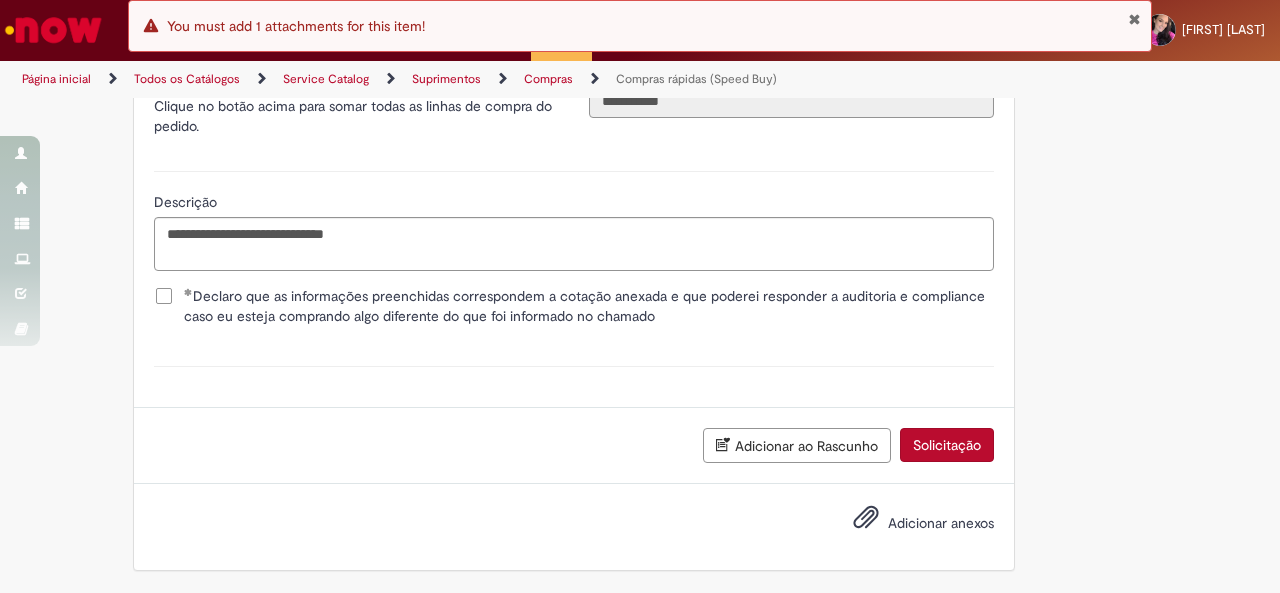 click on "Adicionar anexos" at bounding box center [909, 524] 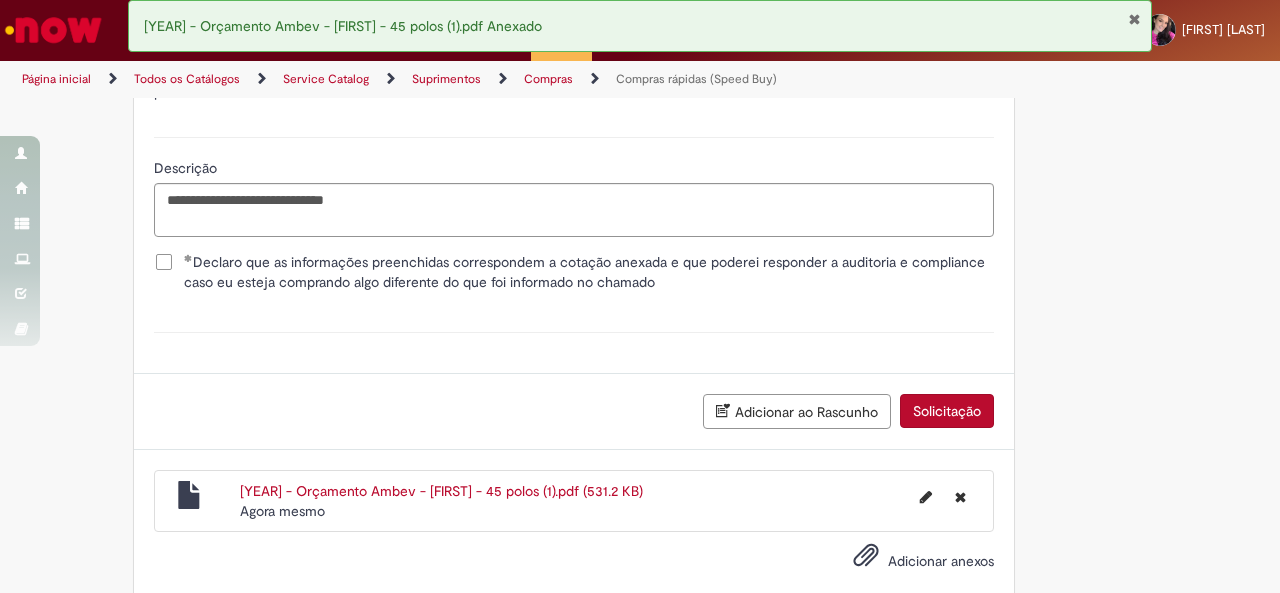 click on "Solicitação" at bounding box center [947, 411] 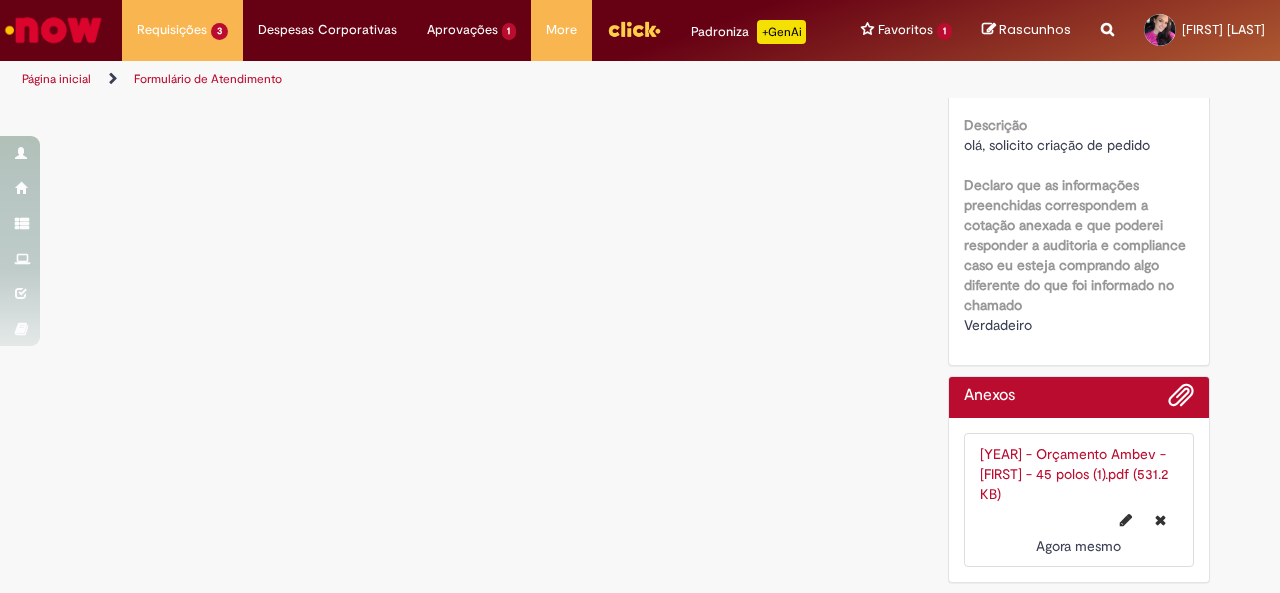 scroll, scrollTop: 0, scrollLeft: 0, axis: both 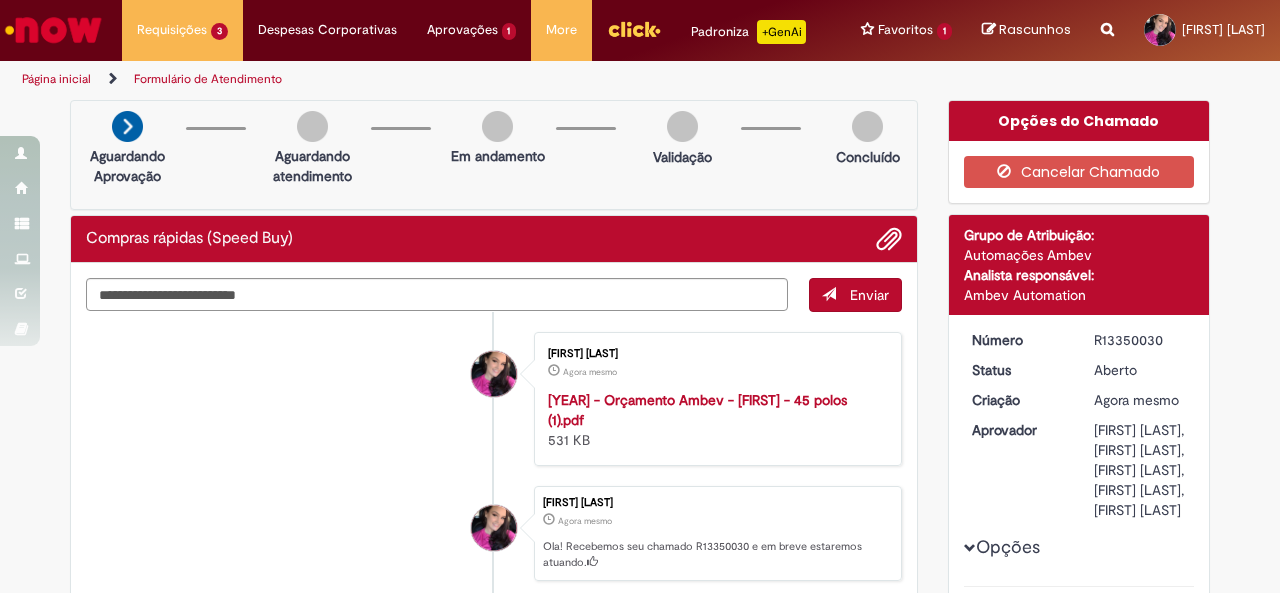 click on "Gabriela De Oliveira Varani
Agora mesmo Agora mesmo
Ola! Recebemos seu chamado R13350030 e em breve estaremos atuando." at bounding box center [494, 534] 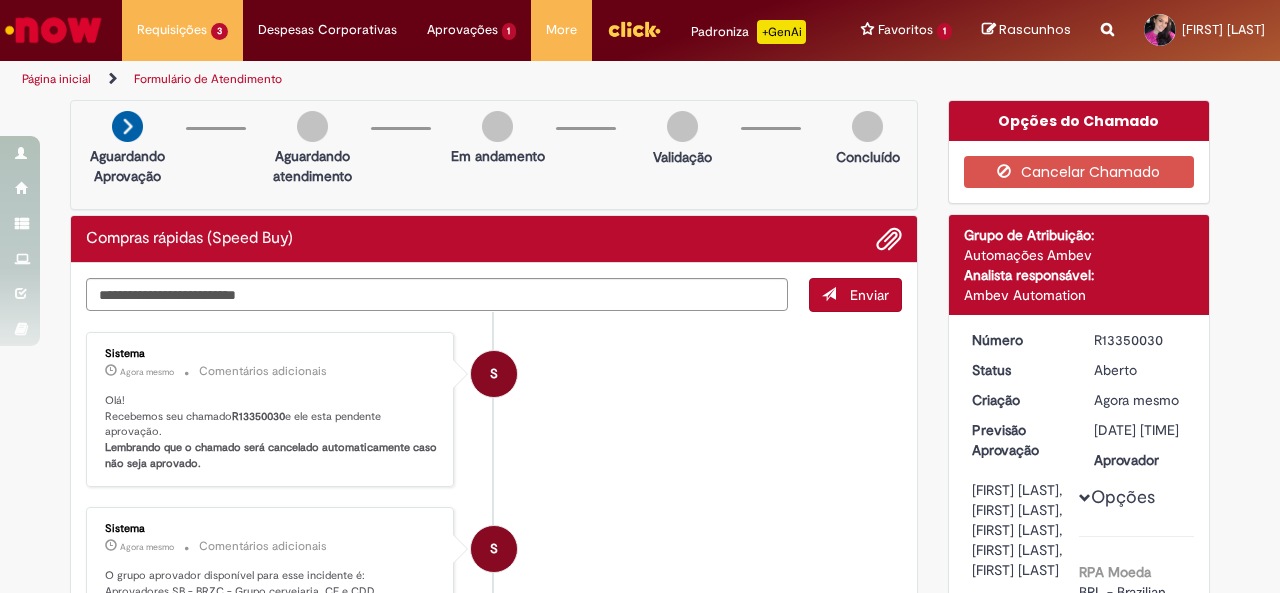 click on "S
Sistema
Agora mesmo Agora mesmo     Comentários adicionais
O grupo aprovador disponível para esse incidente é:
Aprovadores SB - BRZC - Grupo cervejaria, CE e CDD" at bounding box center (494, 561) 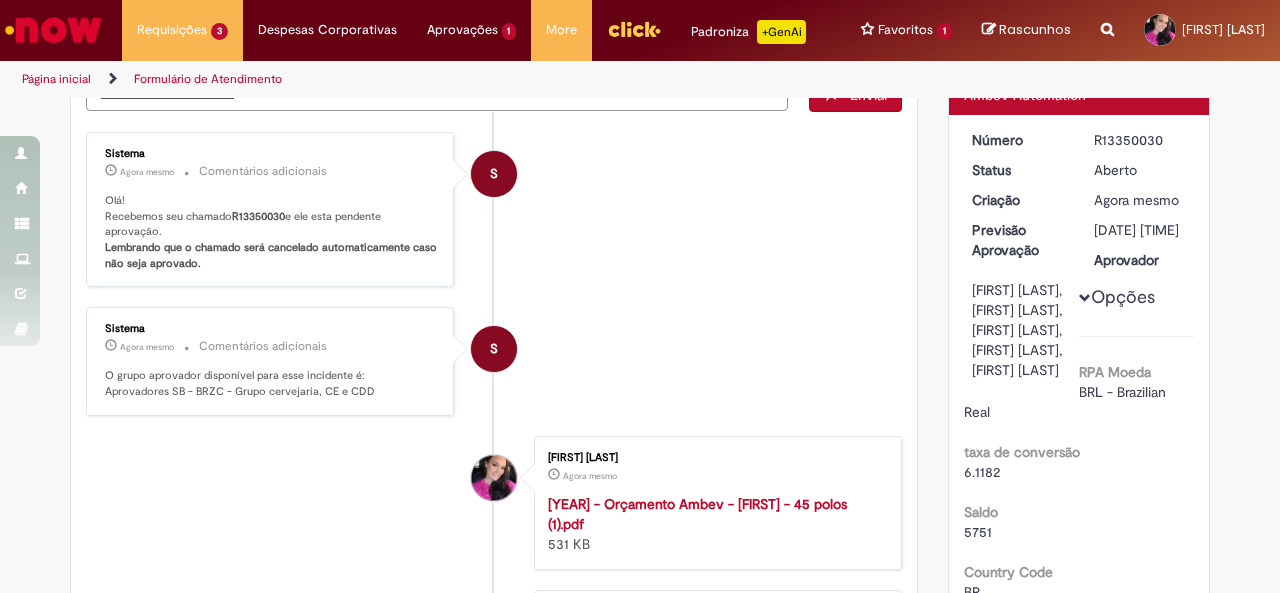 scroll, scrollTop: 100, scrollLeft: 0, axis: vertical 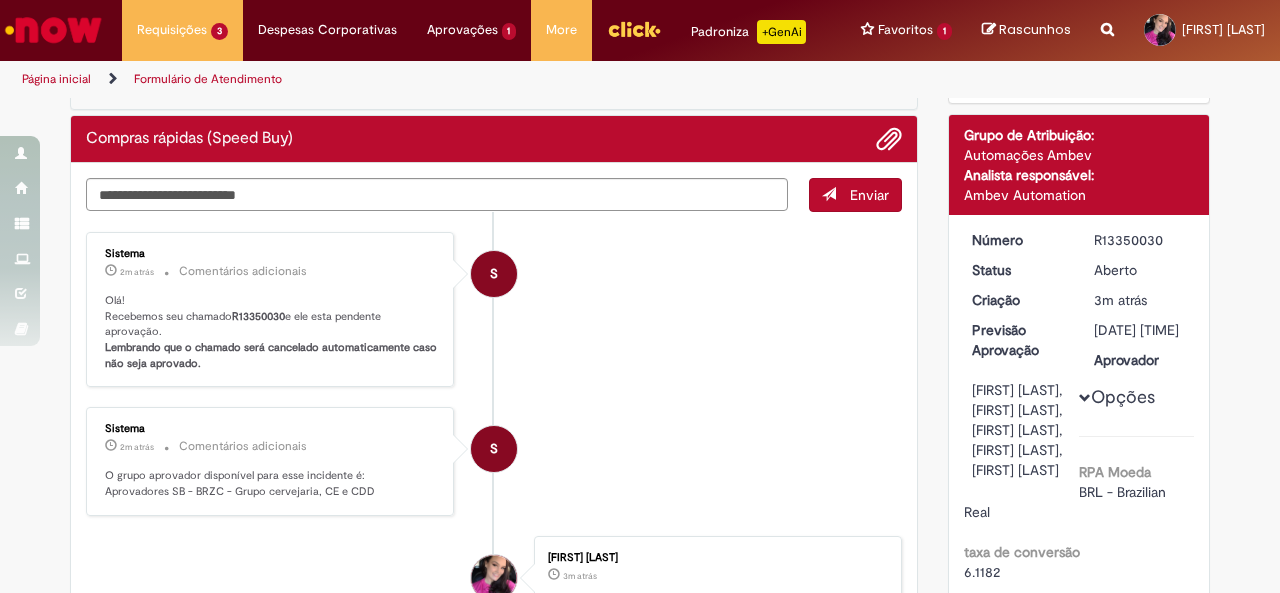 click on "S
Sistema
2m atrás 2 minutos atrás     Comentários adicionais
Olá!  Recebemos seu chamado  R13350030  e ele esta pendente aprovação.  Lembrando que o chamado será cancelado automaticamente caso não seja aprovado." at bounding box center (494, 310) 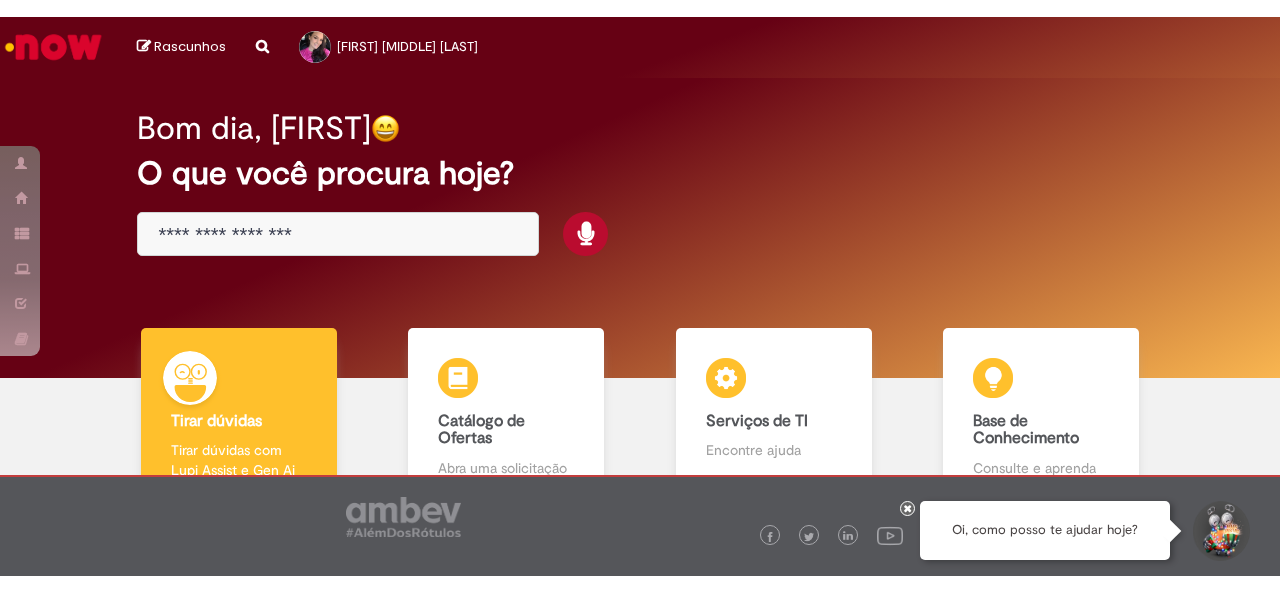 scroll, scrollTop: 0, scrollLeft: 0, axis: both 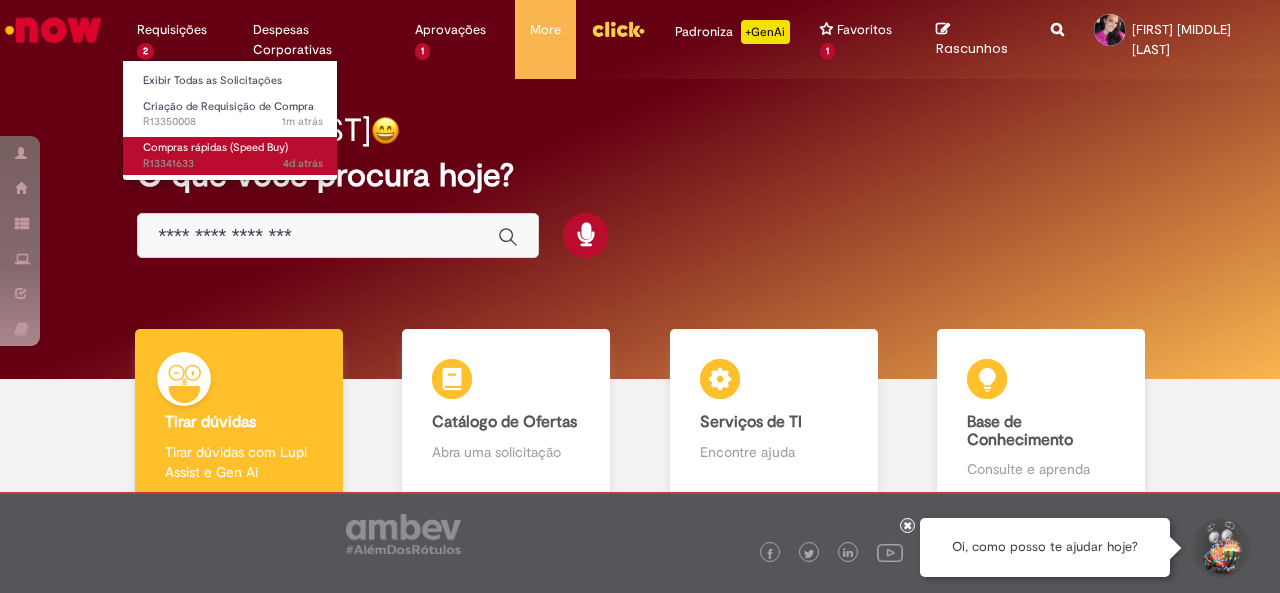 click on "Compras rápidas (Speed Buy)" at bounding box center (215, 147) 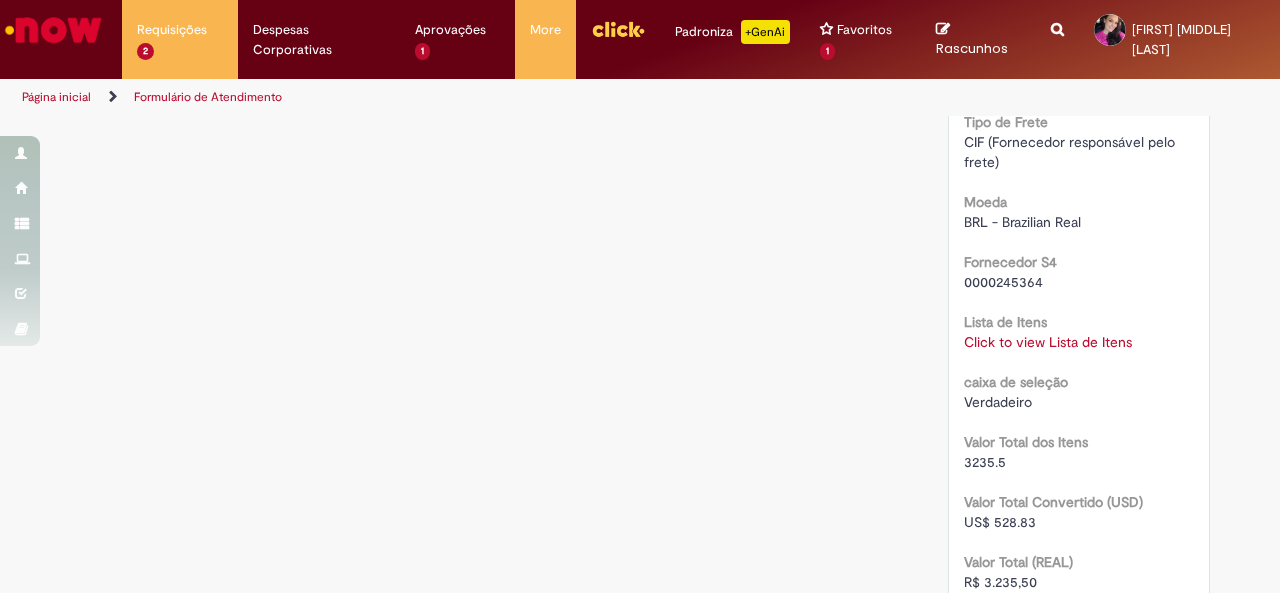 scroll, scrollTop: 1900, scrollLeft: 0, axis: vertical 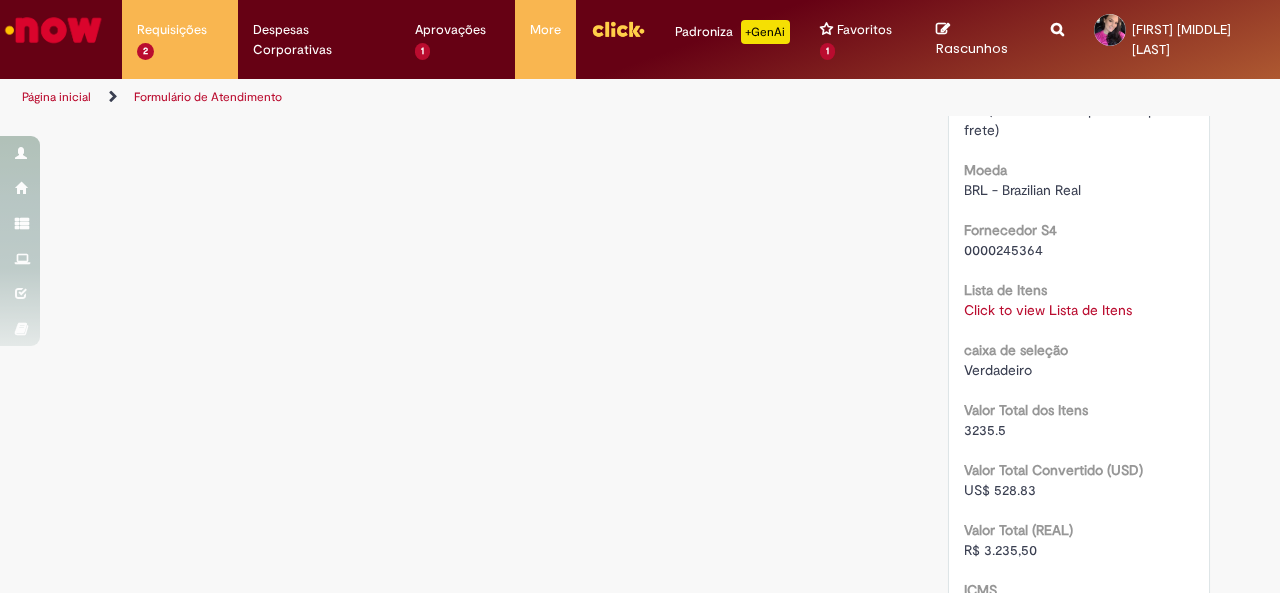 click on "Lista de Itens" at bounding box center (1005, 290) 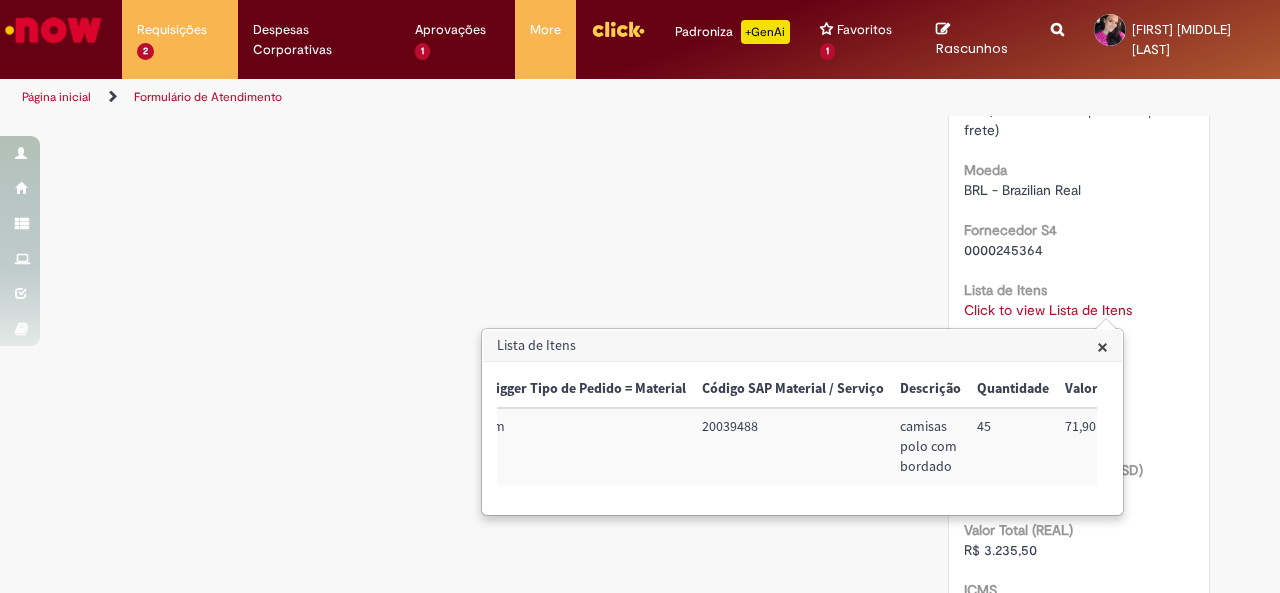 scroll, scrollTop: 0, scrollLeft: 28, axis: horizontal 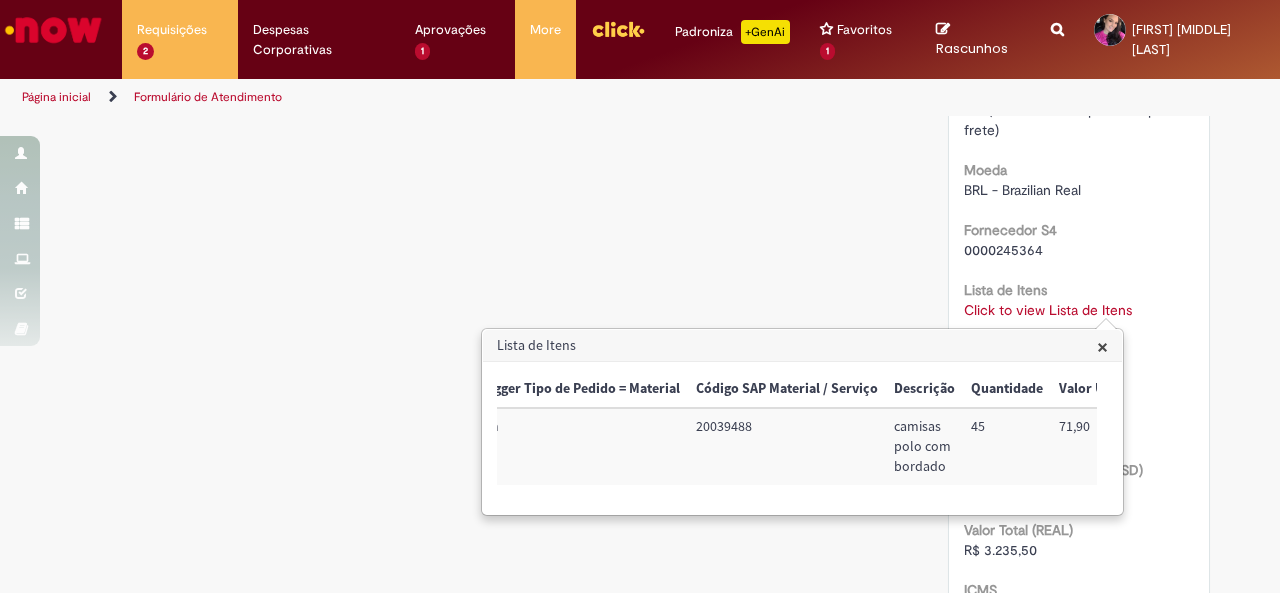 click on "Verificar Código de Barras
Aguardando Aprovação
Aguardando atendimento
Aguardando Aprovação
Aguardando Aprovação
Validação
Concluído
Compras rápidas (Speed Buy)
Enviar
[FIRST] [MIDDLE] [LAST]
cerca de uma hora atrás cerca de uma hora atrás     Comentários adicionais
motivo
AR" at bounding box center [640, -182] 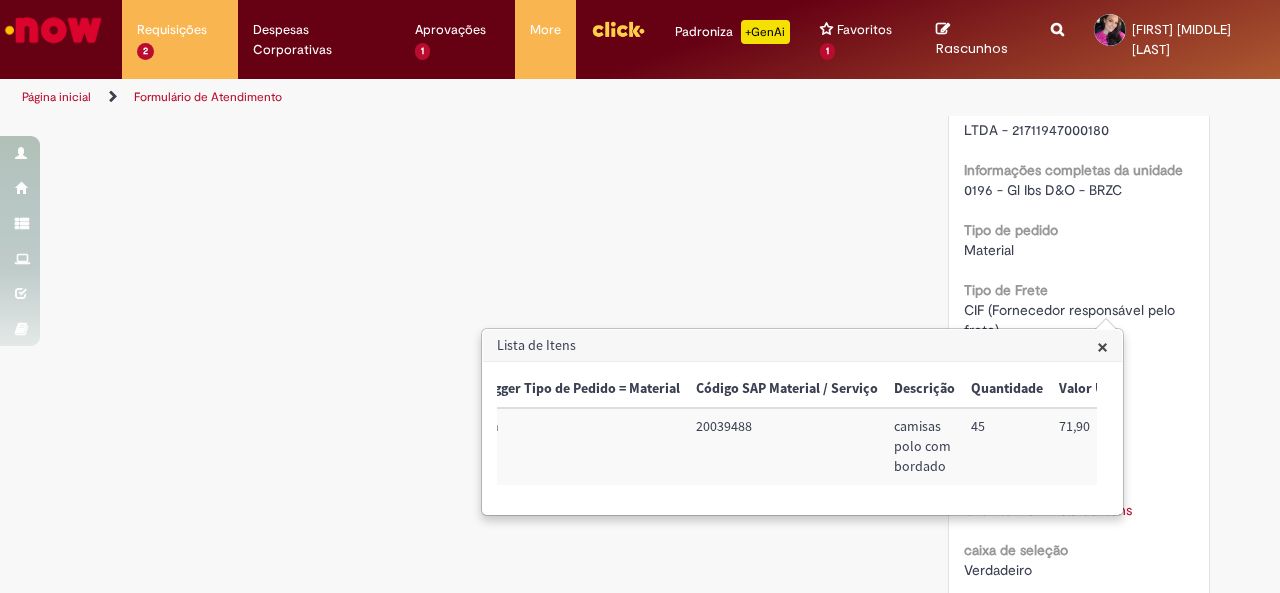 type 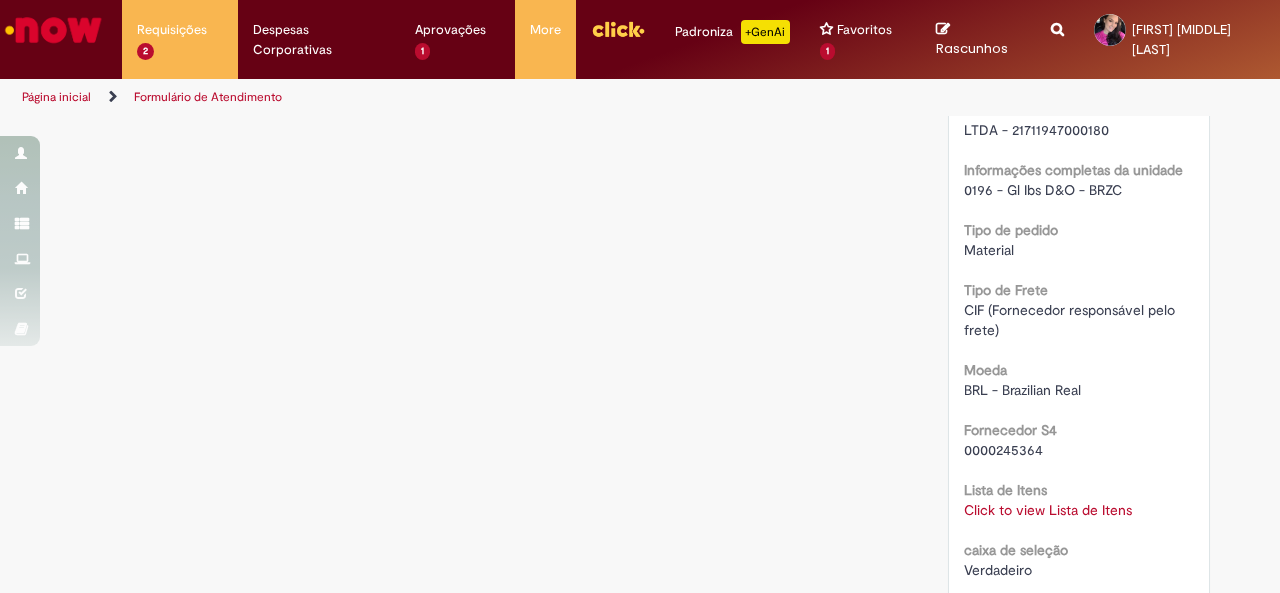 drag, startPoint x: 850, startPoint y: 438, endPoint x: 936, endPoint y: 461, distance: 89.02247 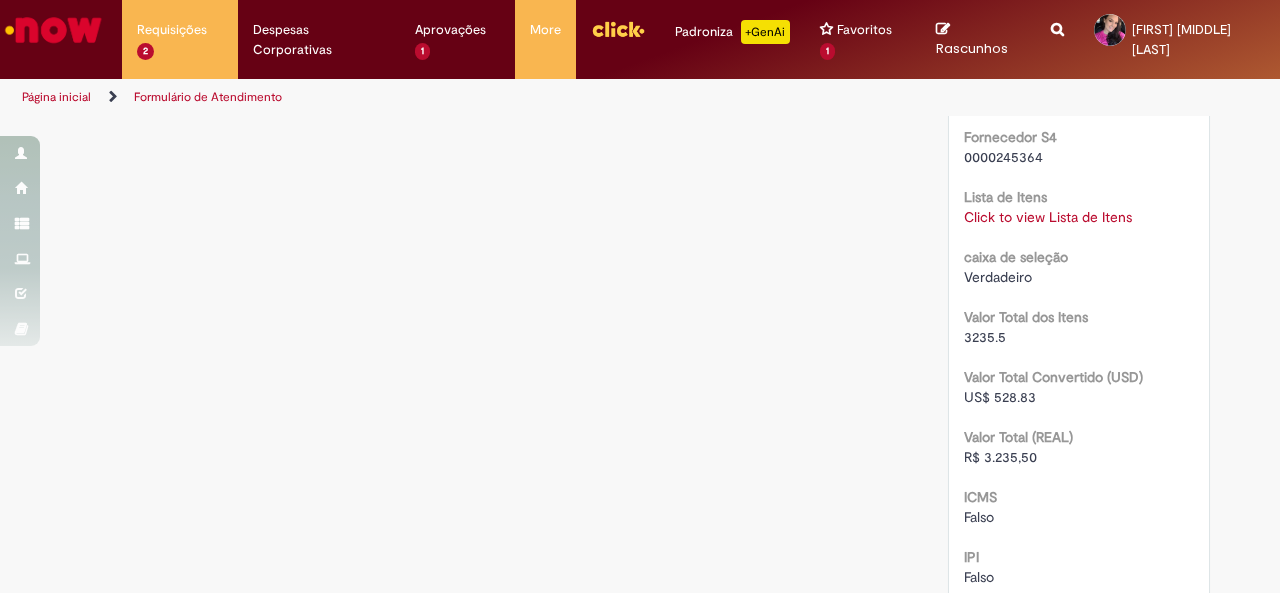 scroll, scrollTop: 2000, scrollLeft: 0, axis: vertical 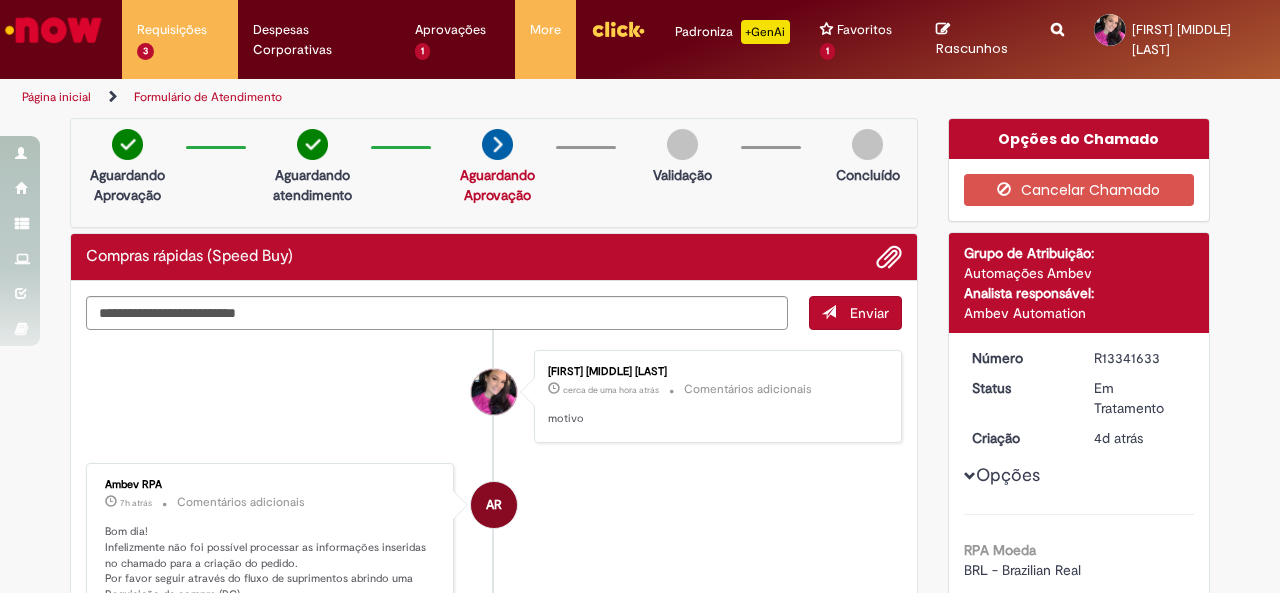 click on "R13341633" at bounding box center [1140, 358] 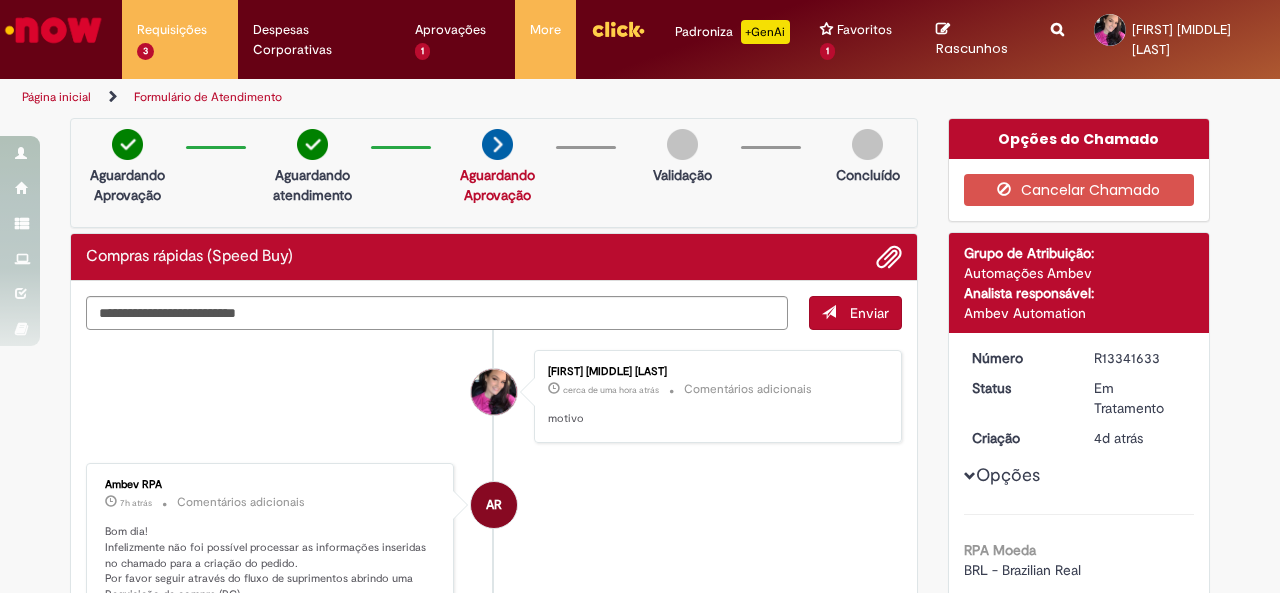 click on "AR
Ambev RPA
7h atrás 7 horas atrás     Comentários adicionais
Bom dia!
Infelizmente não foi possível processar as informações inseridas no chamado para a criação do pedido.
Por favor seguir através do fluxo de suprimentos abrindo uma Requisição de compra (RC)." at bounding box center (494, 541) 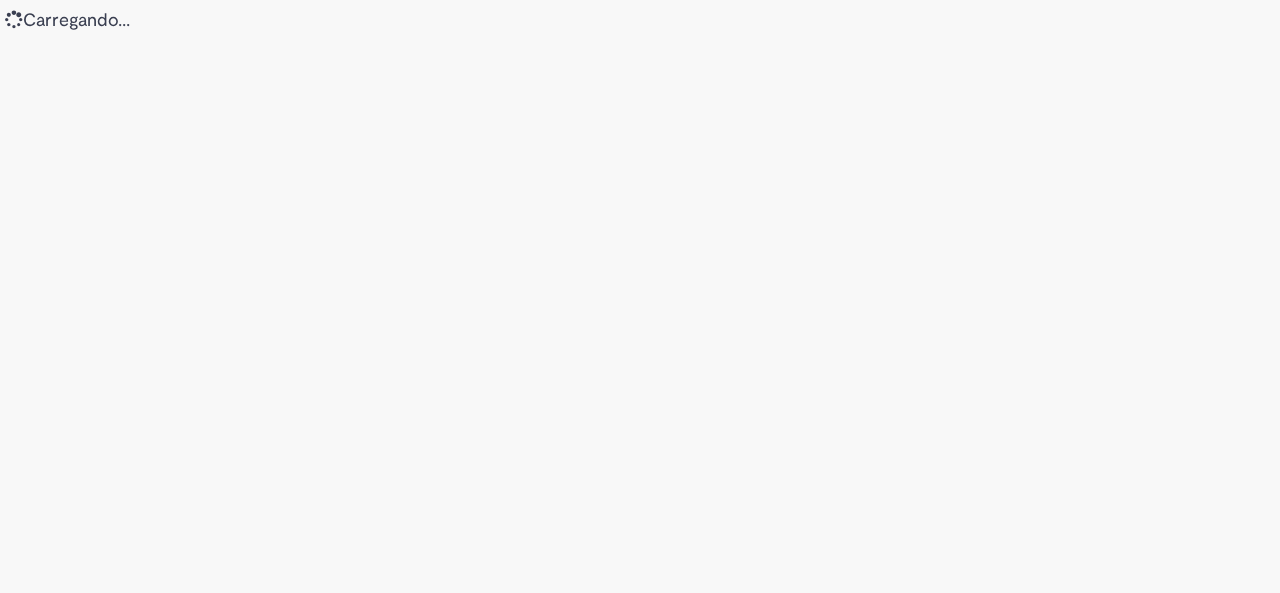 scroll, scrollTop: 0, scrollLeft: 0, axis: both 